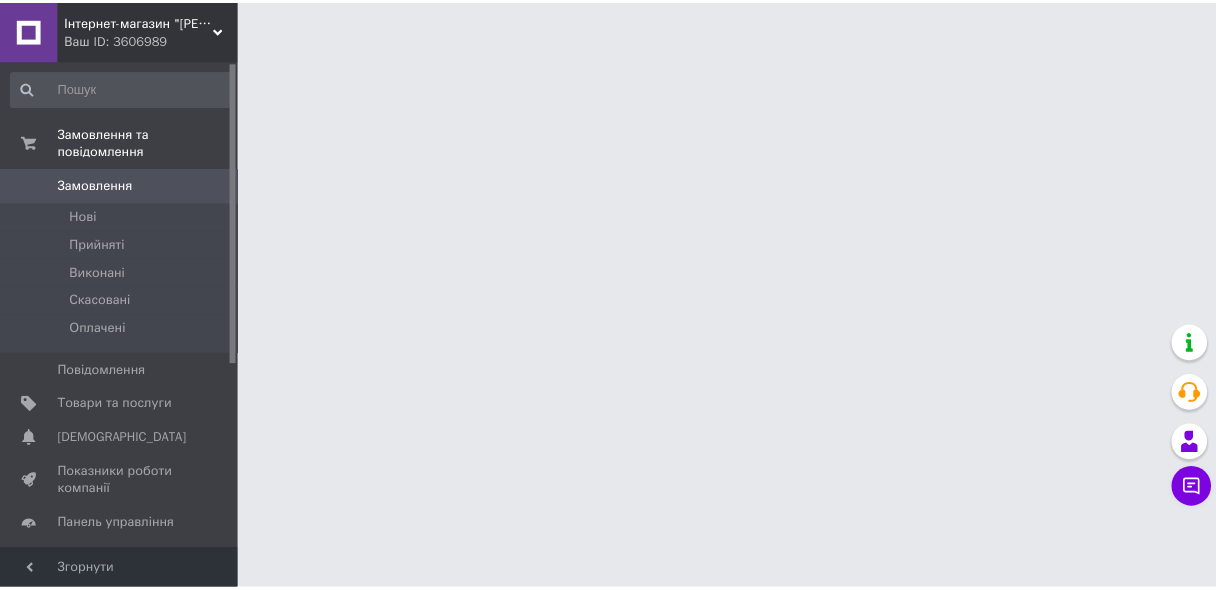 scroll, scrollTop: 0, scrollLeft: 0, axis: both 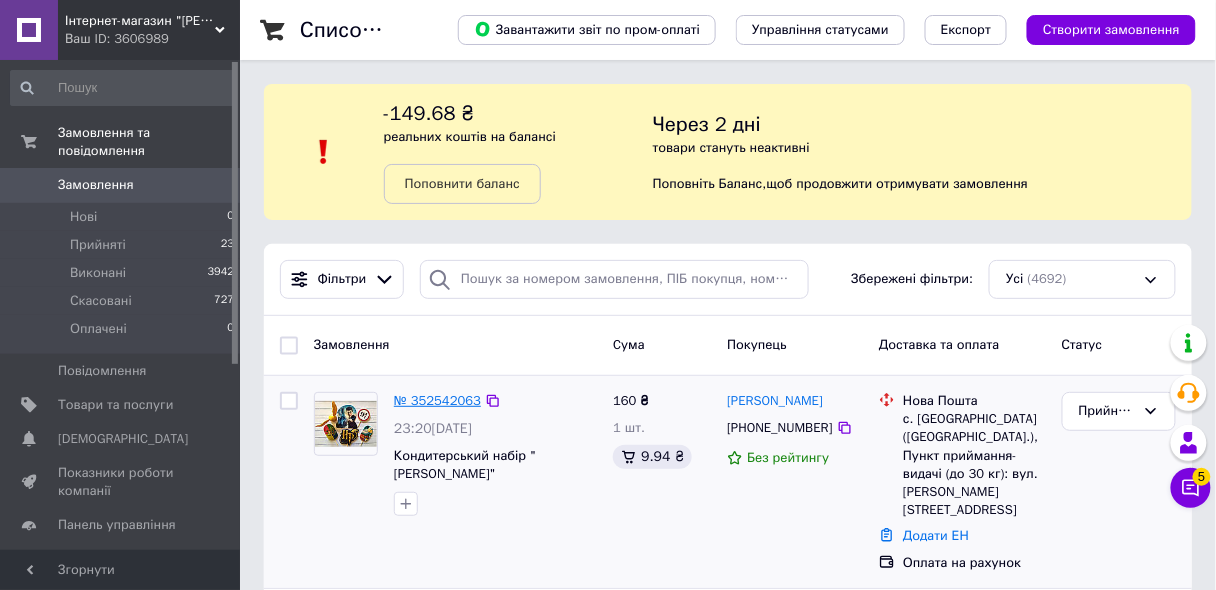 click on "№ 352542063" at bounding box center [437, 400] 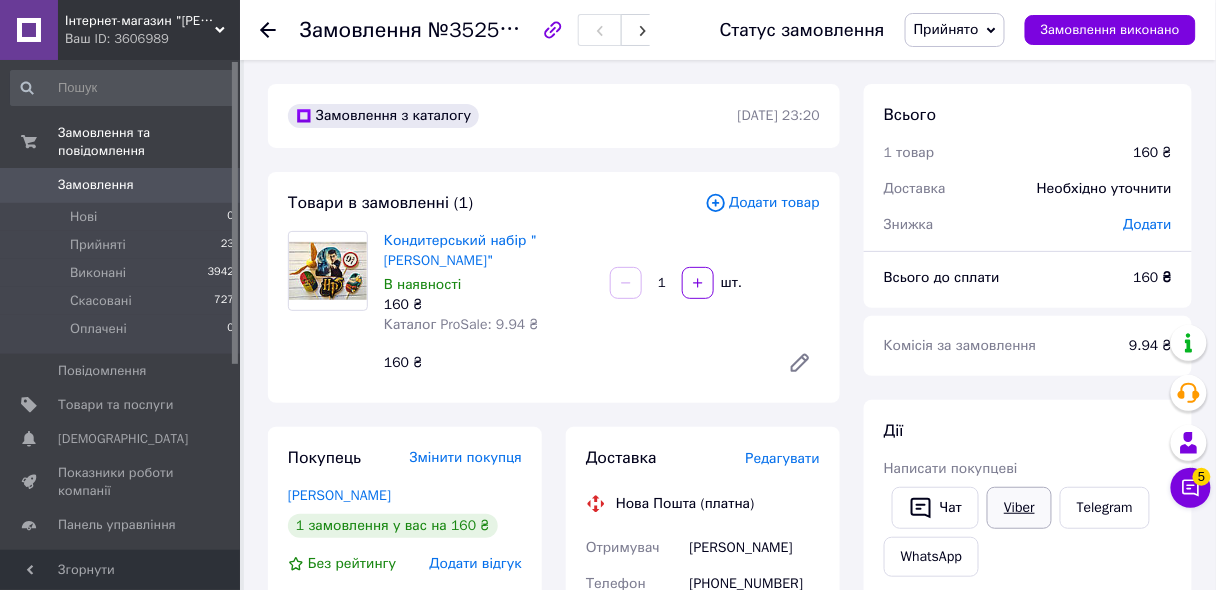 click on "Viber" at bounding box center (1019, 508) 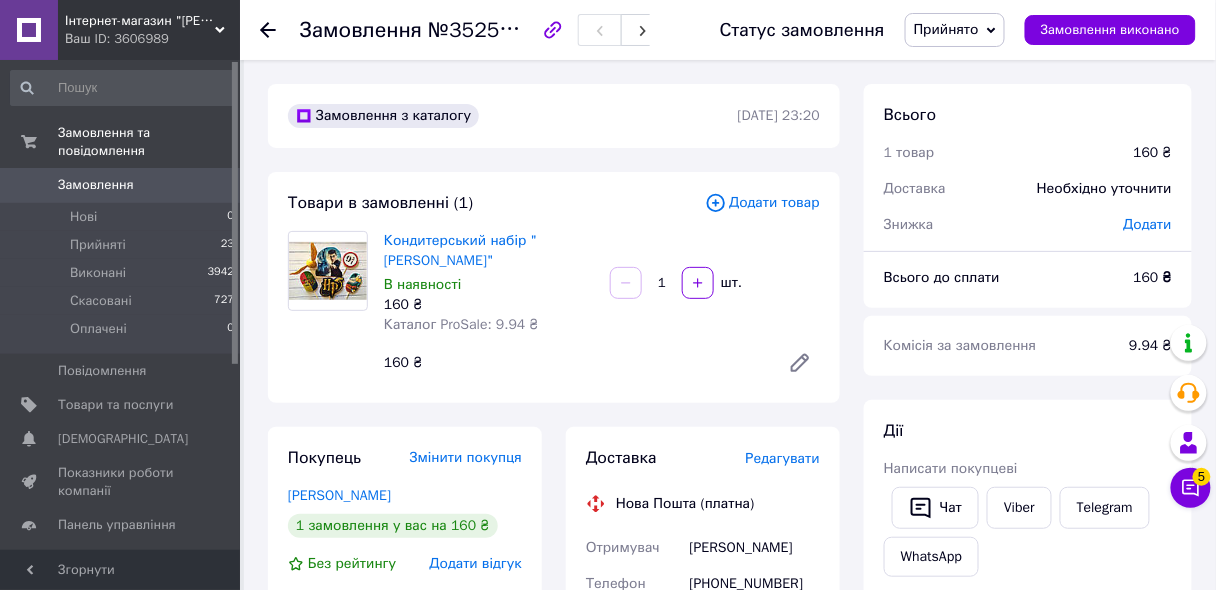 click on "Ваш ID: 3606989" at bounding box center [152, 39] 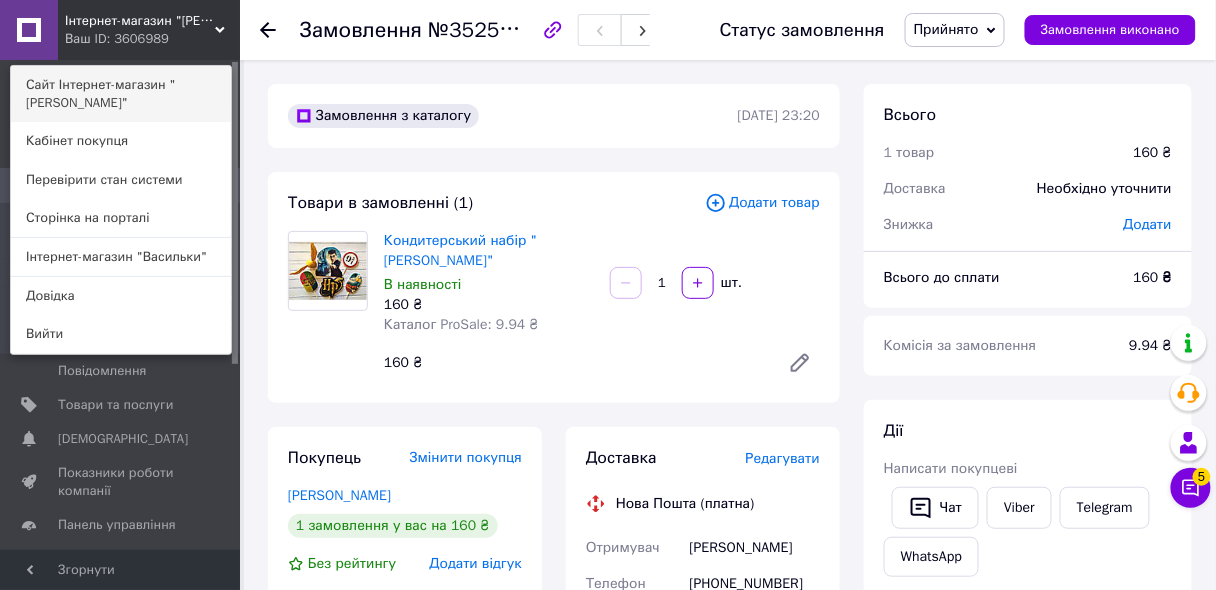 click on "Сайт Інтернет-магазин "[PERSON_NAME]"" at bounding box center [121, 94] 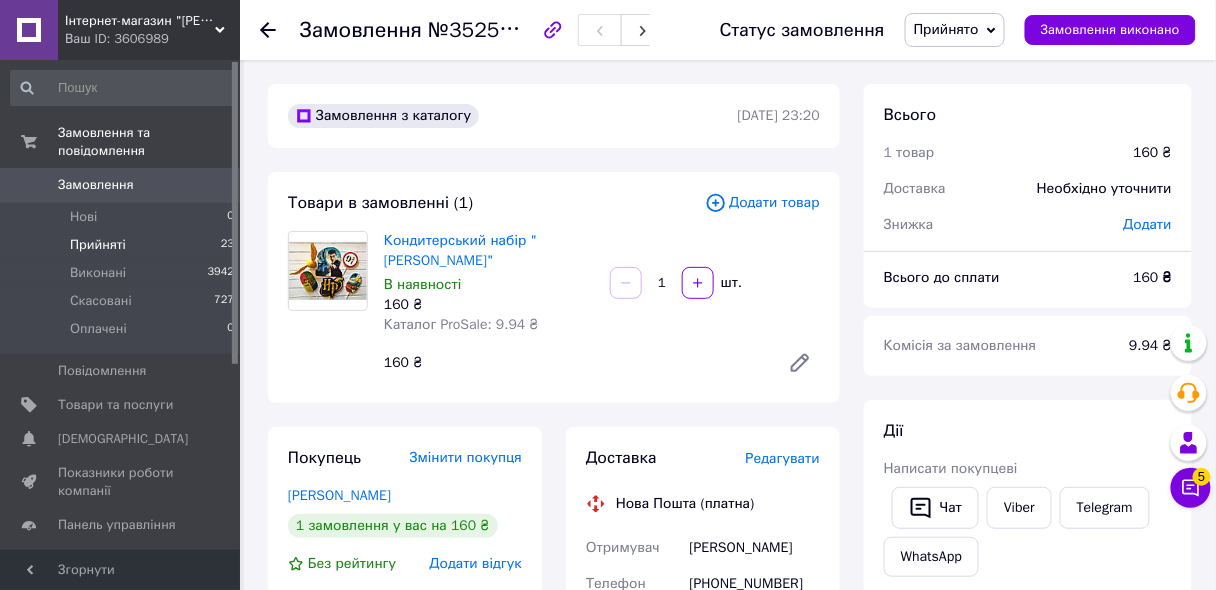 click on "Прийняті" at bounding box center [98, 245] 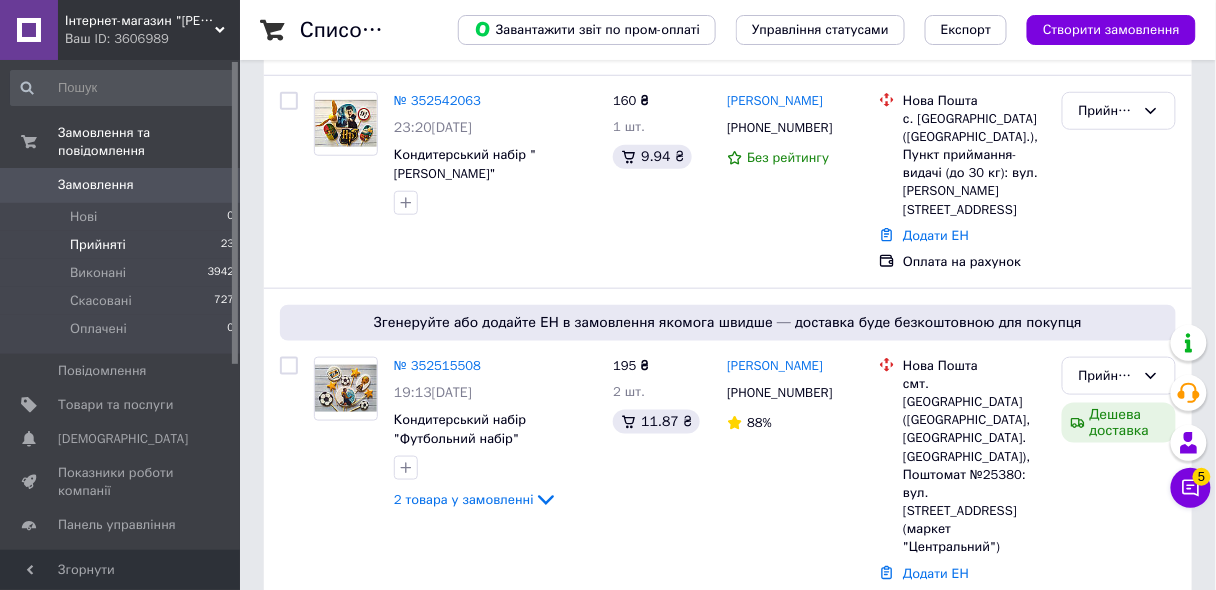 scroll, scrollTop: 400, scrollLeft: 0, axis: vertical 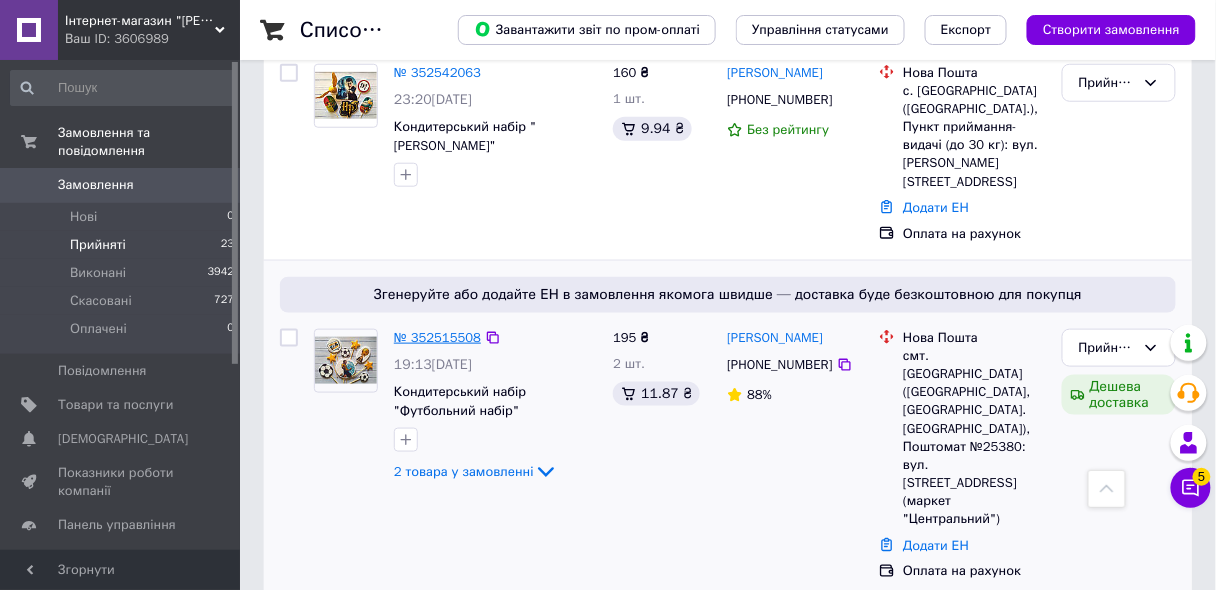 click on "№ 352515508" at bounding box center [437, 337] 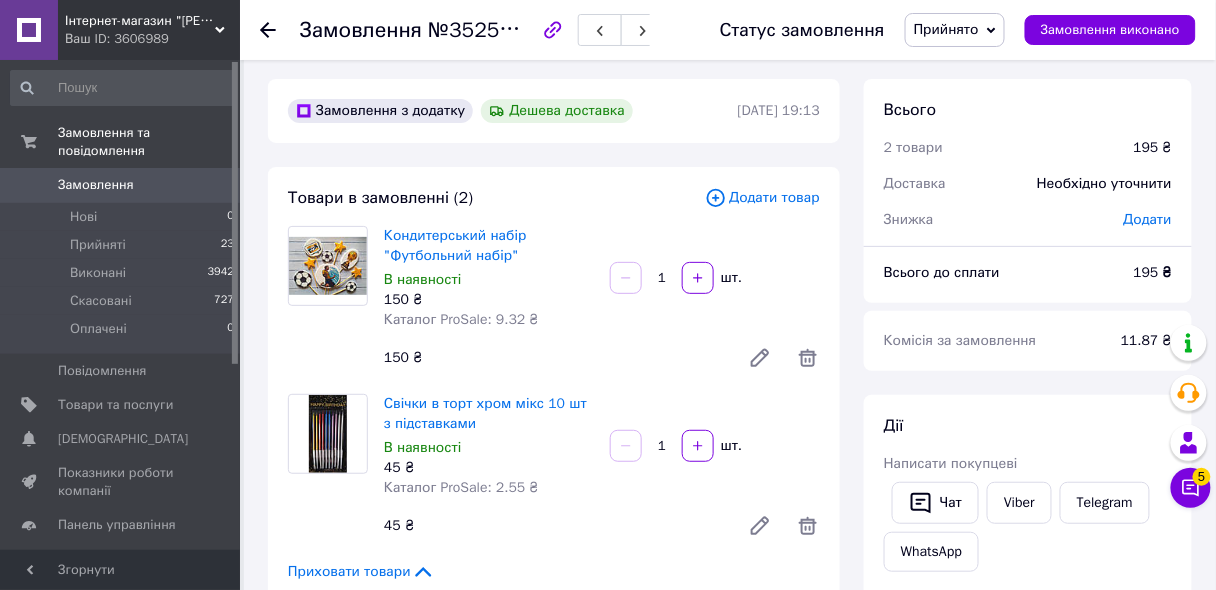scroll, scrollTop: 0, scrollLeft: 0, axis: both 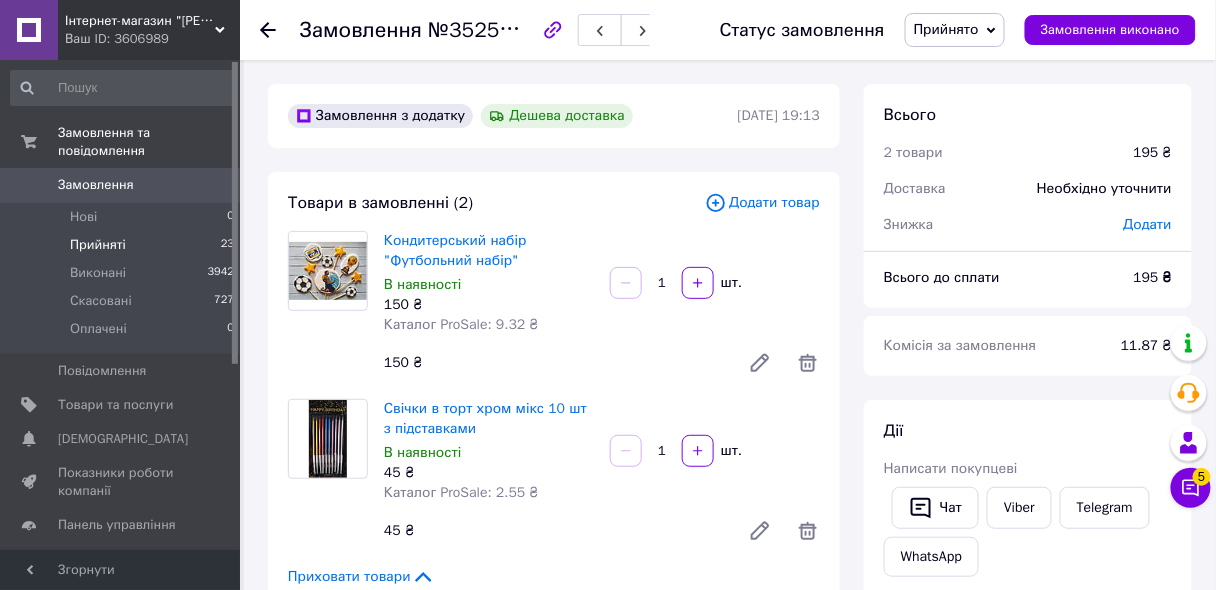 click on "Прийняті" at bounding box center [98, 245] 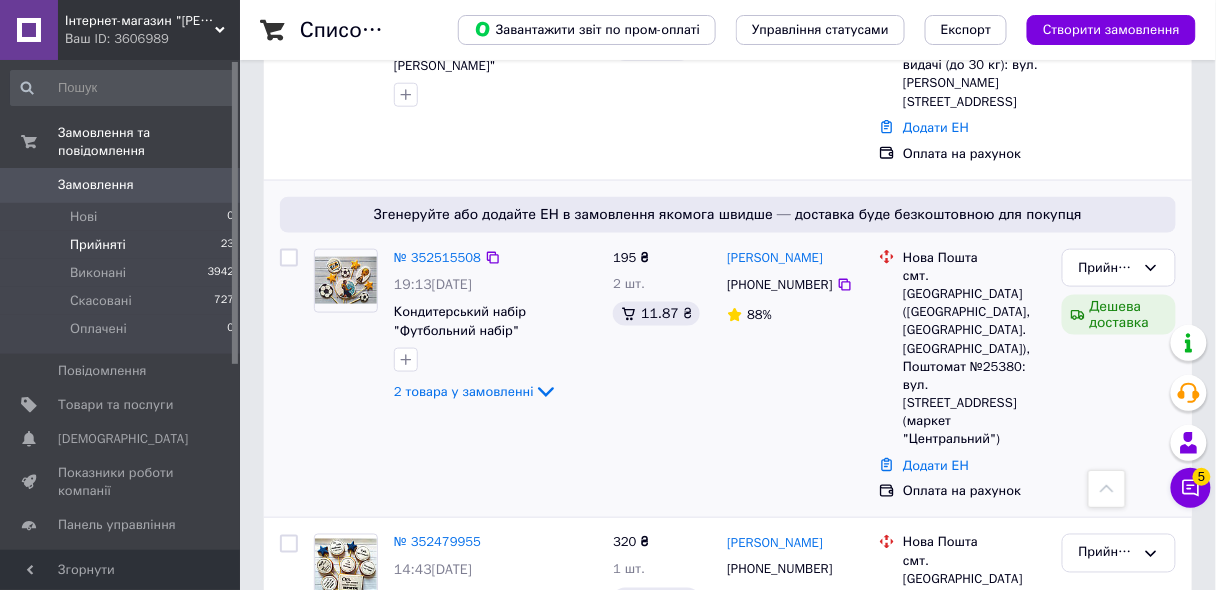 scroll, scrollTop: 560, scrollLeft: 0, axis: vertical 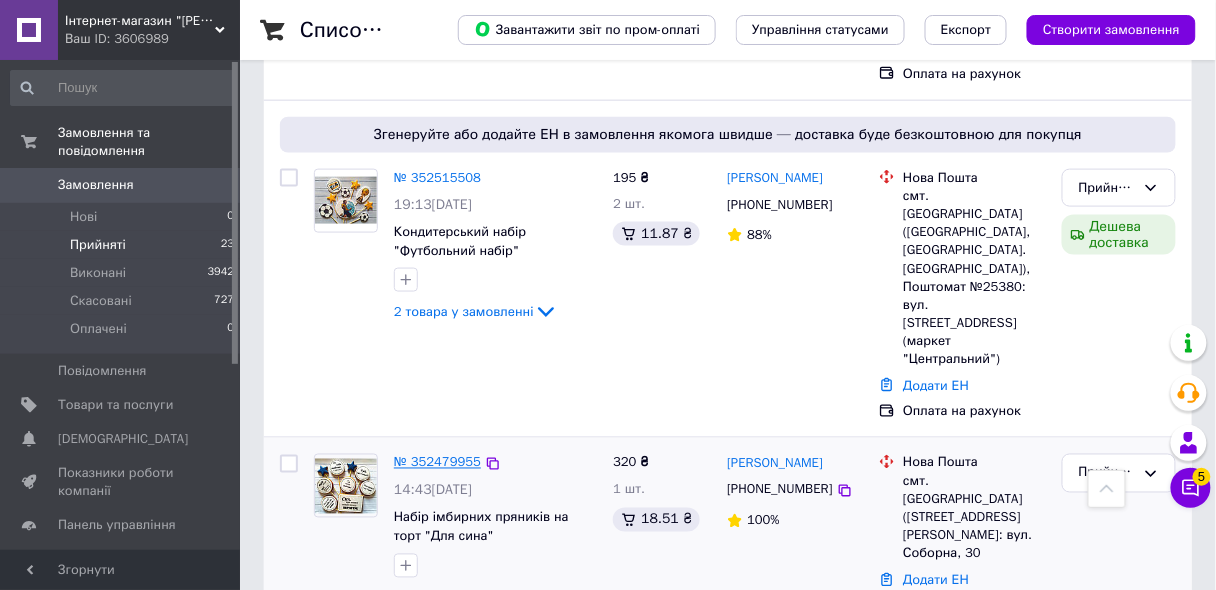 click on "№ 352479955" at bounding box center (437, 462) 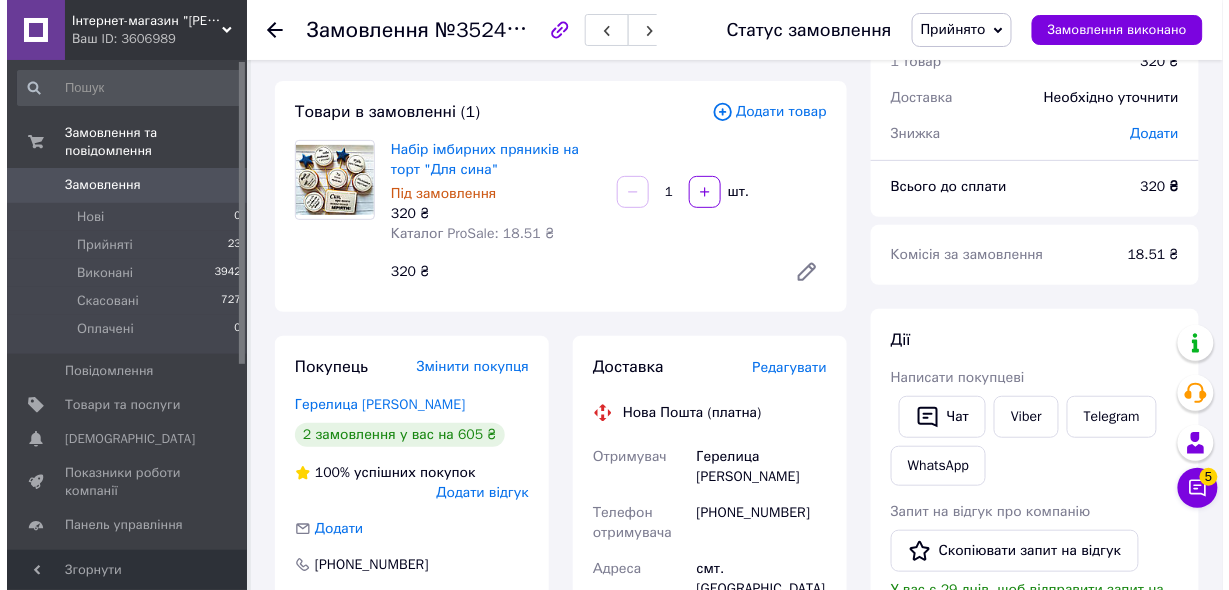 scroll, scrollTop: 0, scrollLeft: 0, axis: both 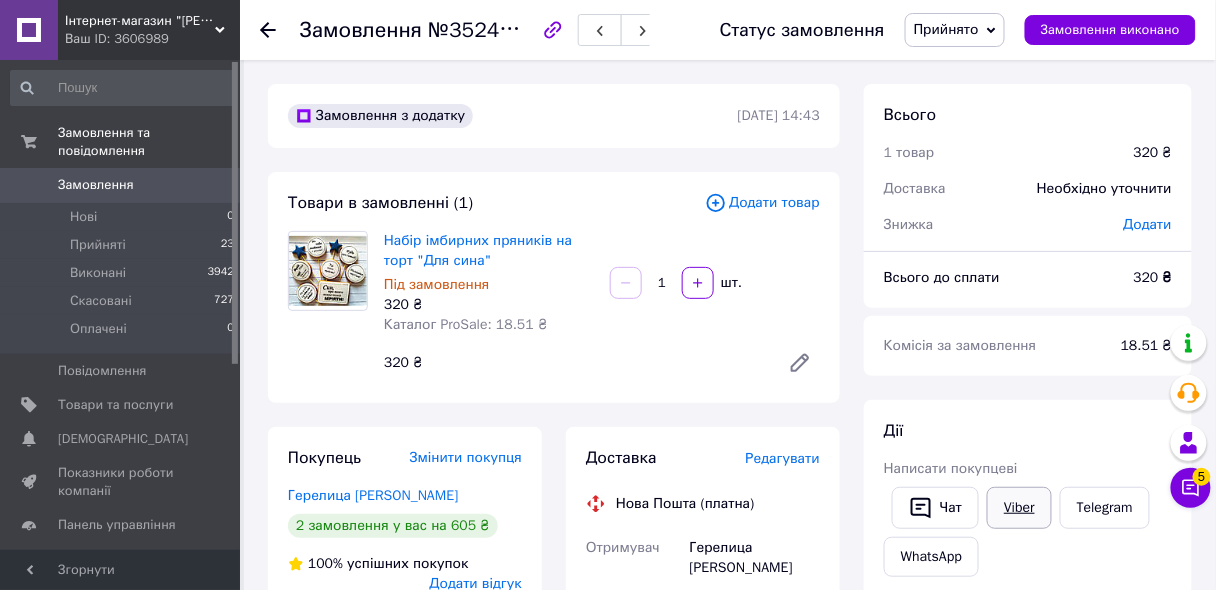 click on "Viber" at bounding box center [1019, 508] 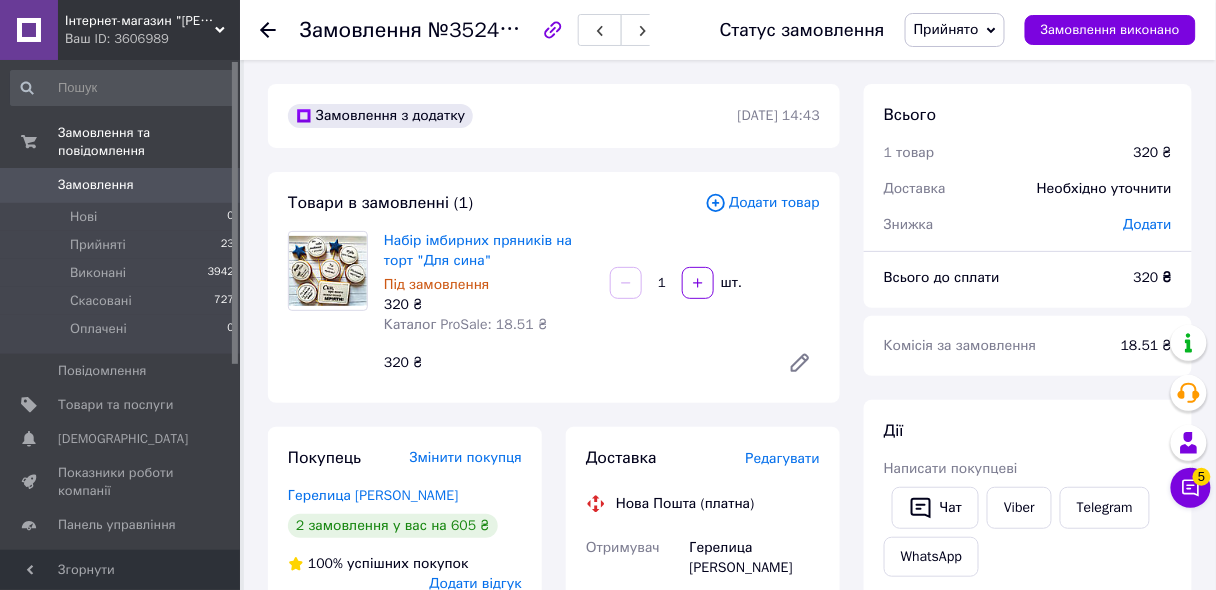 click on "Прийнято" at bounding box center (946, 29) 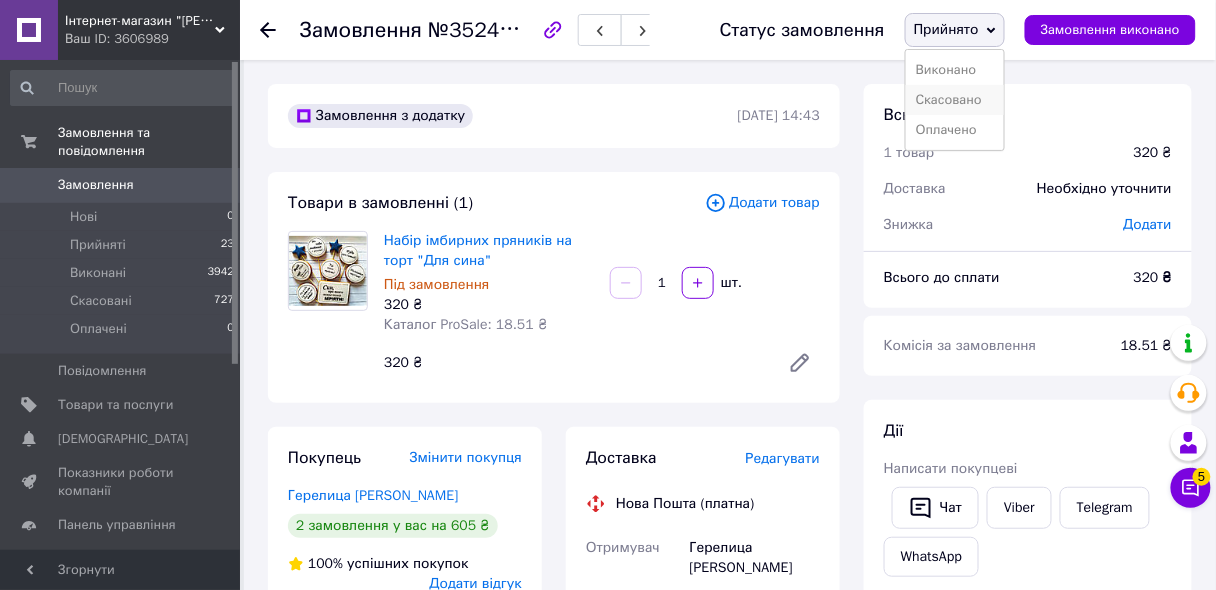 click on "Скасовано" at bounding box center (955, 100) 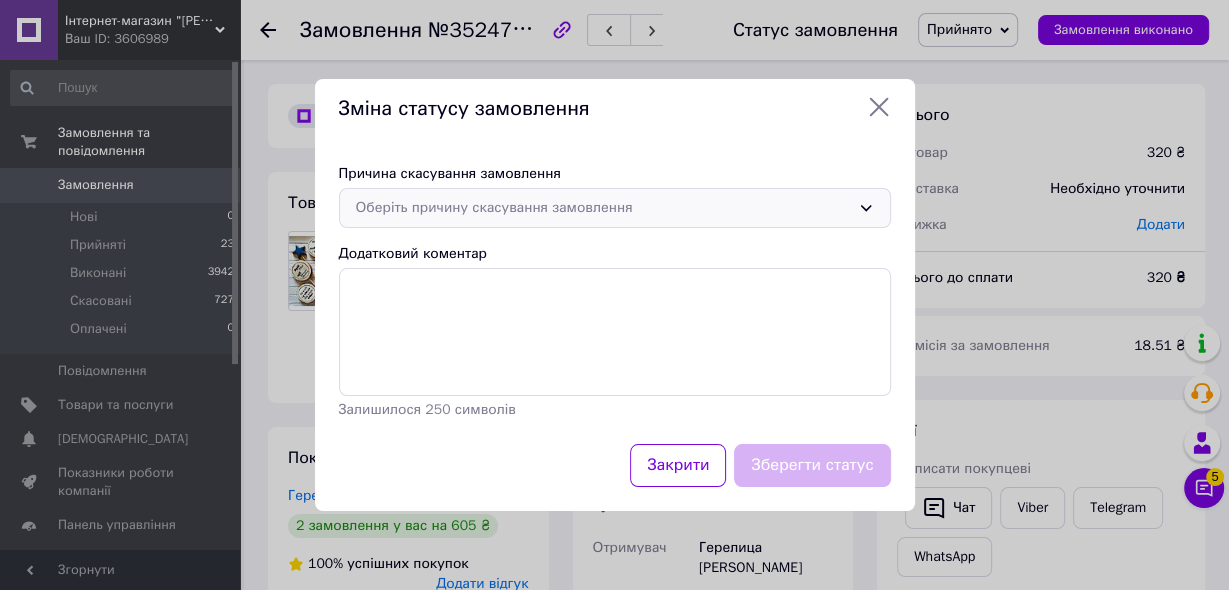 click on "Оберіть причину скасування замовлення" at bounding box center (603, 208) 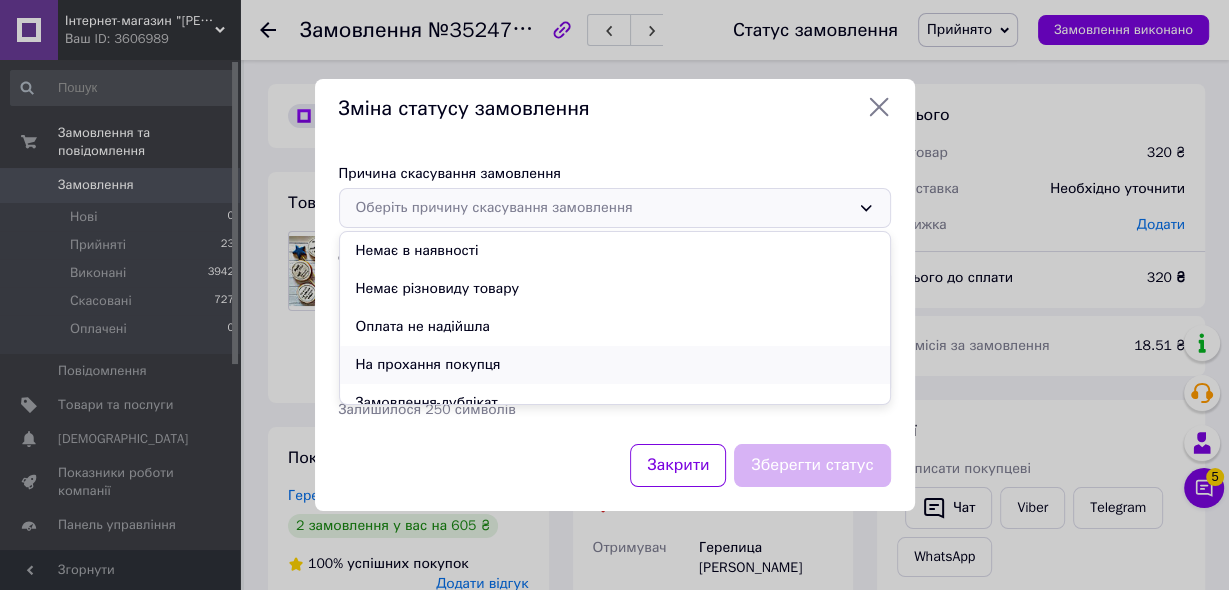 click on "На прохання покупця" at bounding box center (615, 365) 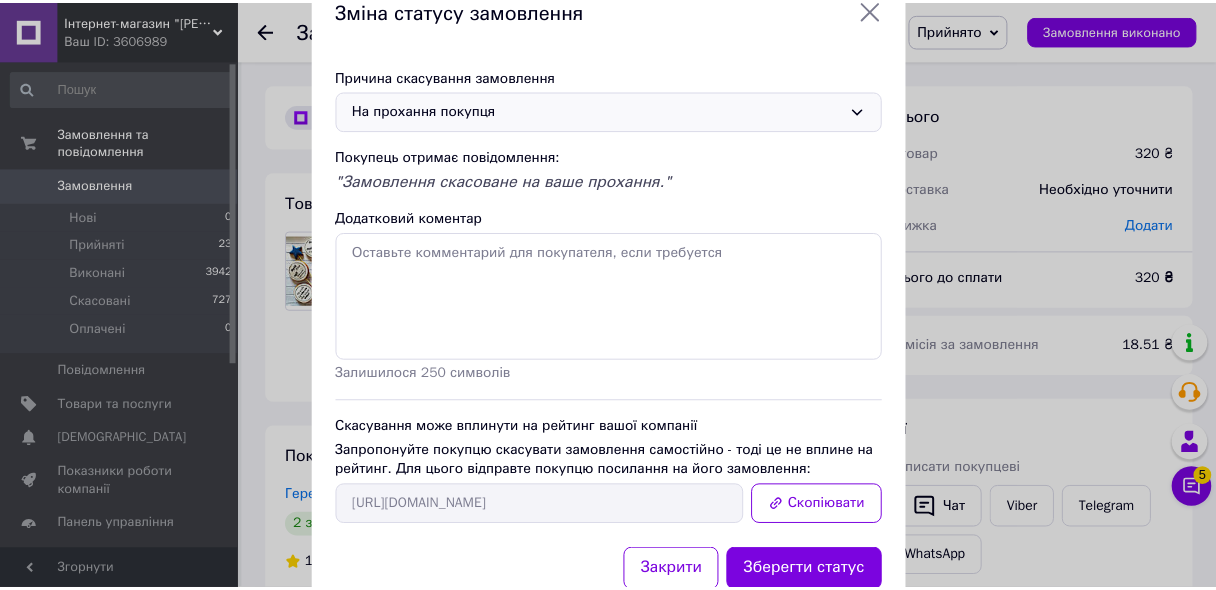 scroll, scrollTop: 113, scrollLeft: 0, axis: vertical 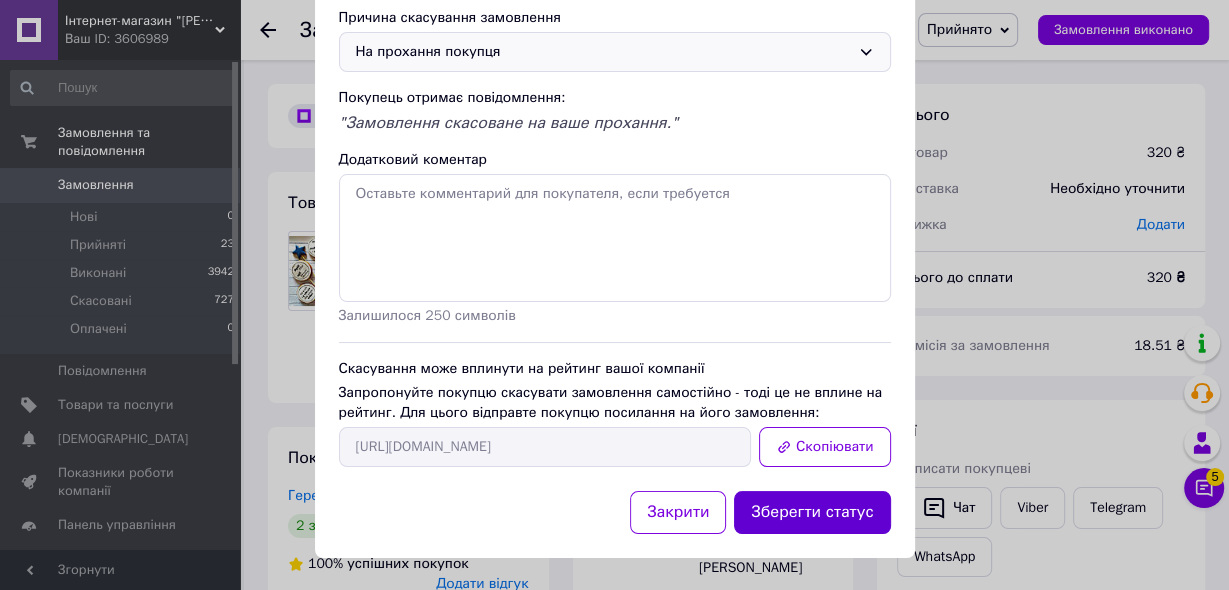 click on "Зберегти статус" at bounding box center (812, 512) 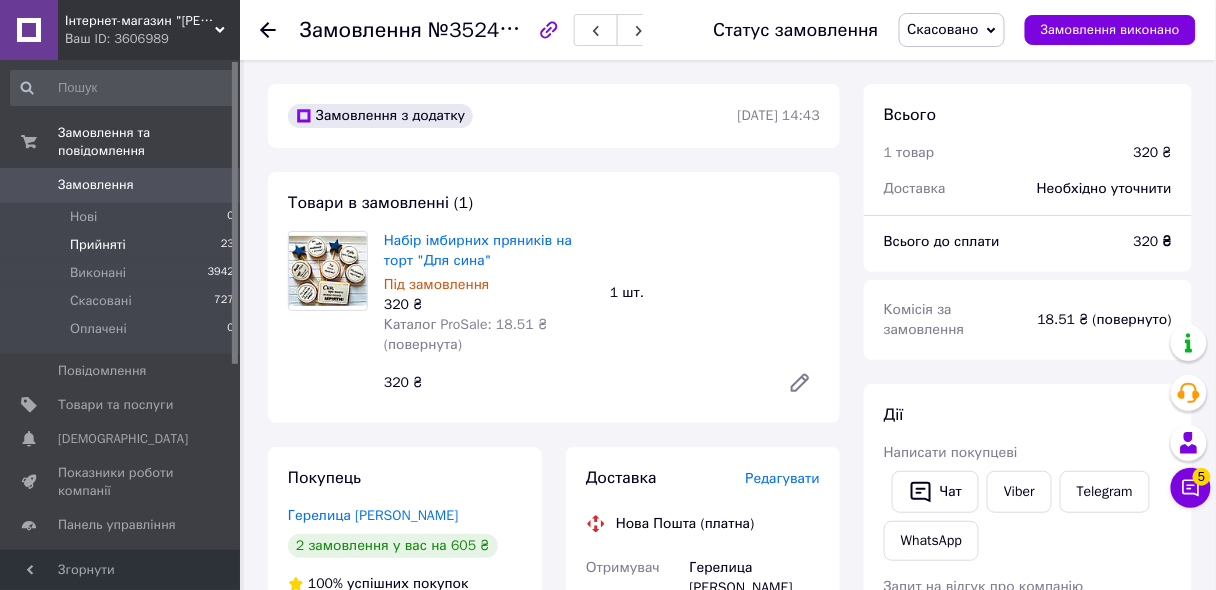click on "Прийняті" at bounding box center [98, 245] 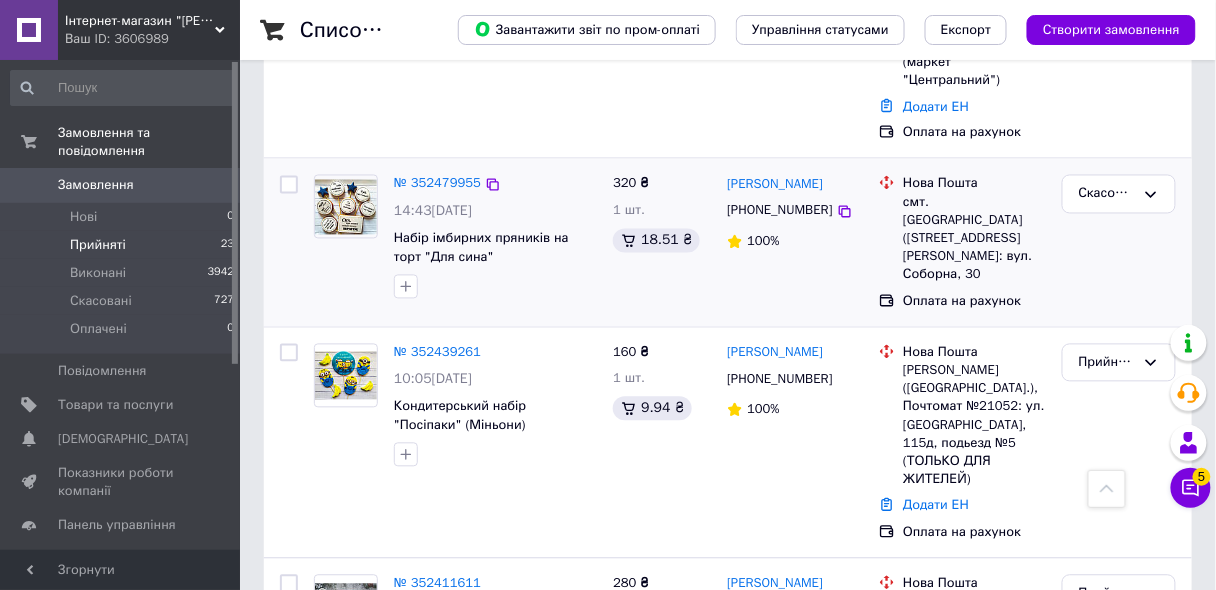 scroll, scrollTop: 880, scrollLeft: 0, axis: vertical 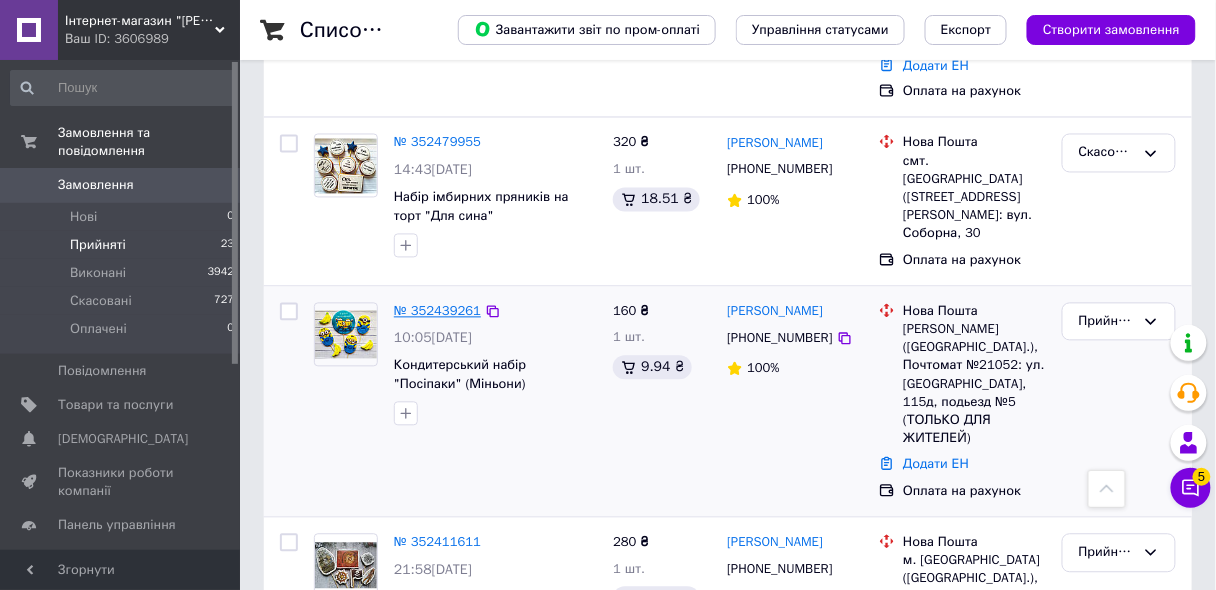 click on "№ 352439261" at bounding box center (437, 311) 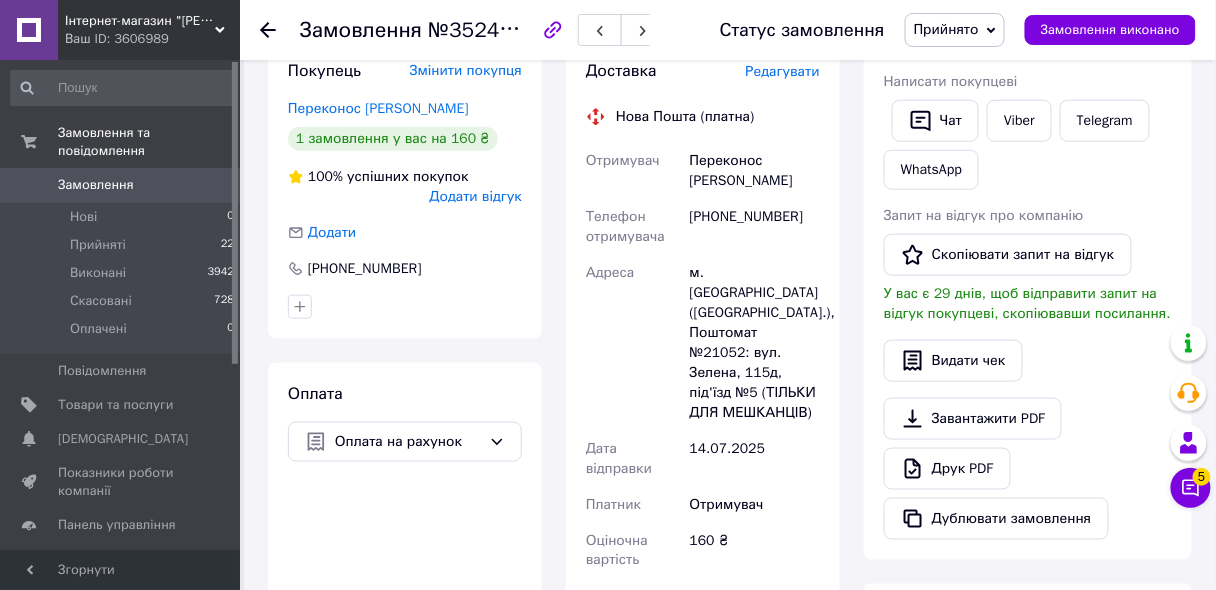 scroll, scrollTop: 359, scrollLeft: 0, axis: vertical 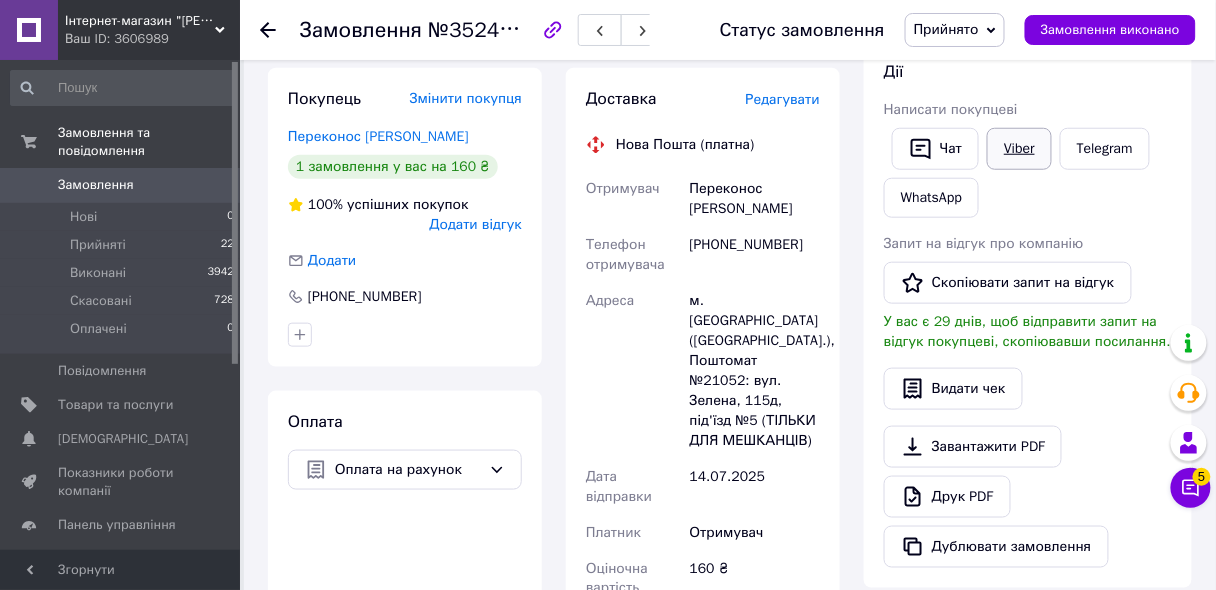 click on "Viber" at bounding box center (1019, 149) 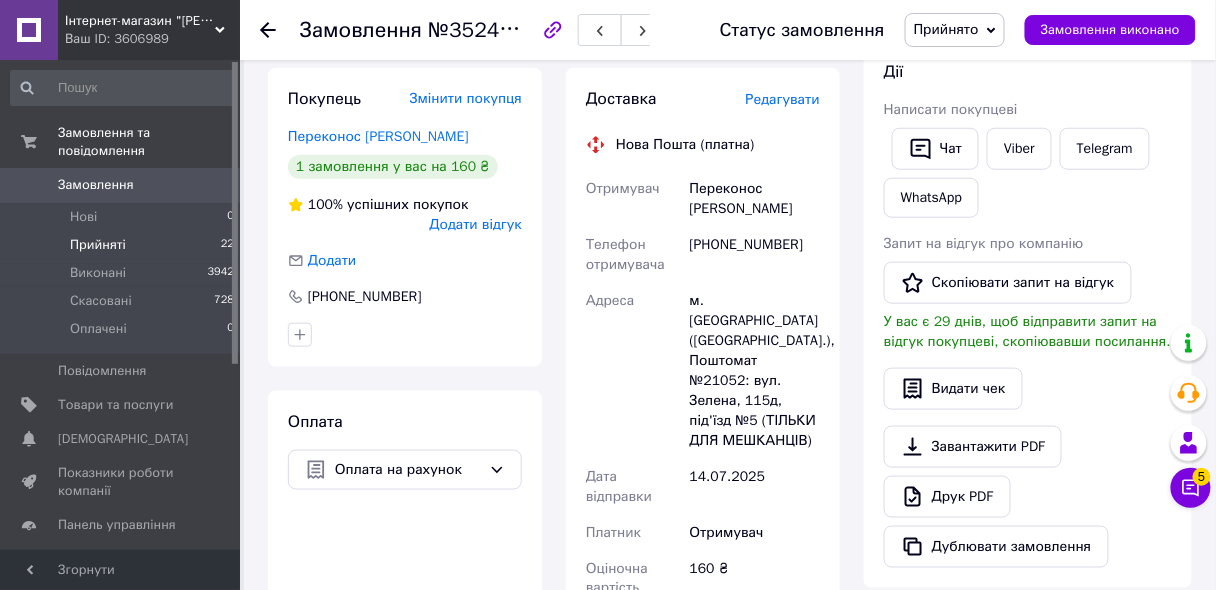 click on "Прийняті" at bounding box center [98, 245] 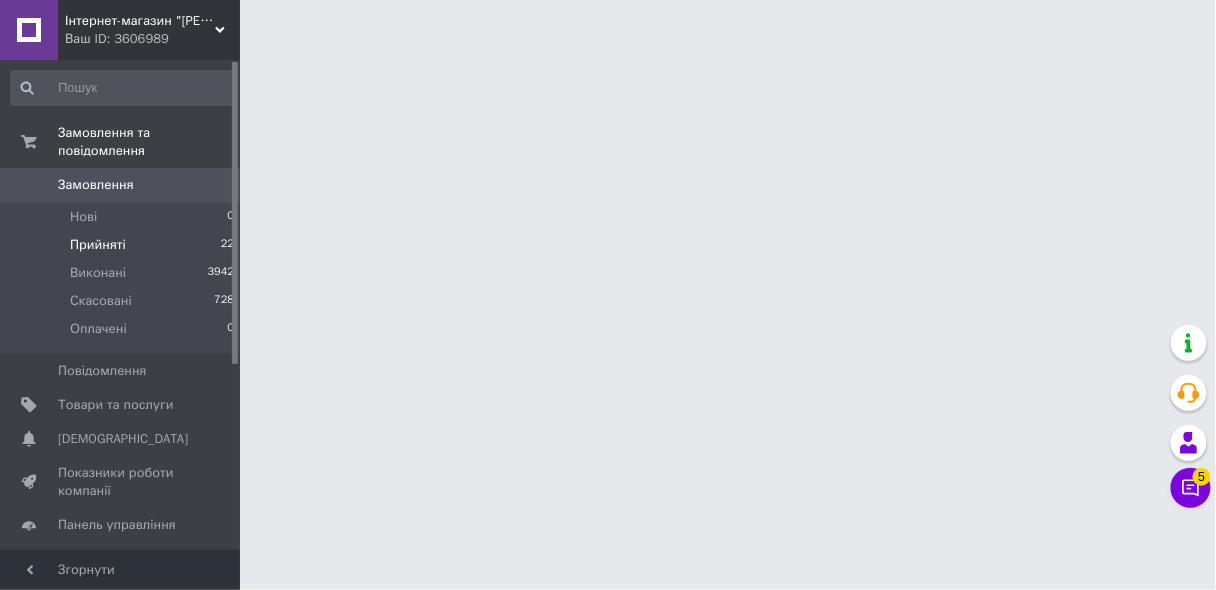 scroll, scrollTop: 0, scrollLeft: 0, axis: both 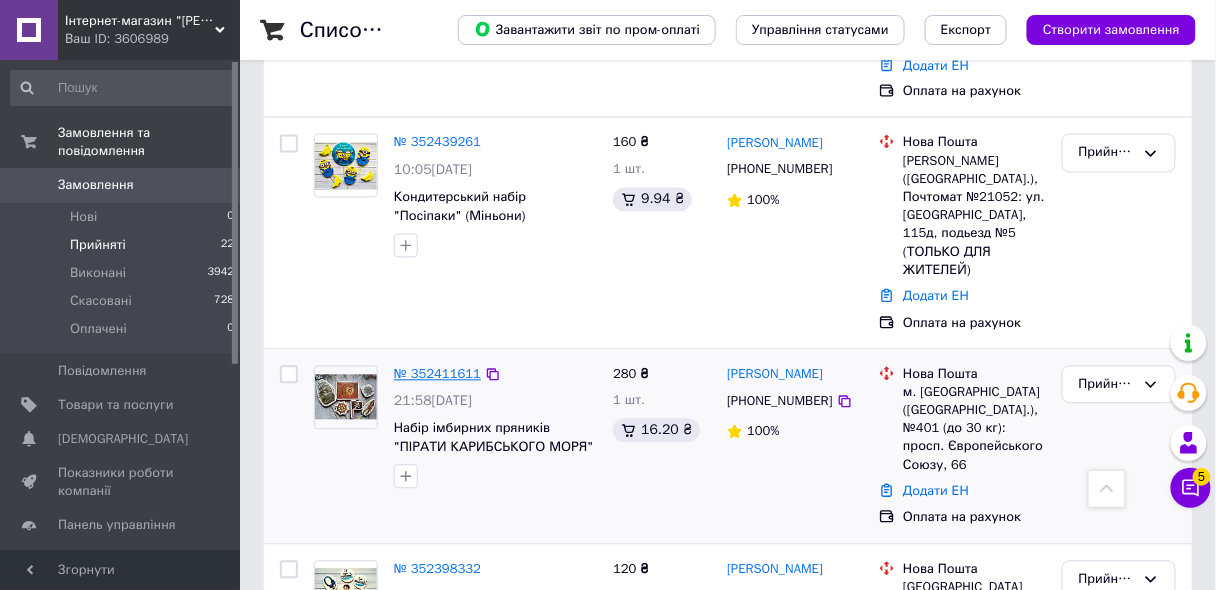 click on "№ 352411611" at bounding box center (437, 374) 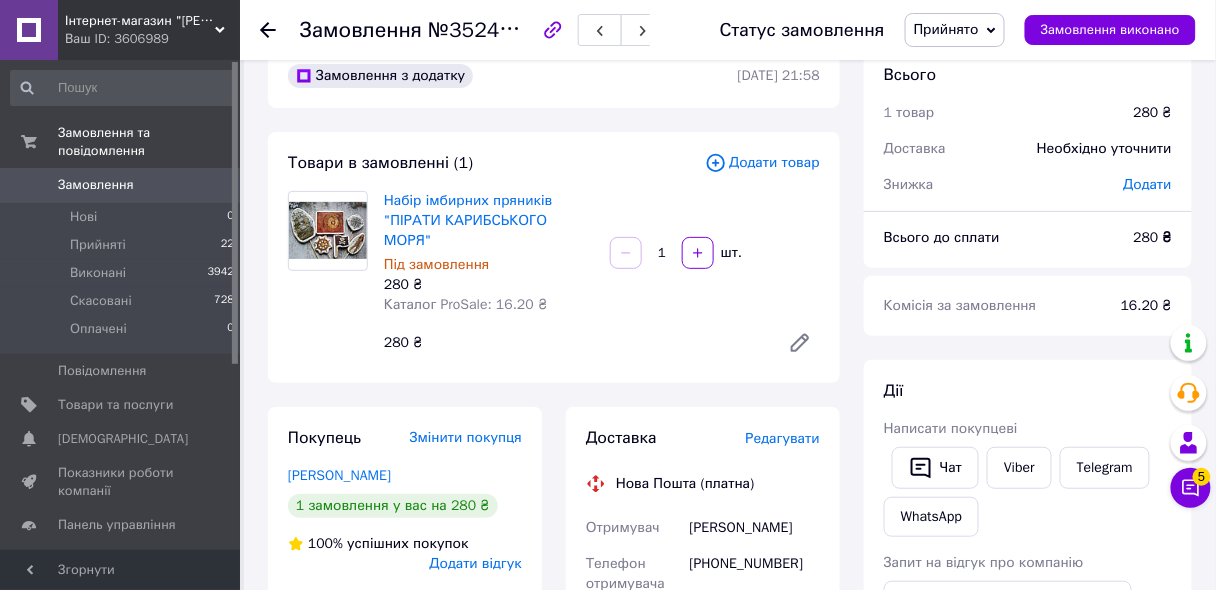 scroll, scrollTop: 39, scrollLeft: 0, axis: vertical 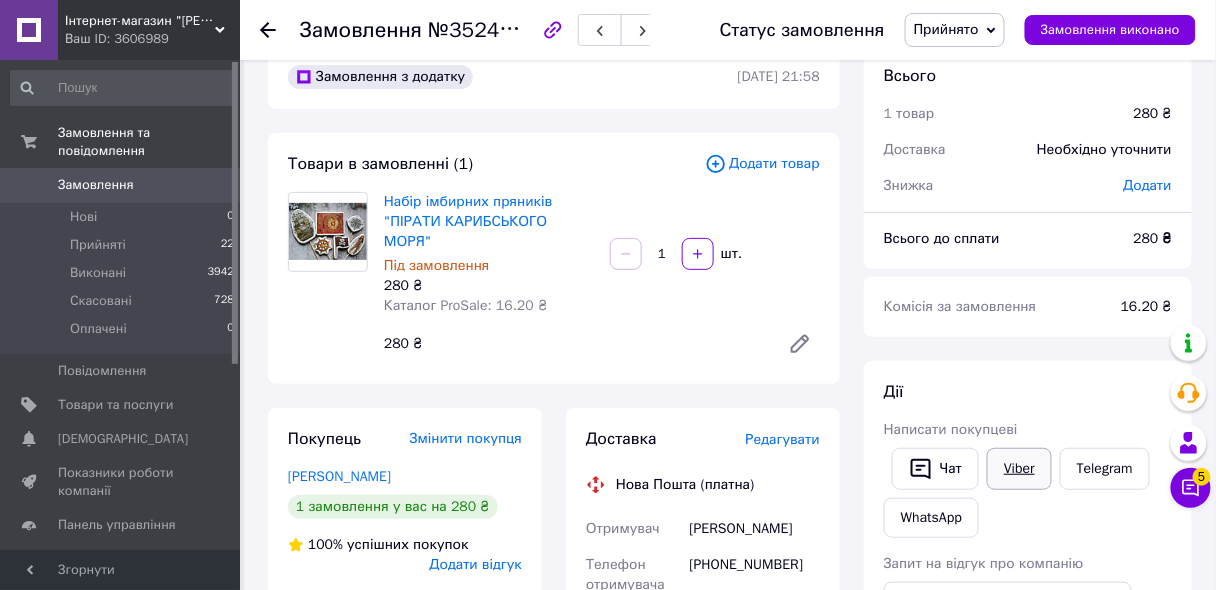 click on "Viber" at bounding box center (1019, 469) 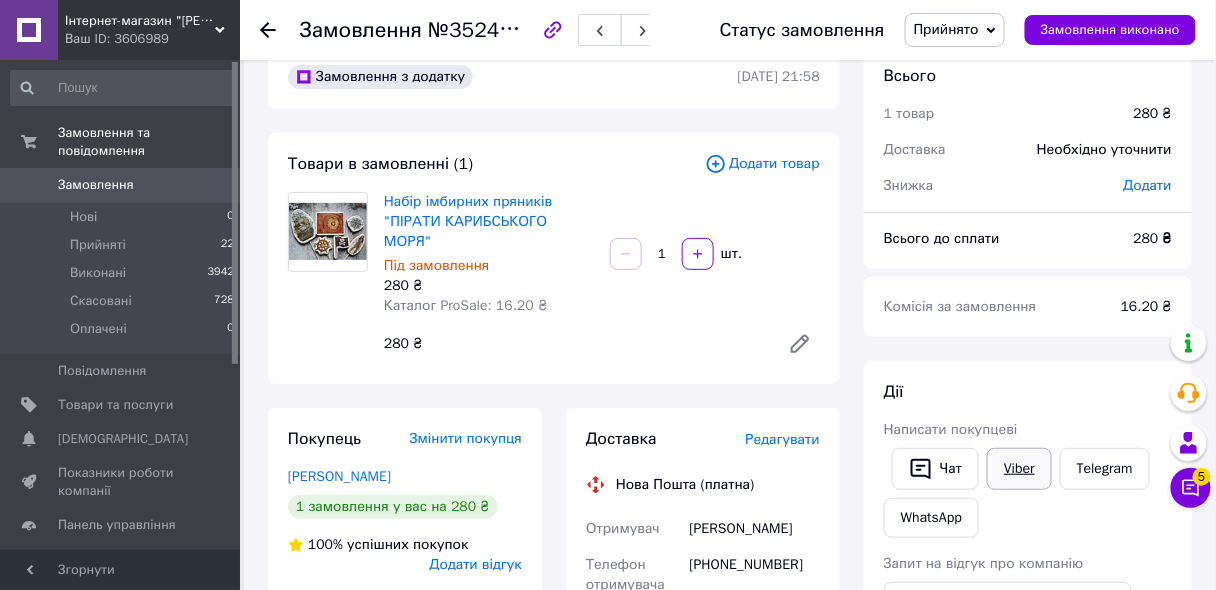 click on "Viber" at bounding box center (1019, 469) 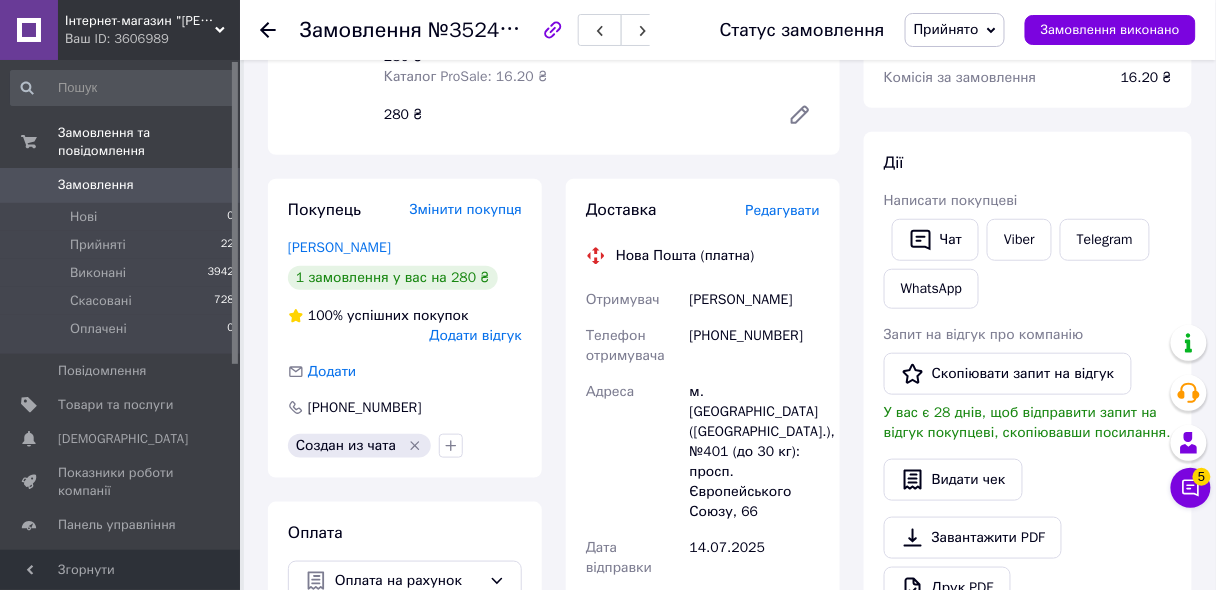scroll, scrollTop: 119, scrollLeft: 0, axis: vertical 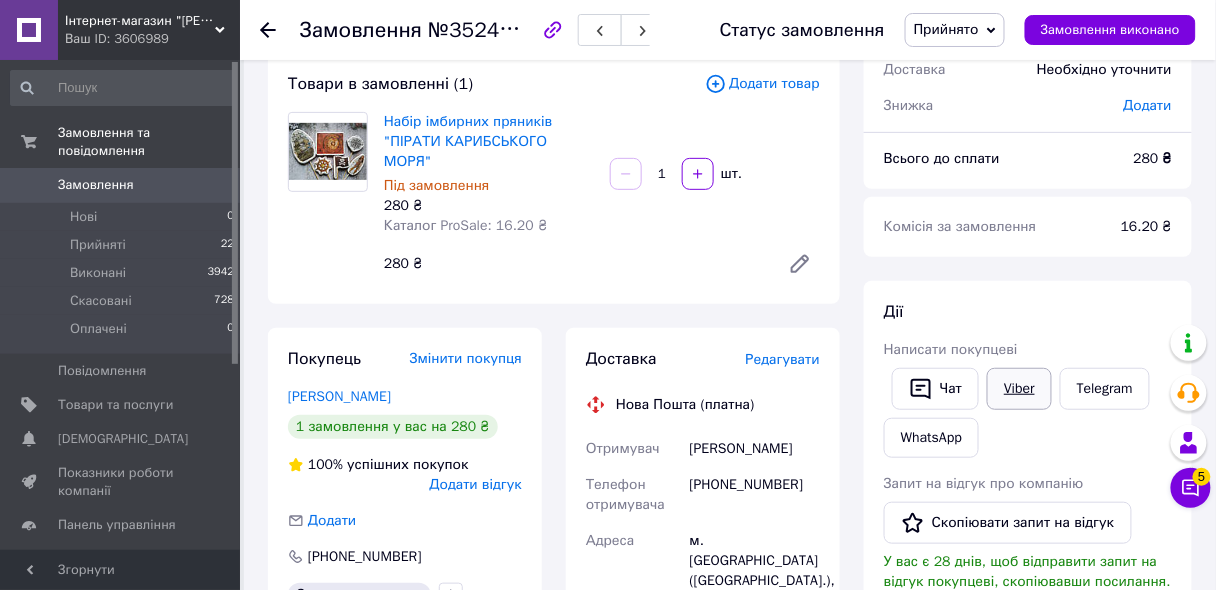 click on "Viber" at bounding box center (1019, 389) 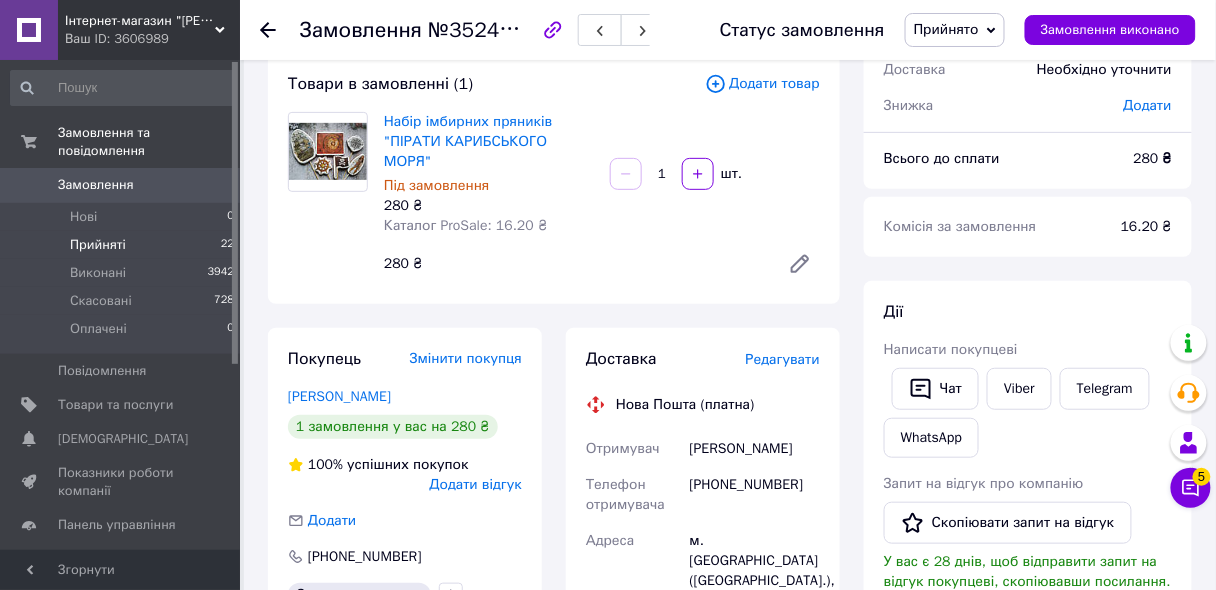click on "Прийняті 22" at bounding box center (123, 245) 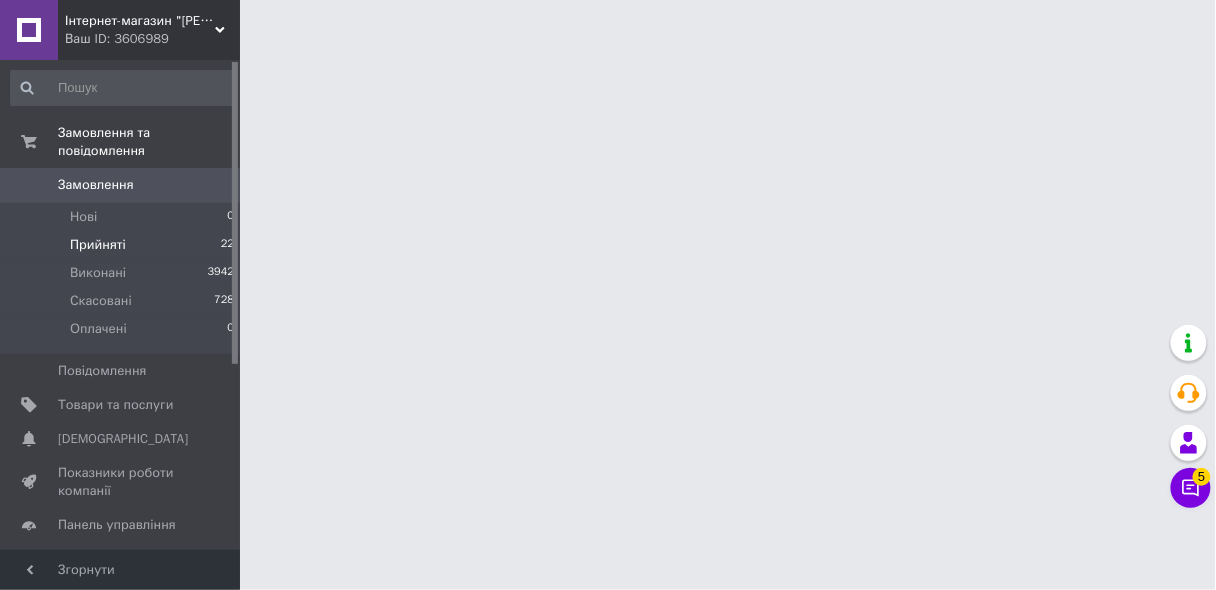 scroll, scrollTop: 0, scrollLeft: 0, axis: both 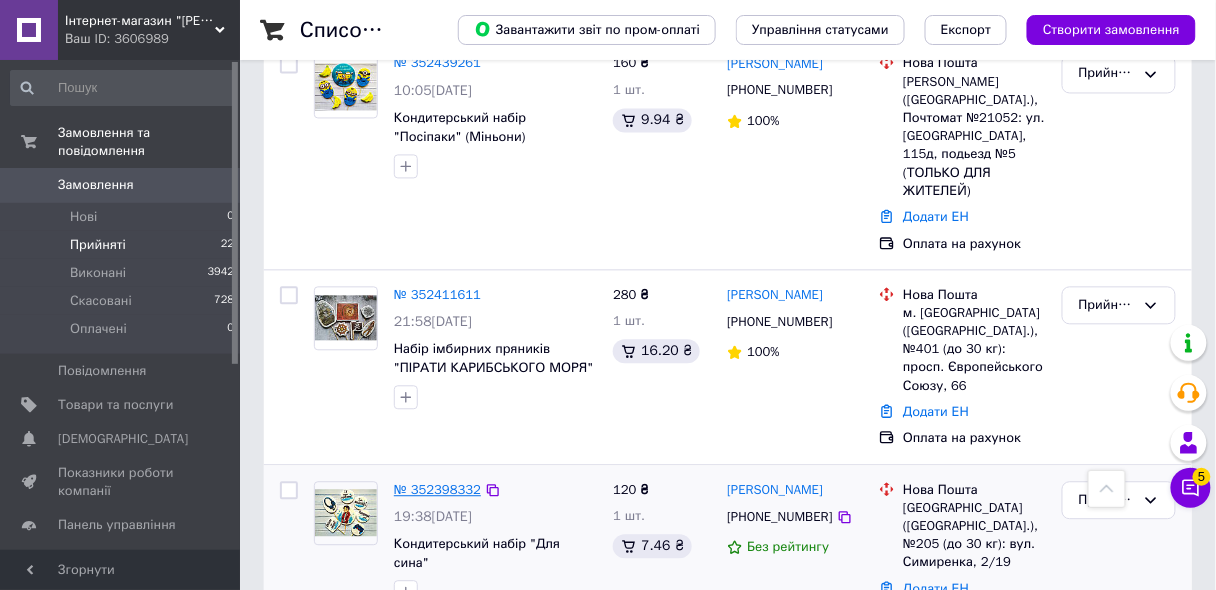 click on "№ 352398332" at bounding box center (437, 489) 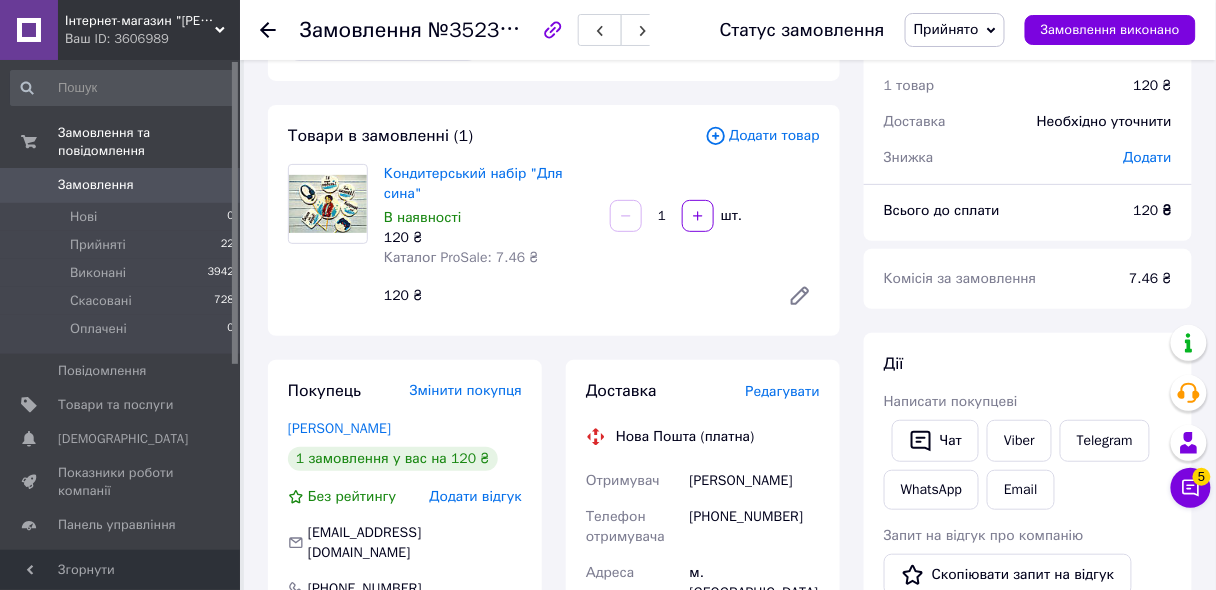 scroll, scrollTop: 0, scrollLeft: 0, axis: both 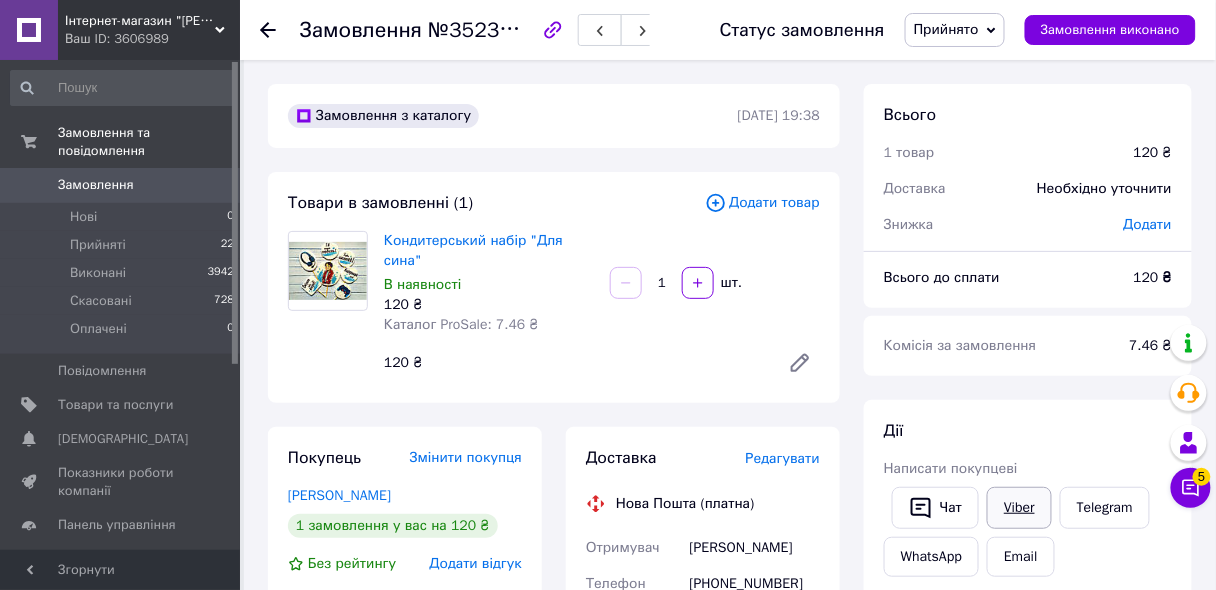 click on "Viber" at bounding box center (1019, 508) 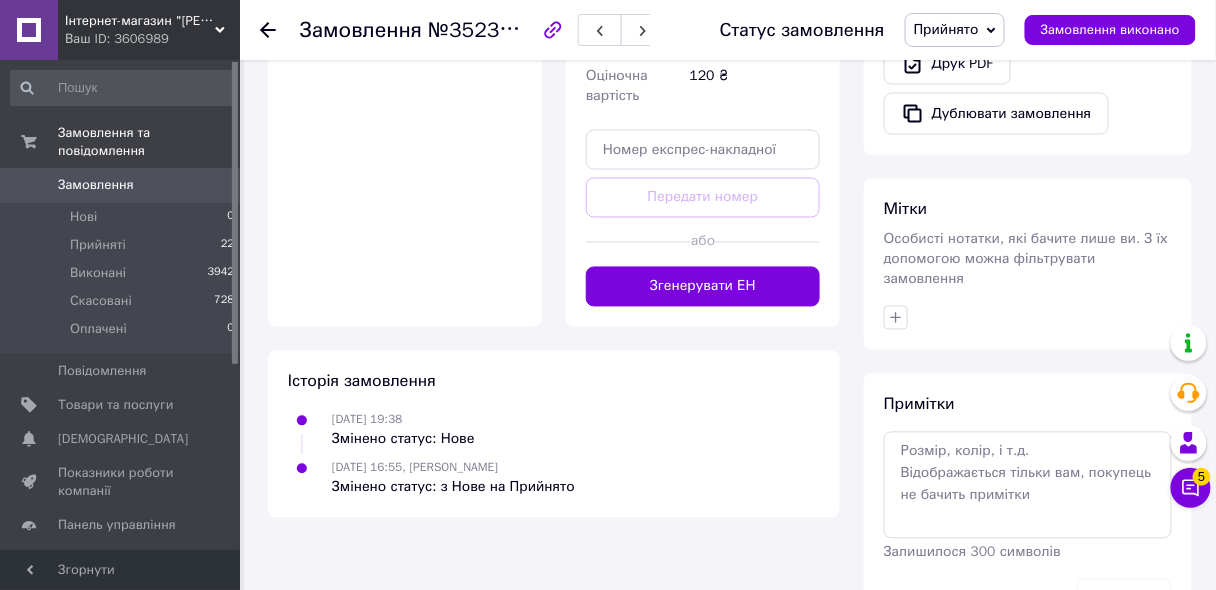 scroll, scrollTop: 800, scrollLeft: 0, axis: vertical 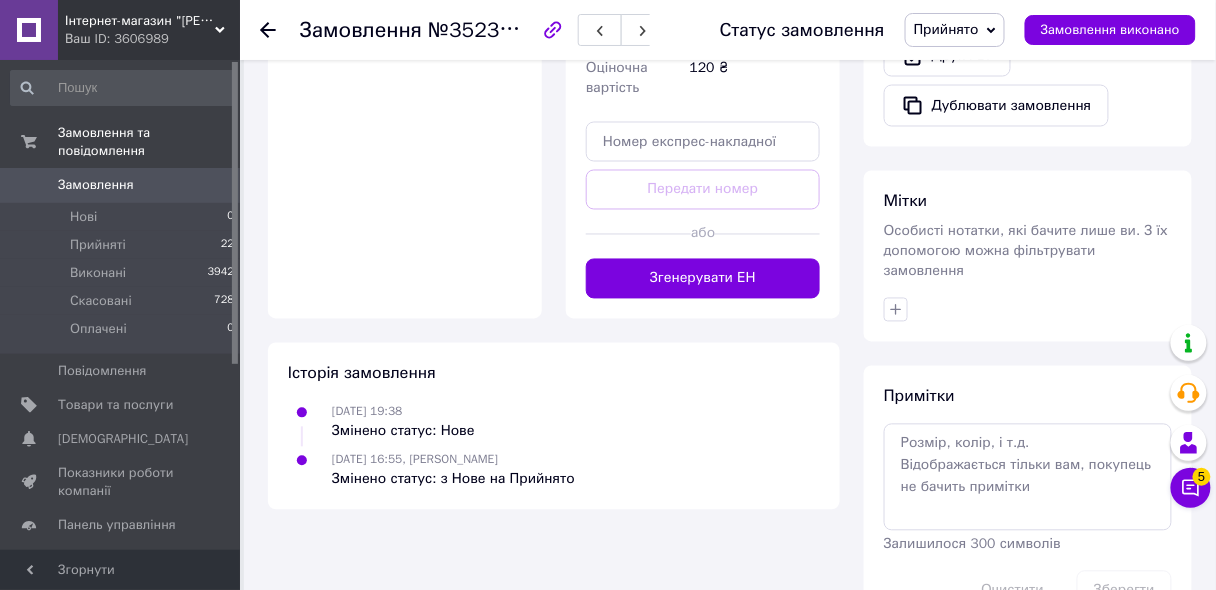 click on "Замовлення з каталогу 12.07.2025 | 19:38 Товари в замовленні (1) Додати товар Кондитерський набір "Для сина" В наявності 120 ₴ Каталог ProSale: 7.46 ₴  1   шт. 120 ₴ Покупець Змінити покупця Ворощук Тамара 1 замовлення у вас на 120 ₴ Без рейтингу   Додати відгук tamara2807@i.ua +380977959026 Оплата Оплата на рахунок Доставка Редагувати Нова Пошта (платна) Отримувач Ворощук Тамара Телефон отримувача +380977959026 Адреса м. Київ (Київська обл.), №205 (до 30 кг): вул. Симиренка, 2/19 Дата відправки 14.07.2025 Платник Отримувач Оціночна вартість 120 ₴ Передати номер або Згенерувати ЕН Платник Отримувач Ворощук" at bounding box center [554, -43] 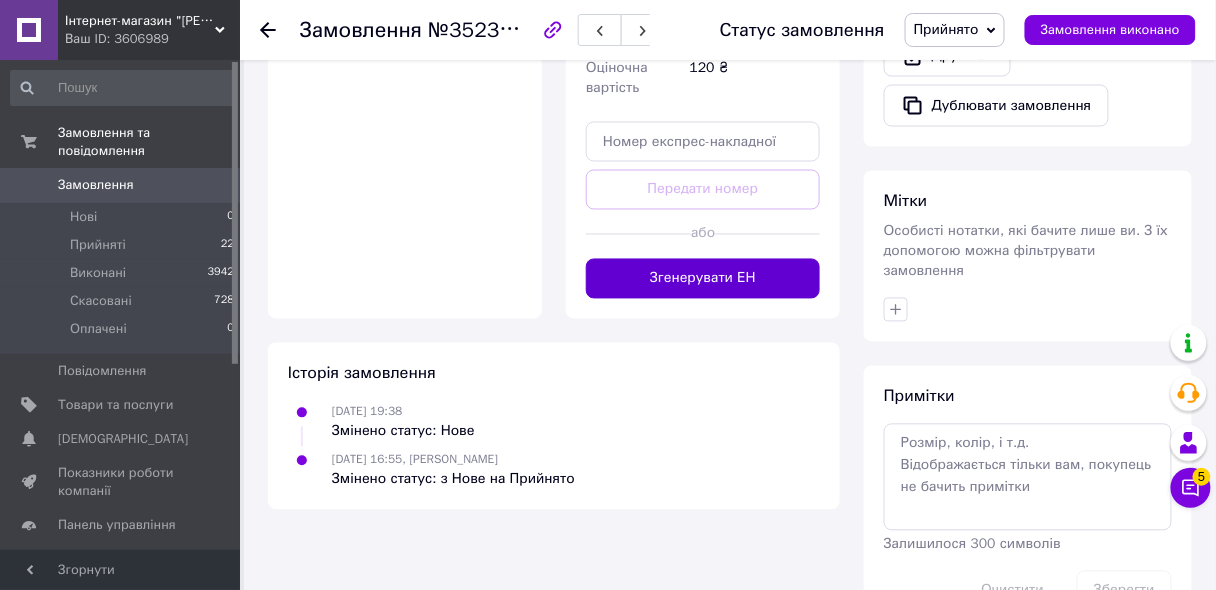 click on "Згенерувати ЕН" at bounding box center [703, 279] 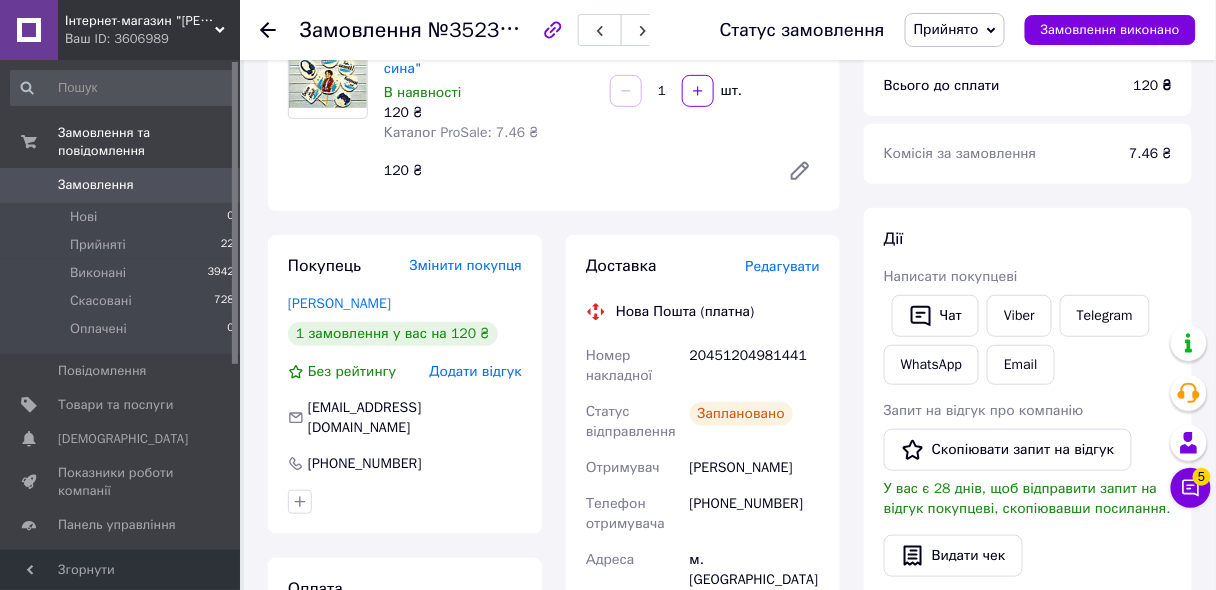scroll, scrollTop: 80, scrollLeft: 0, axis: vertical 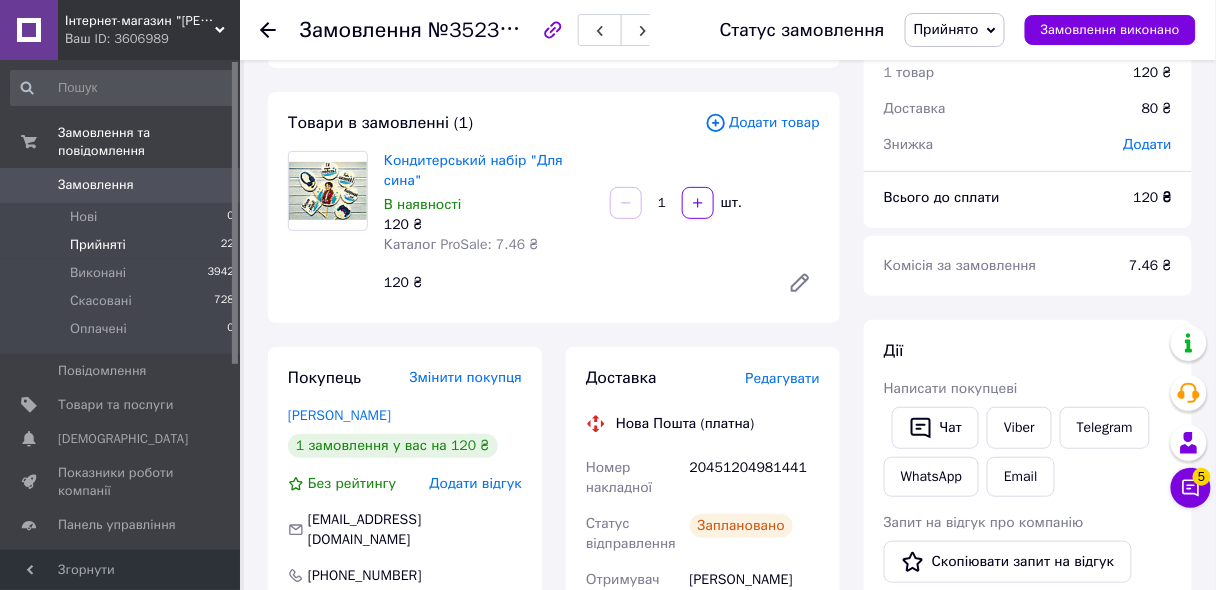 click on "Прийняті" at bounding box center (98, 245) 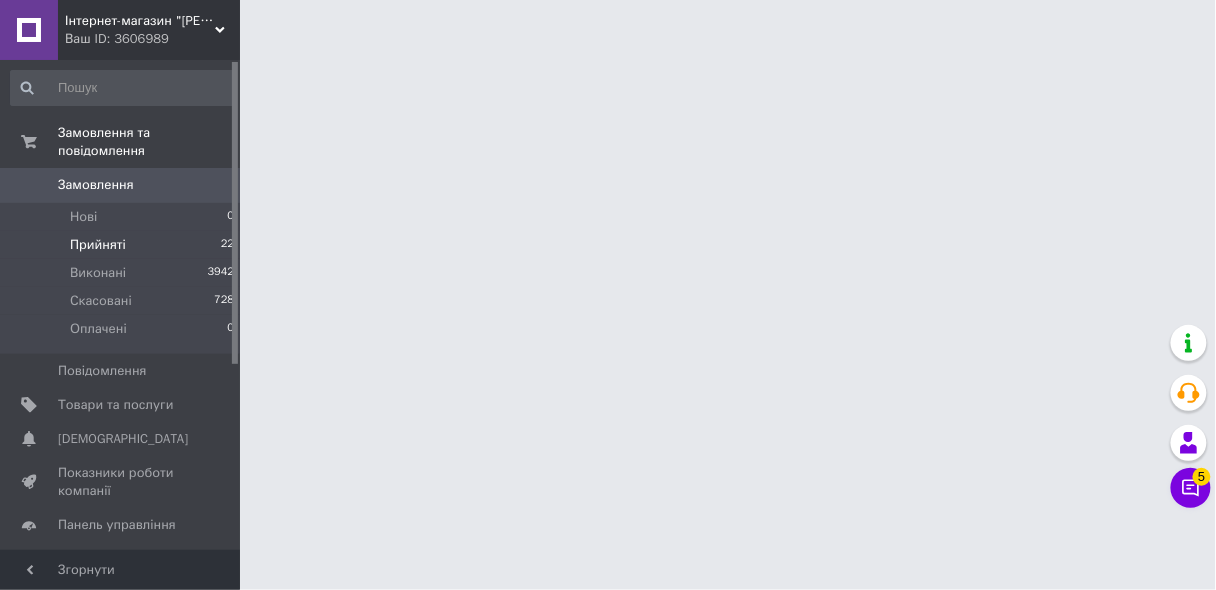 scroll, scrollTop: 0, scrollLeft: 0, axis: both 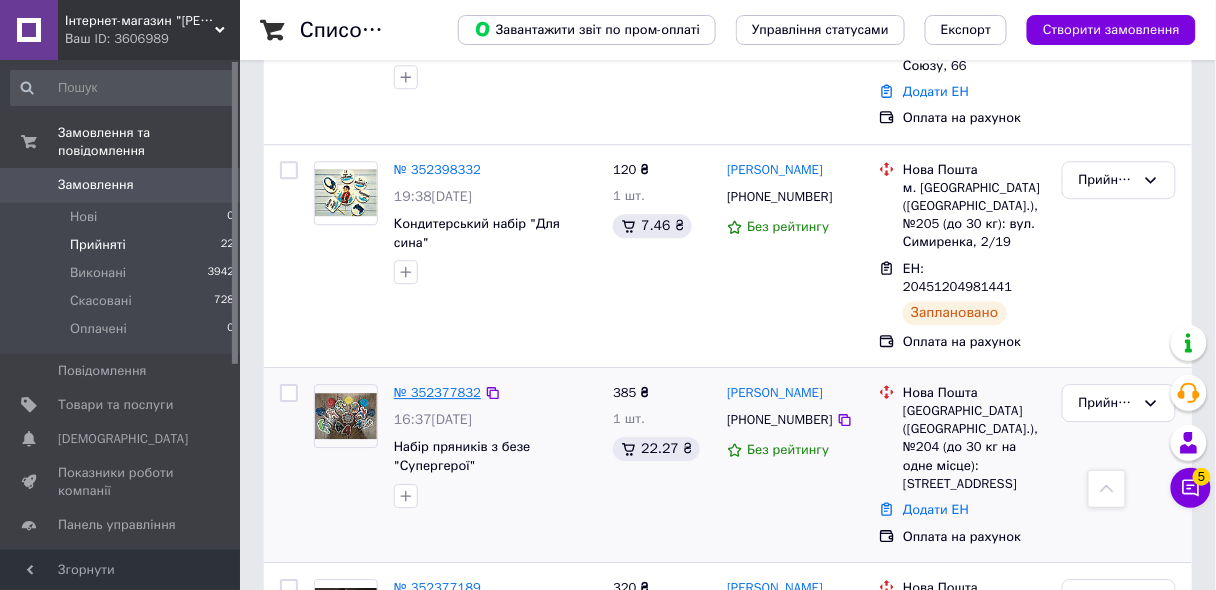 click on "№ 352377832" at bounding box center [437, 392] 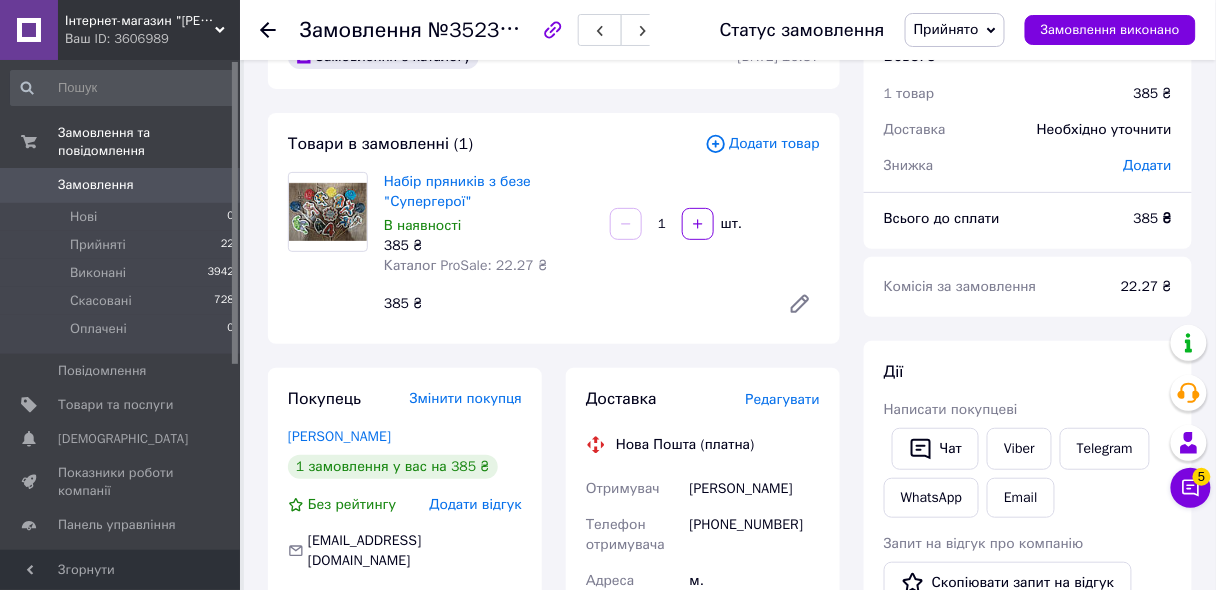 scroll, scrollTop: 0, scrollLeft: 0, axis: both 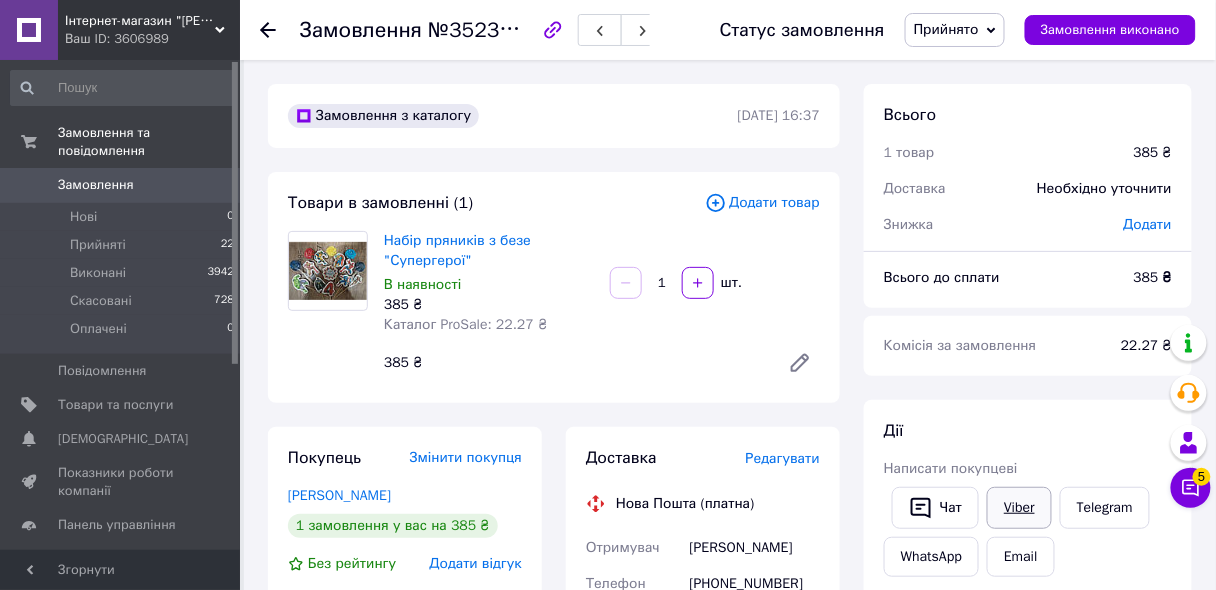 click on "Viber" at bounding box center (1019, 508) 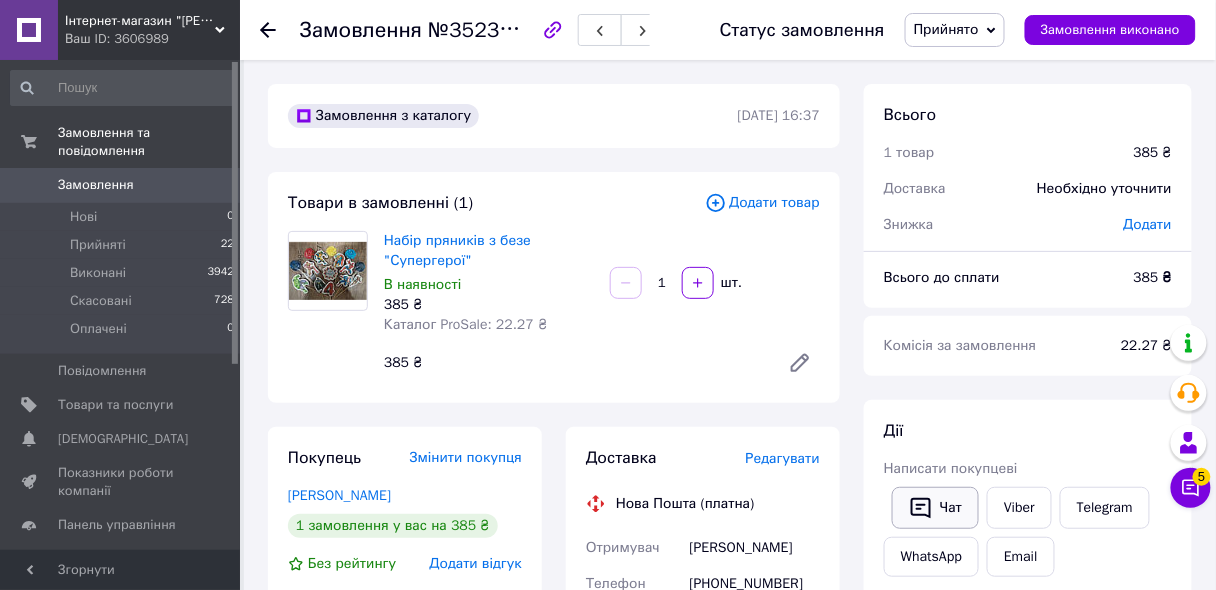 click on "Чат" at bounding box center (935, 508) 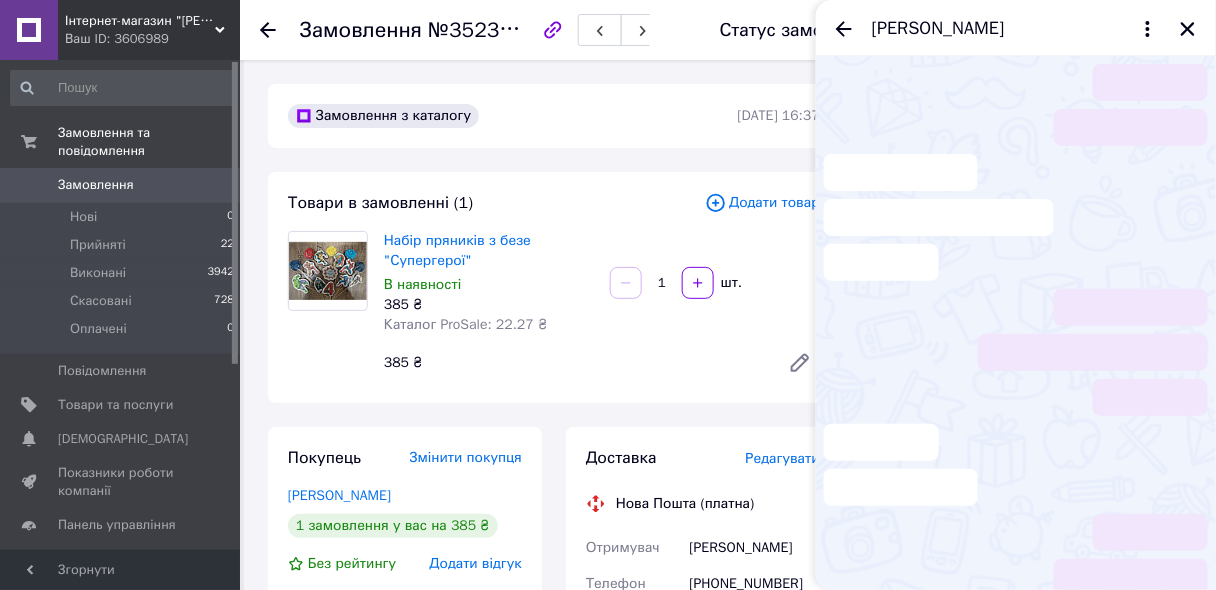 scroll, scrollTop: 216, scrollLeft: 0, axis: vertical 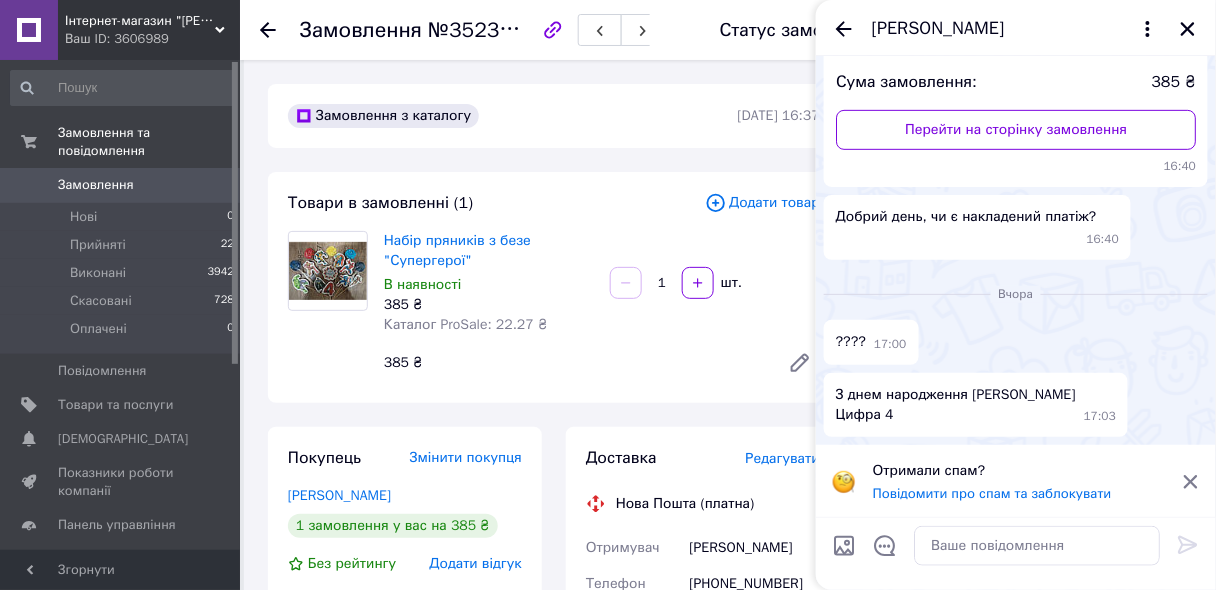 click 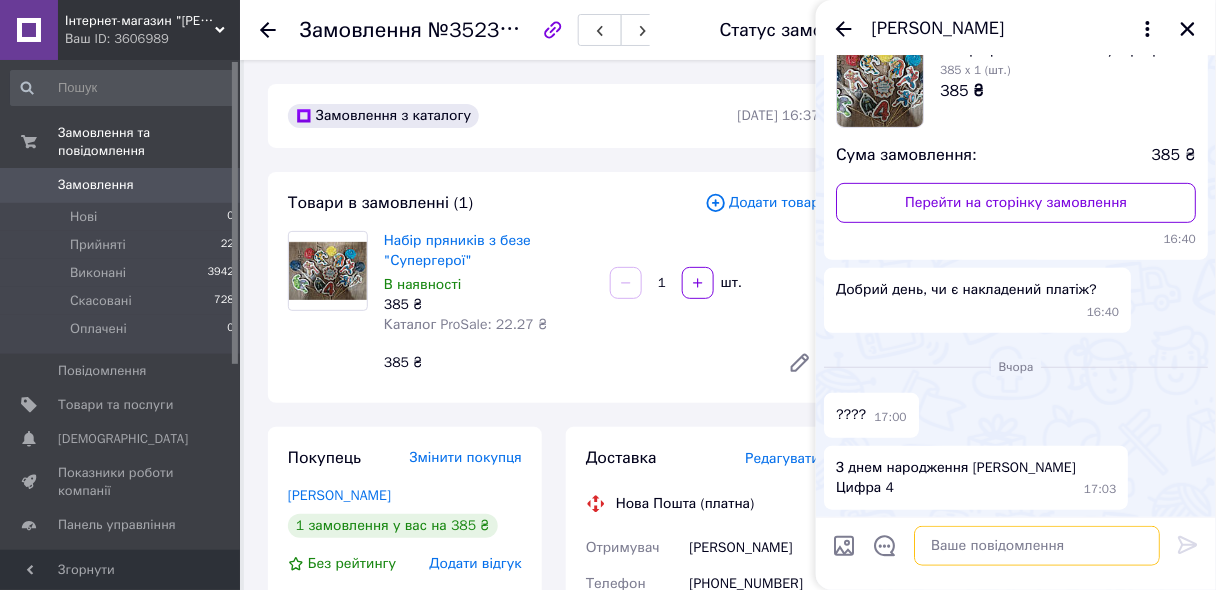 click at bounding box center (1037, 546) 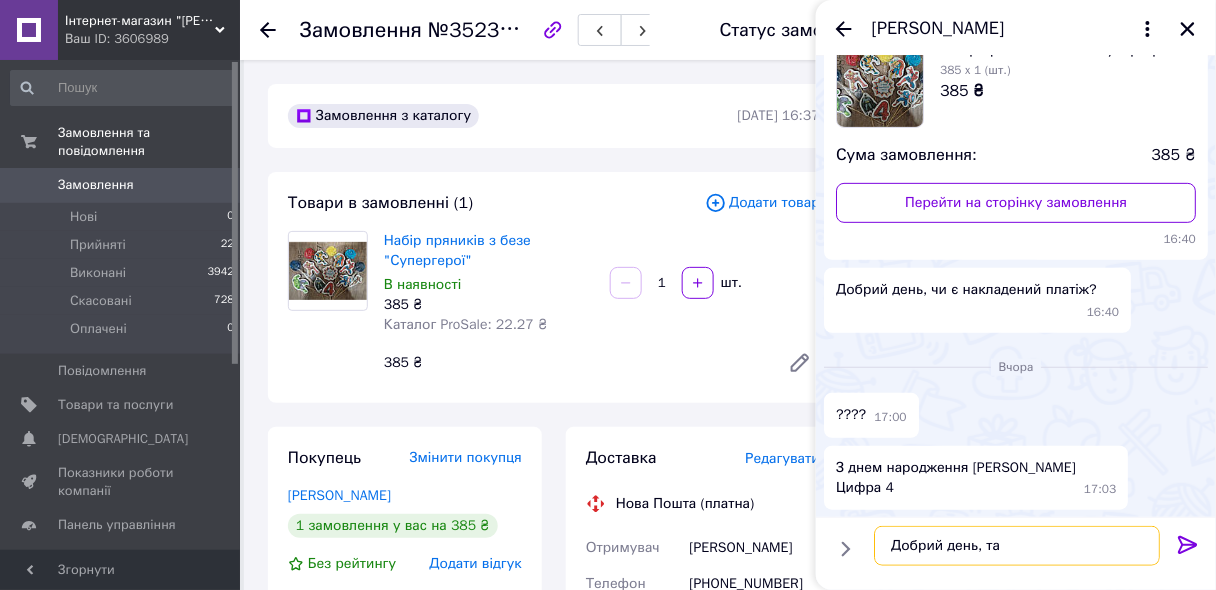type on "Добрий день, так" 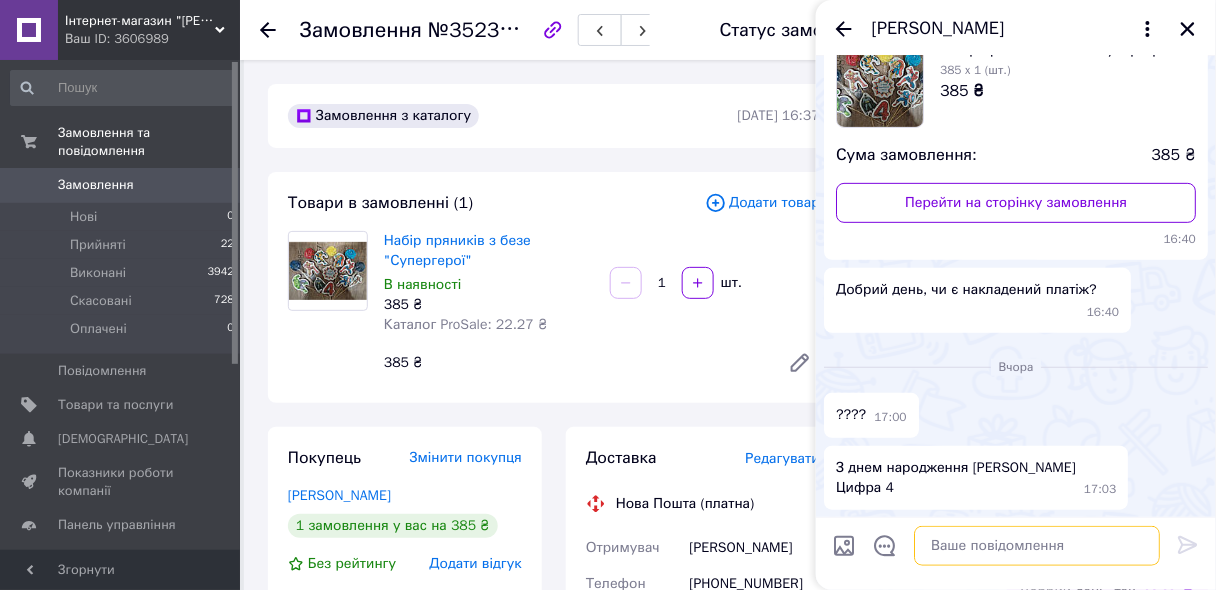 scroll, scrollTop: 248, scrollLeft: 0, axis: vertical 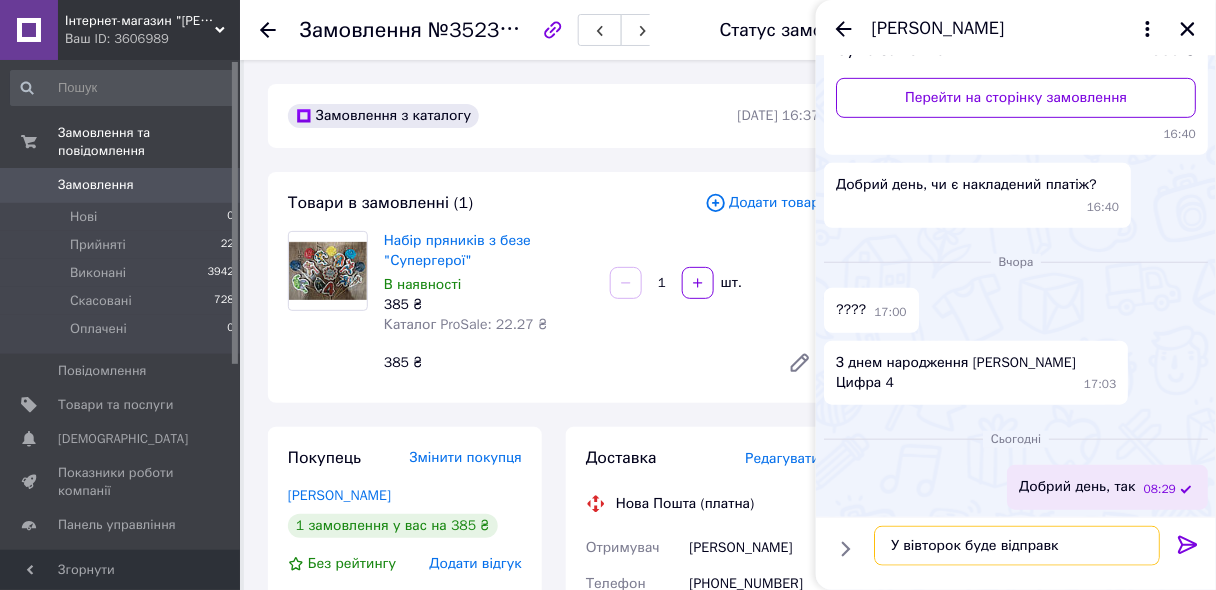 type on "У вівторок буде відправка" 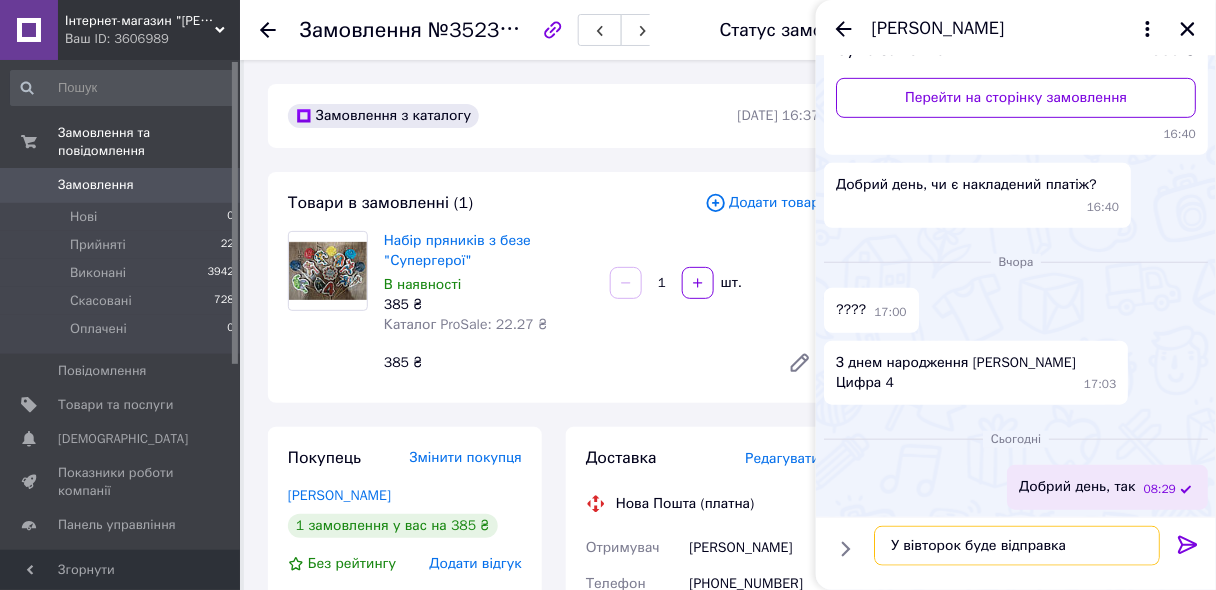 type 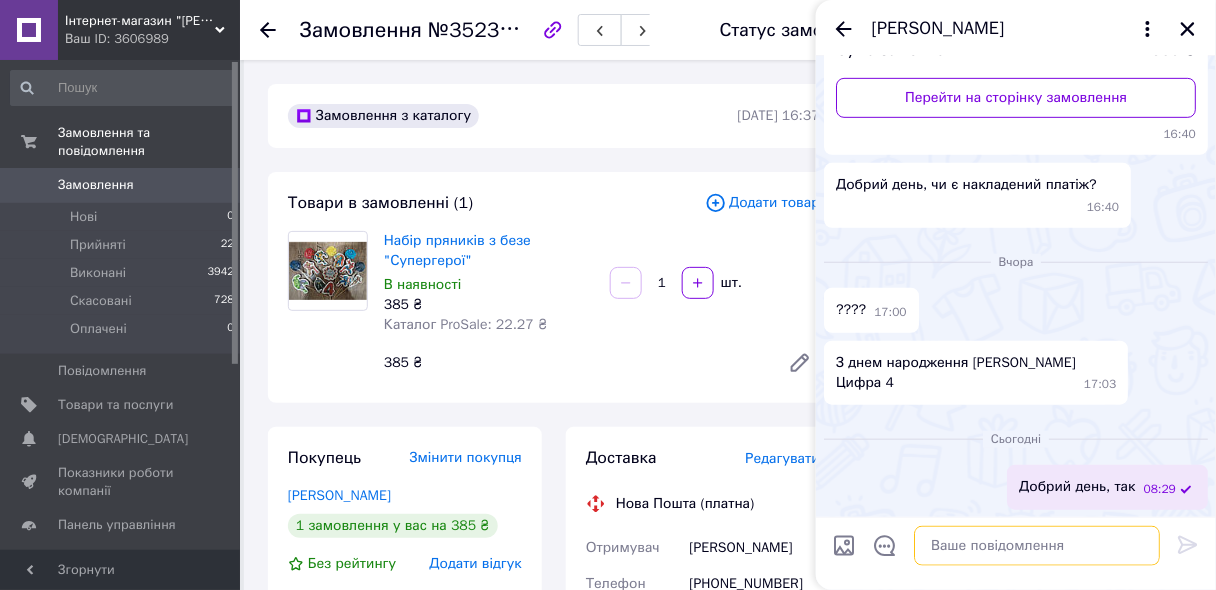 scroll, scrollTop: 302, scrollLeft: 0, axis: vertical 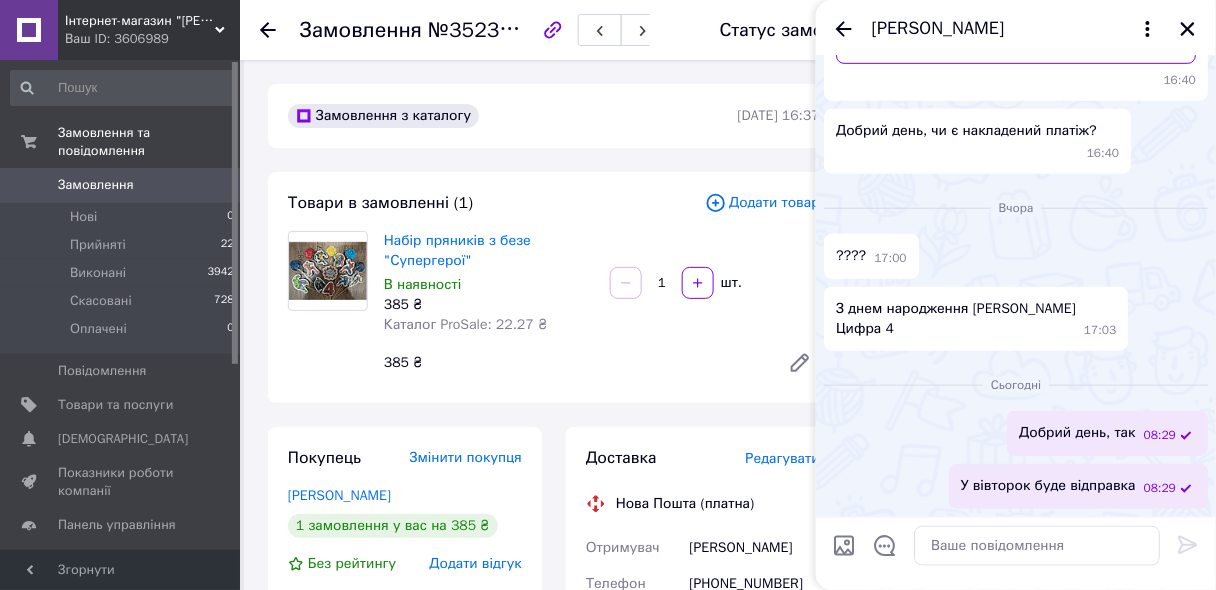 click 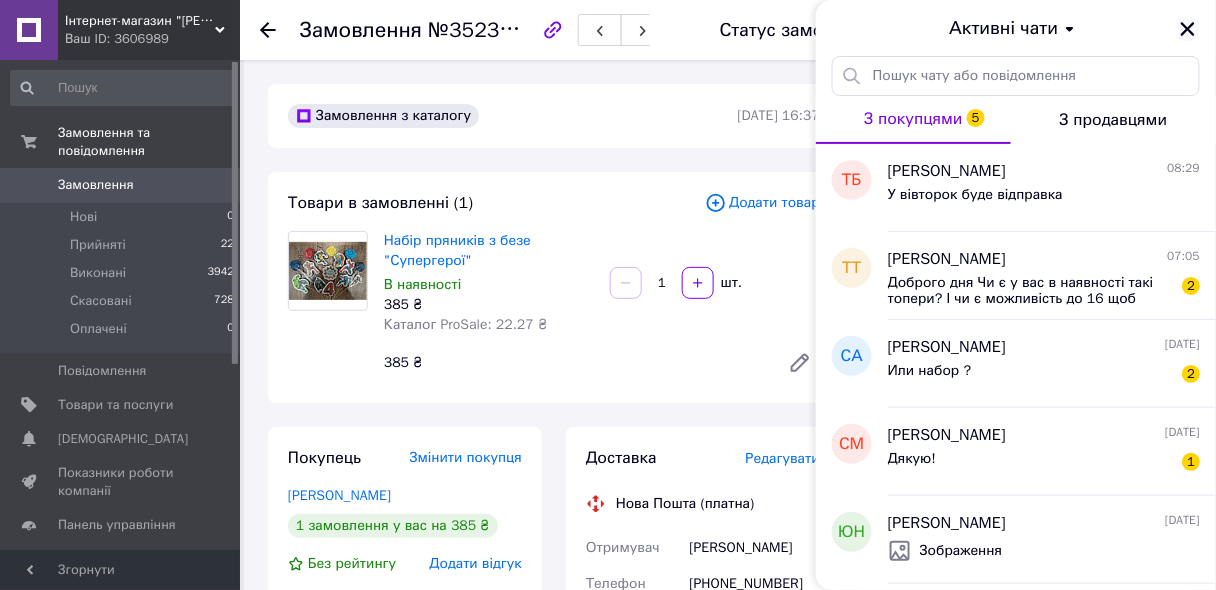 click 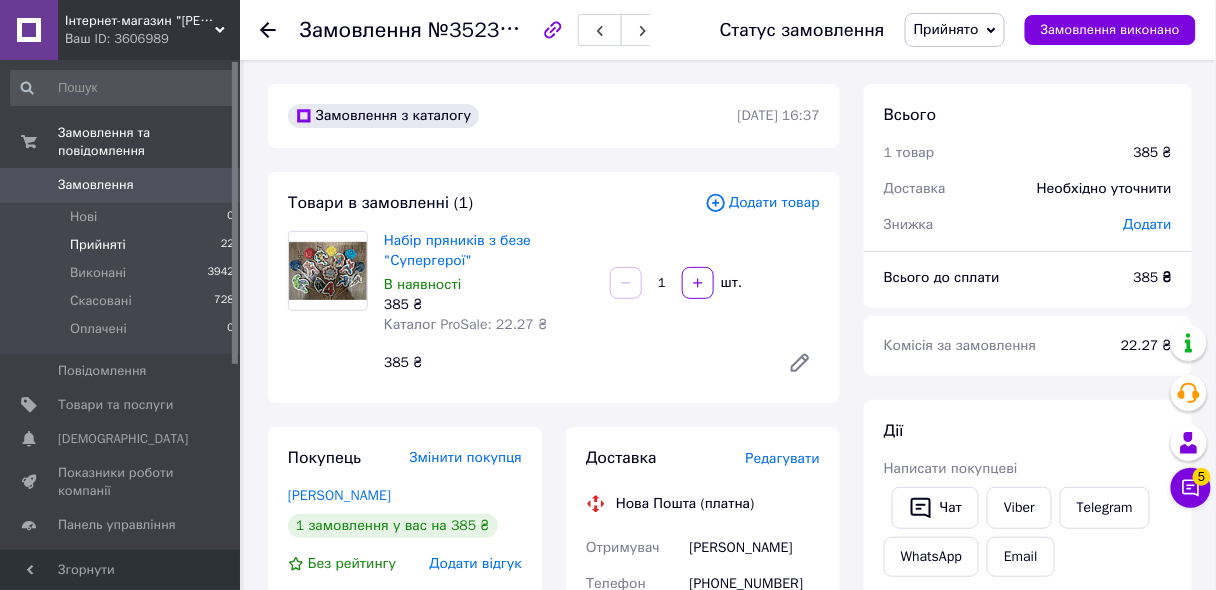 click on "Прийняті 22" at bounding box center [123, 245] 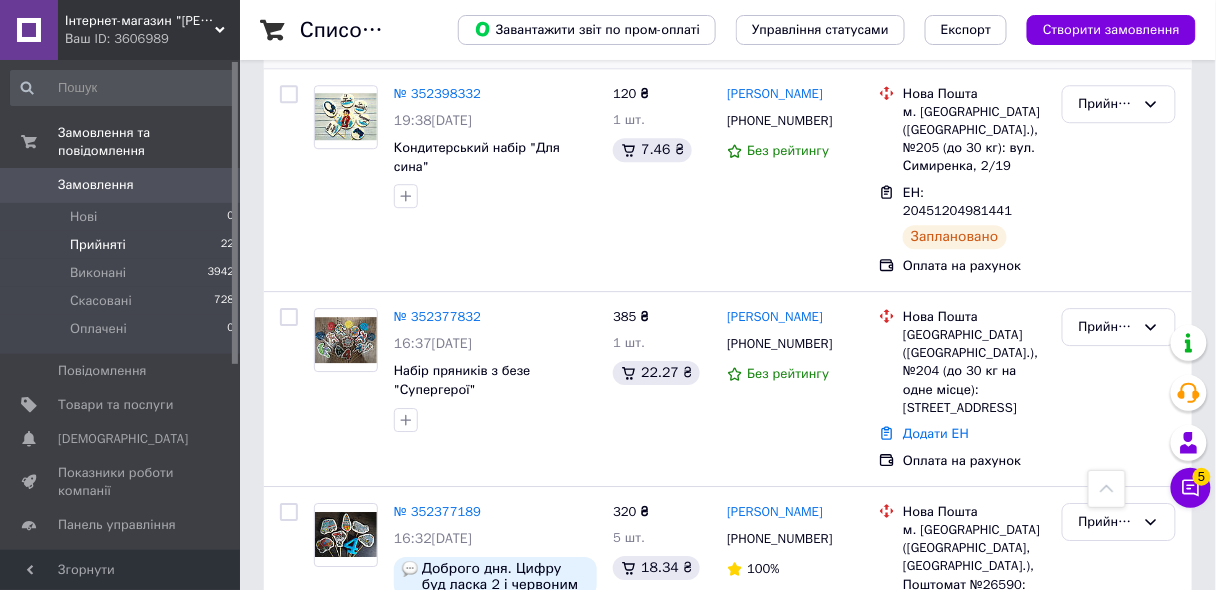 scroll, scrollTop: 1360, scrollLeft: 0, axis: vertical 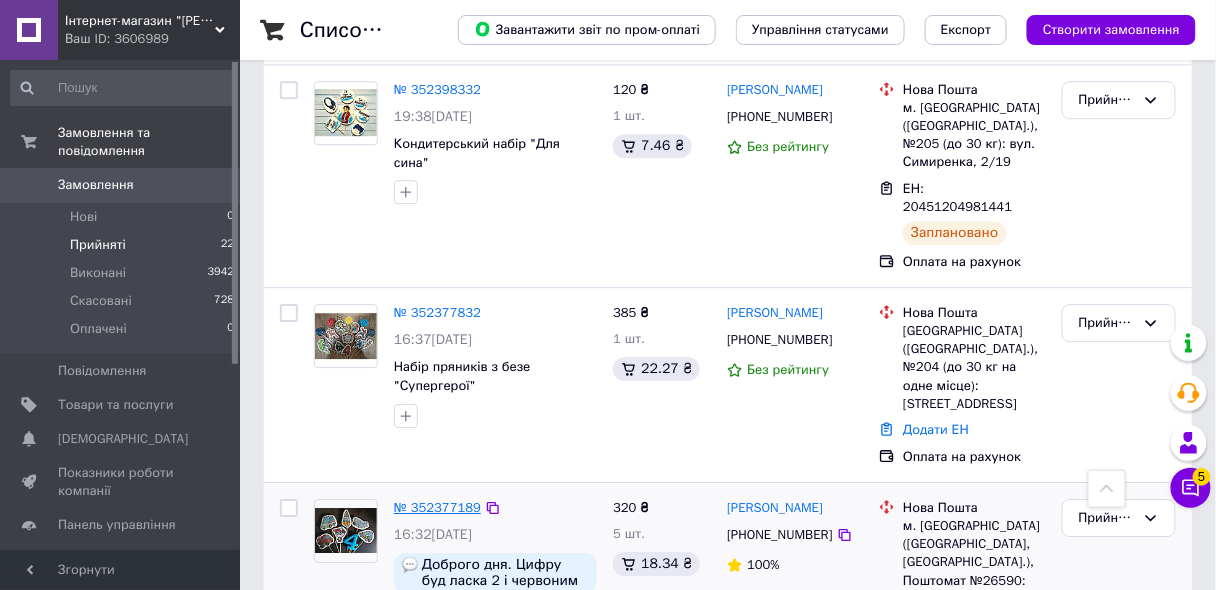 click on "№ 352377189" at bounding box center [437, 507] 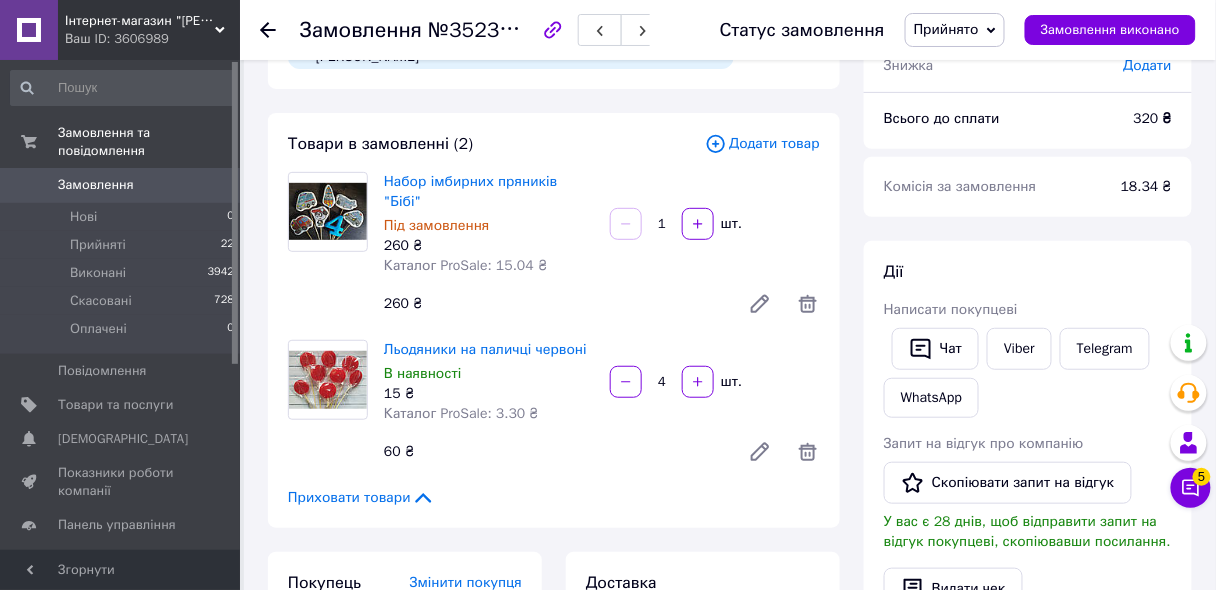 scroll, scrollTop: 0, scrollLeft: 0, axis: both 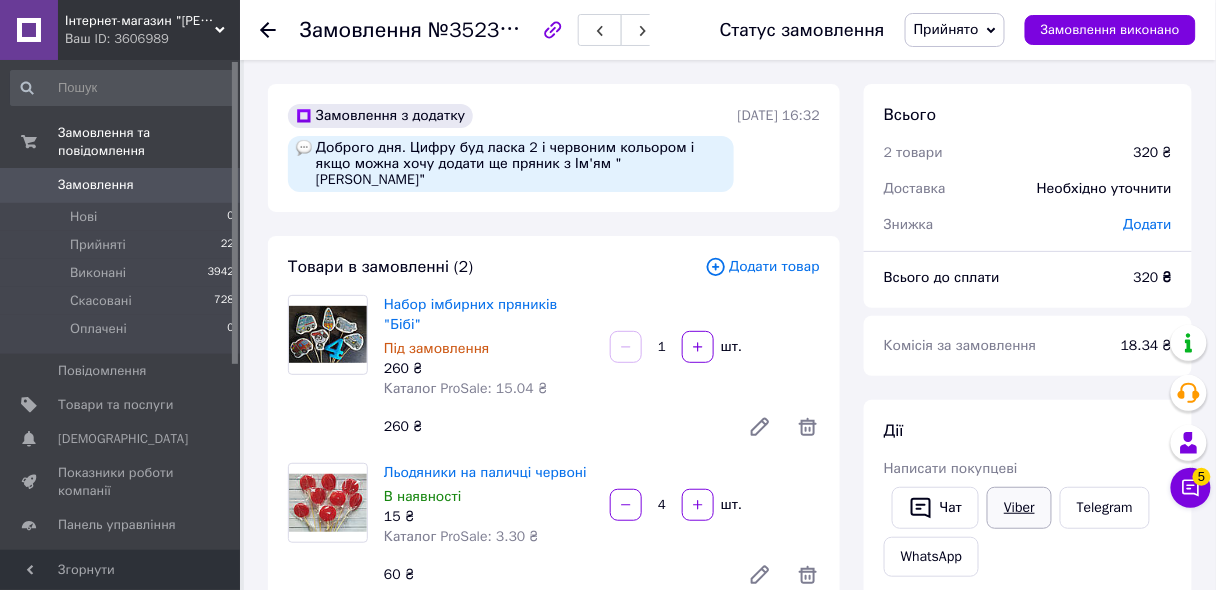 click on "Viber" at bounding box center (1019, 508) 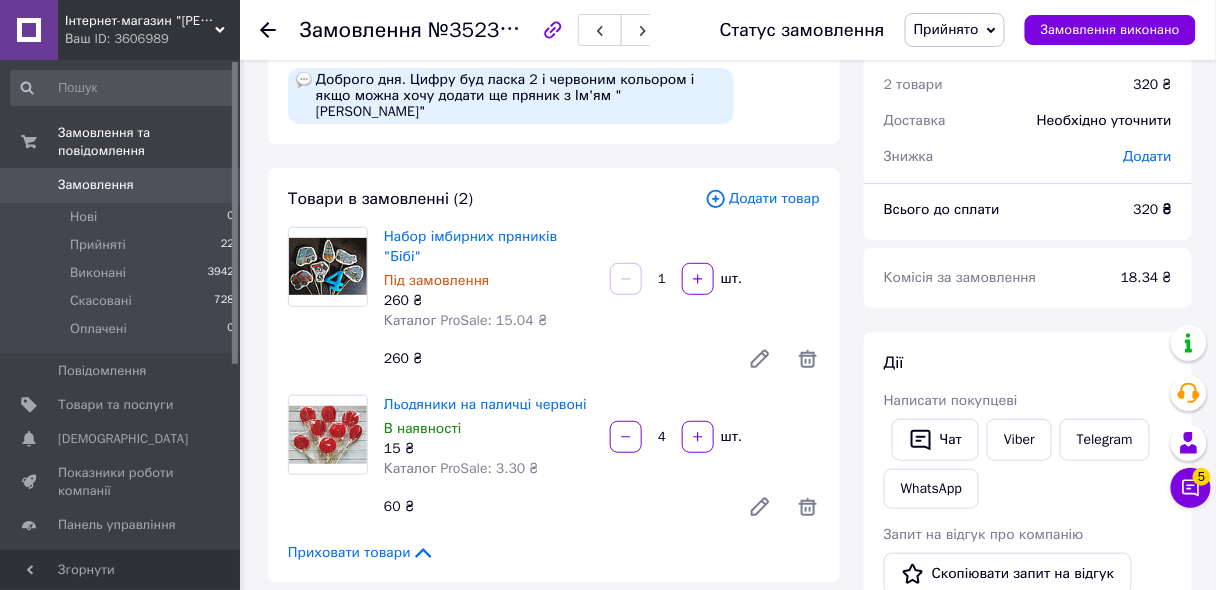 scroll, scrollTop: 0, scrollLeft: 0, axis: both 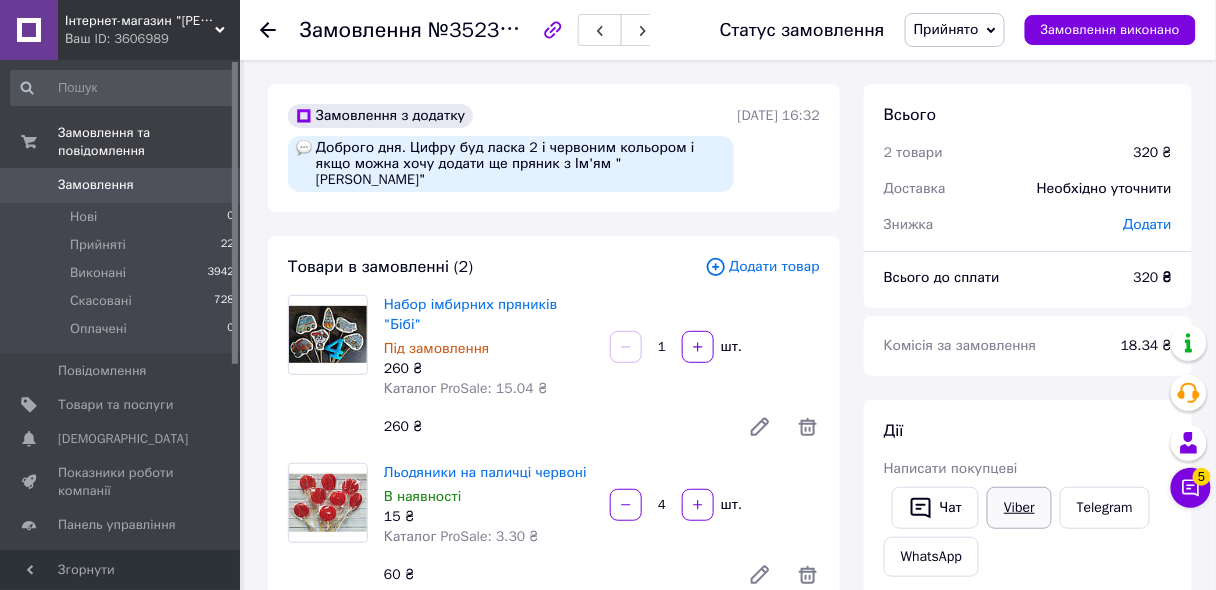 click on "Viber" at bounding box center (1019, 508) 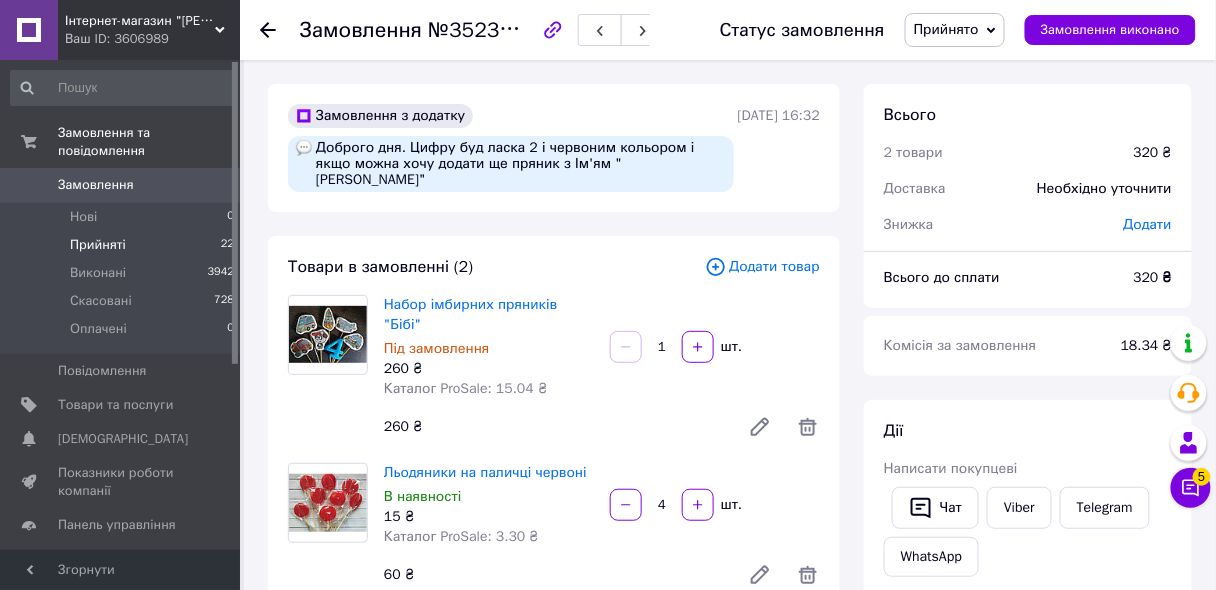 click on "Прийняті" at bounding box center (98, 245) 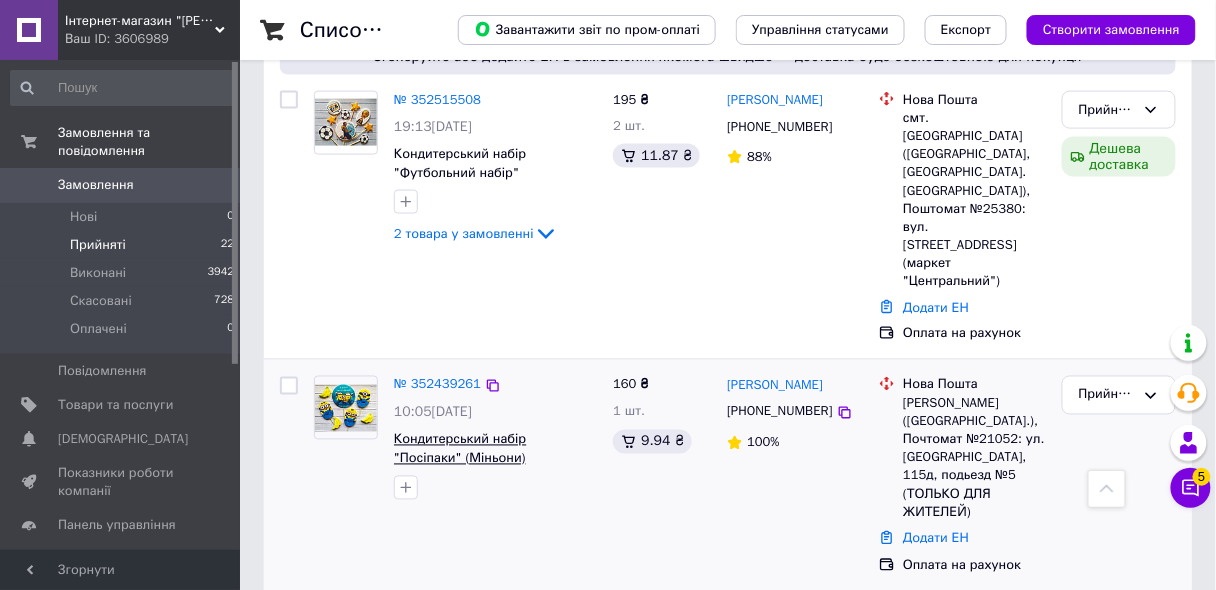 scroll, scrollTop: 640, scrollLeft: 0, axis: vertical 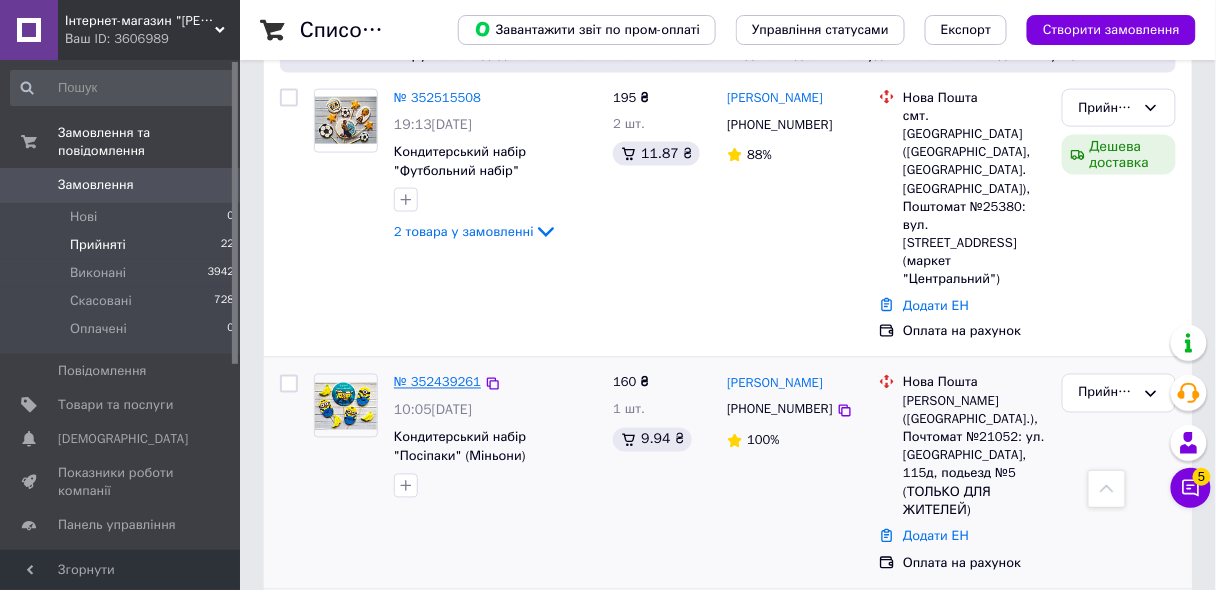 click on "№ 352439261" at bounding box center (437, 382) 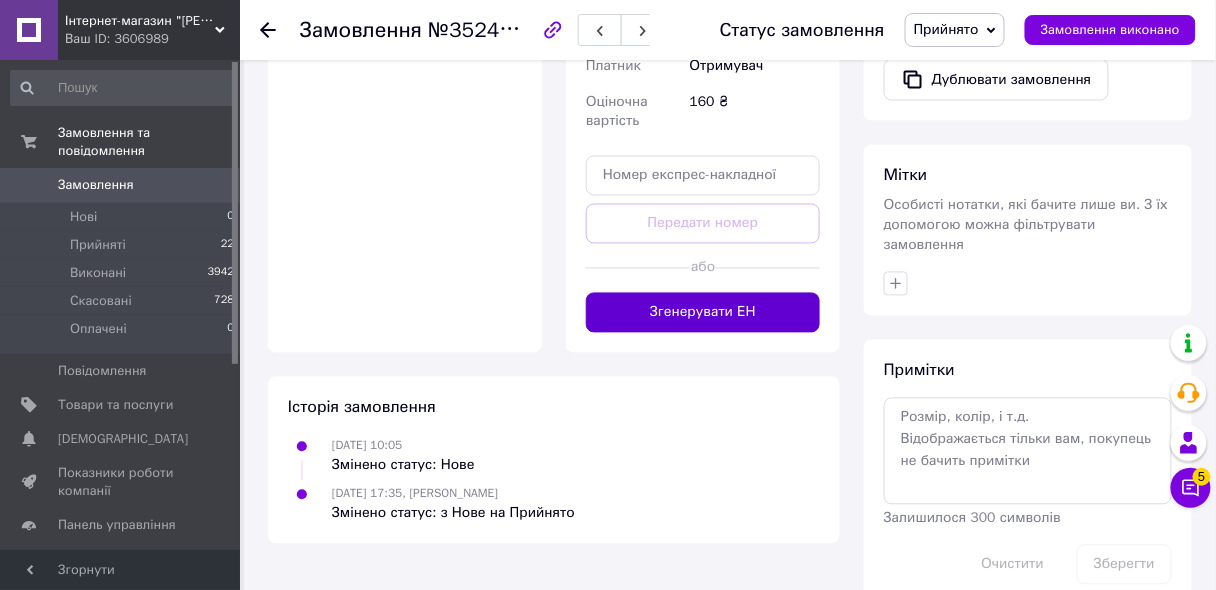 scroll, scrollTop: 839, scrollLeft: 0, axis: vertical 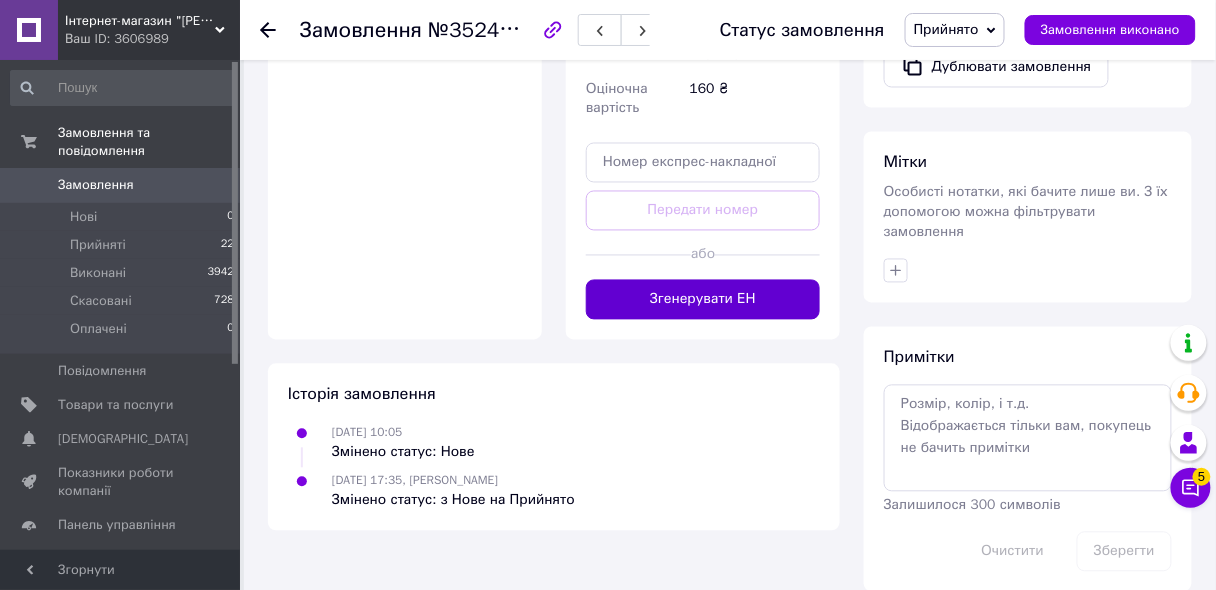 click on "Згенерувати ЕН" at bounding box center [703, 300] 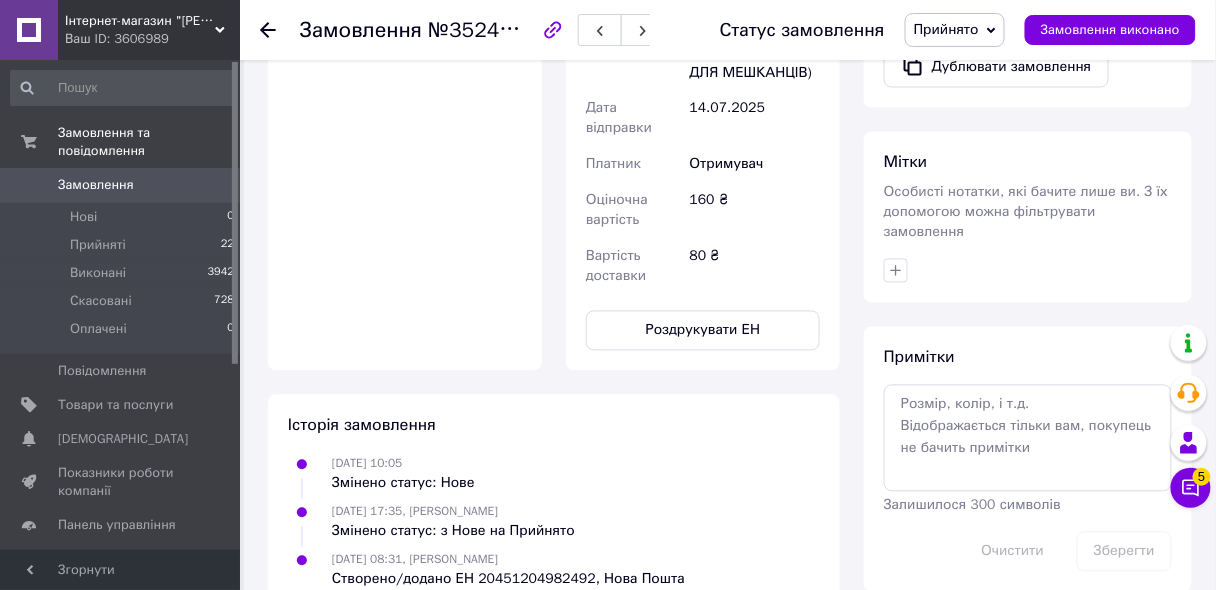 click on "Інтернет-магазин "Ксенія"" at bounding box center [140, 21] 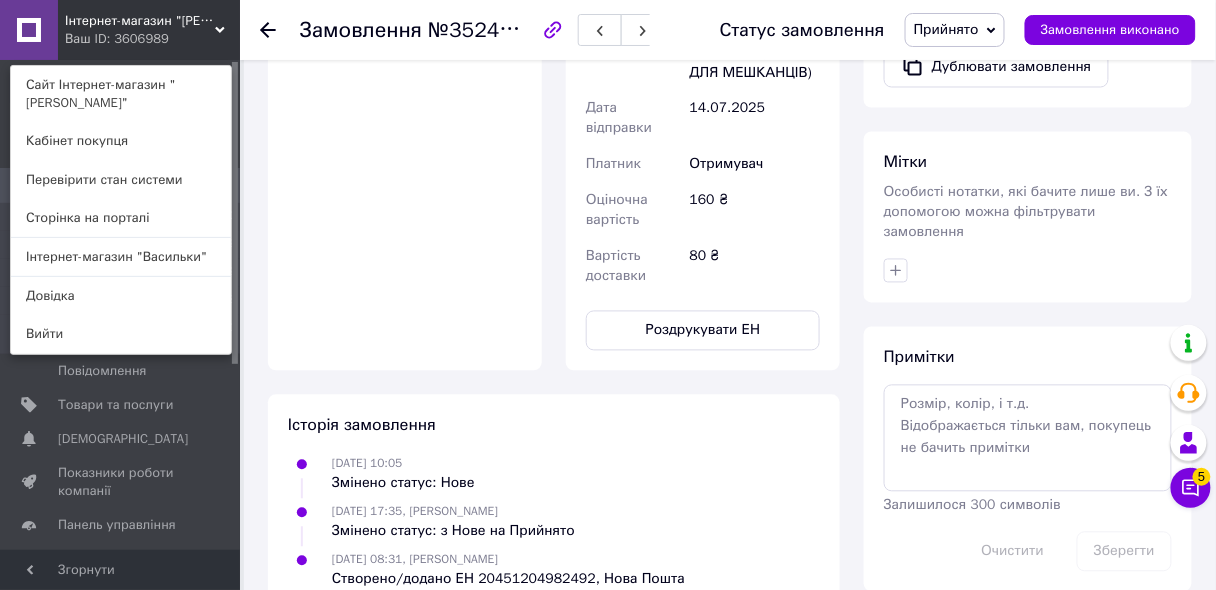 click on "Оплата Оплата на рахунок" at bounding box center [405, 141] 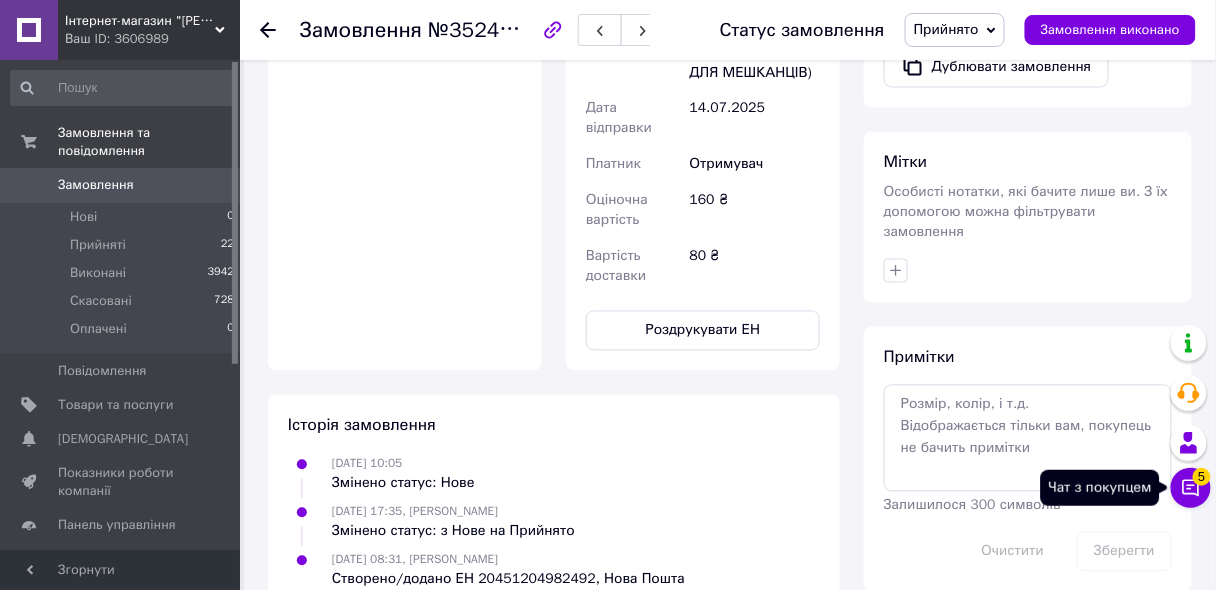 click 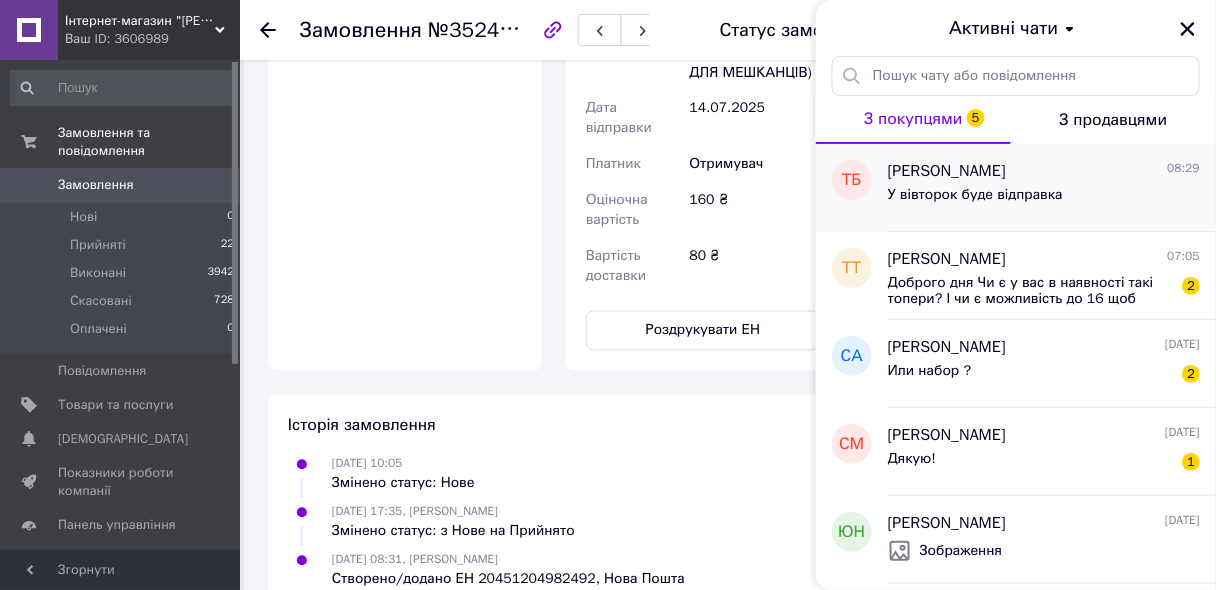 click on "У вівторок буде відправка" at bounding box center [975, 195] 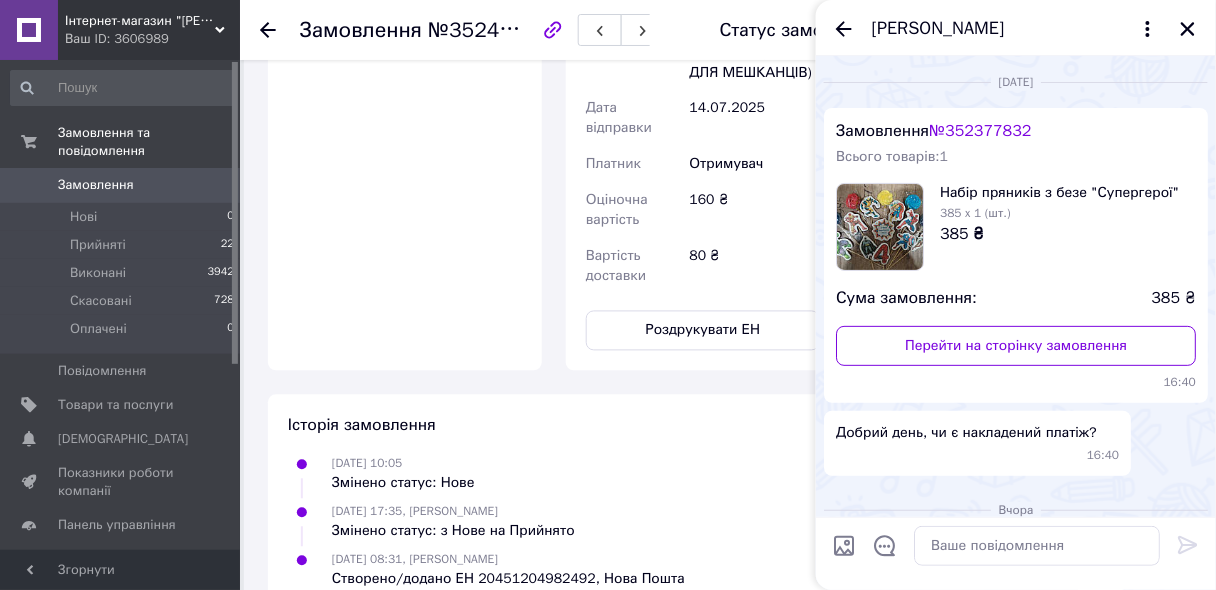 scroll, scrollTop: 302, scrollLeft: 0, axis: vertical 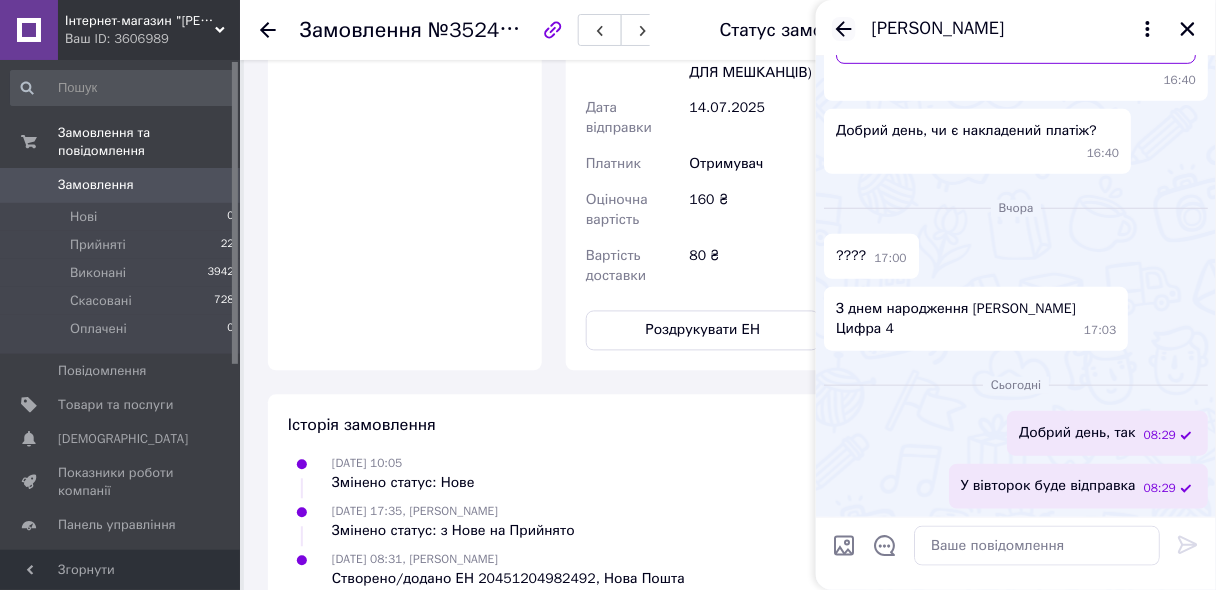 click 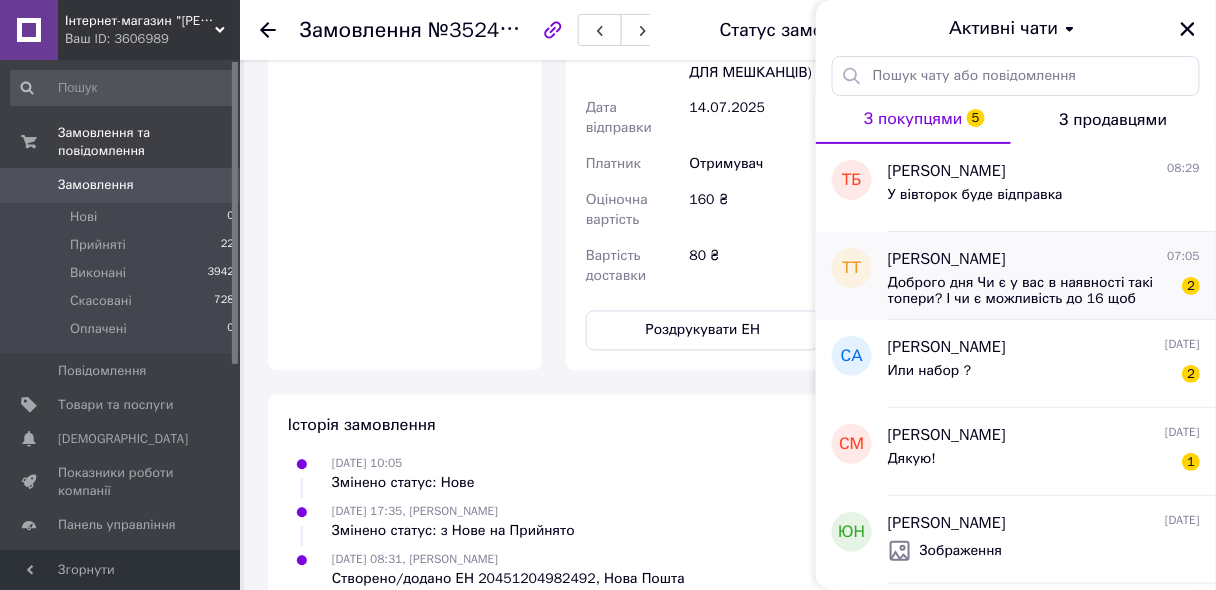 click on "Доброго дня
Чи є у вас в наявності такі топери?
І чи є можливість до 16 щоб прийшло 2" at bounding box center [1044, 289] 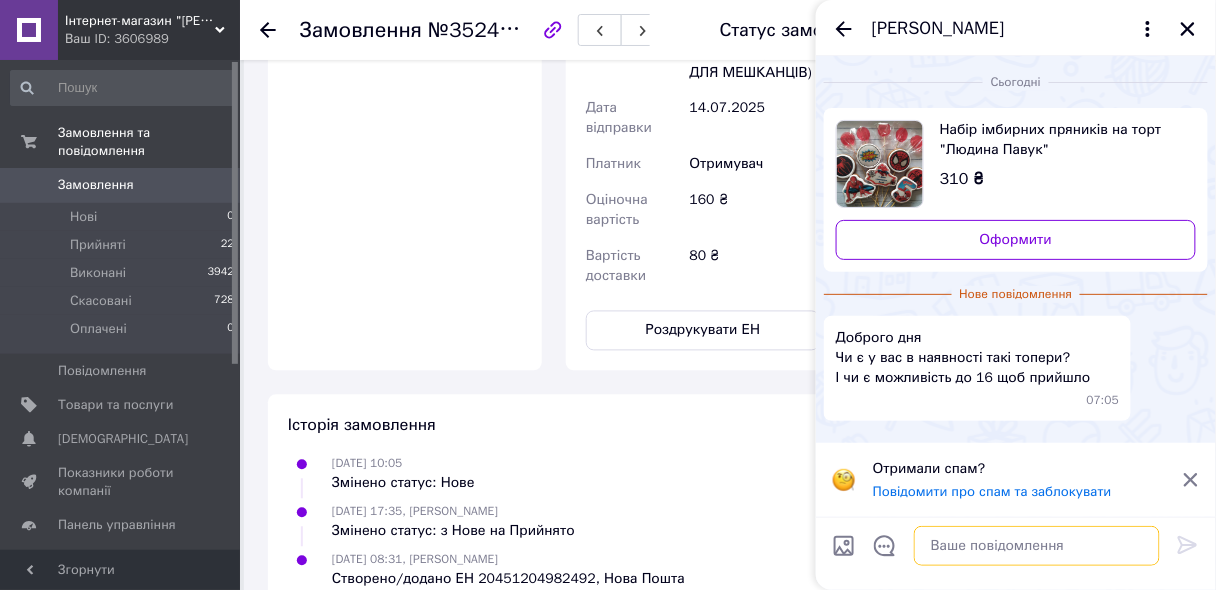 click at bounding box center [1037, 546] 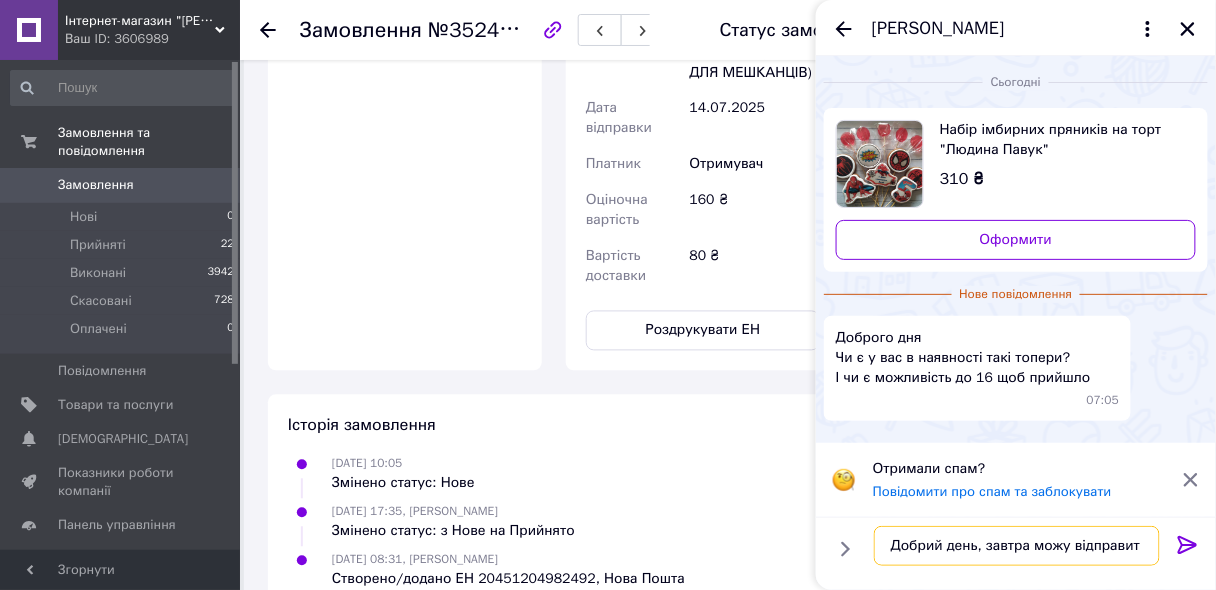 type on "Добрий день, завтра можу відправити" 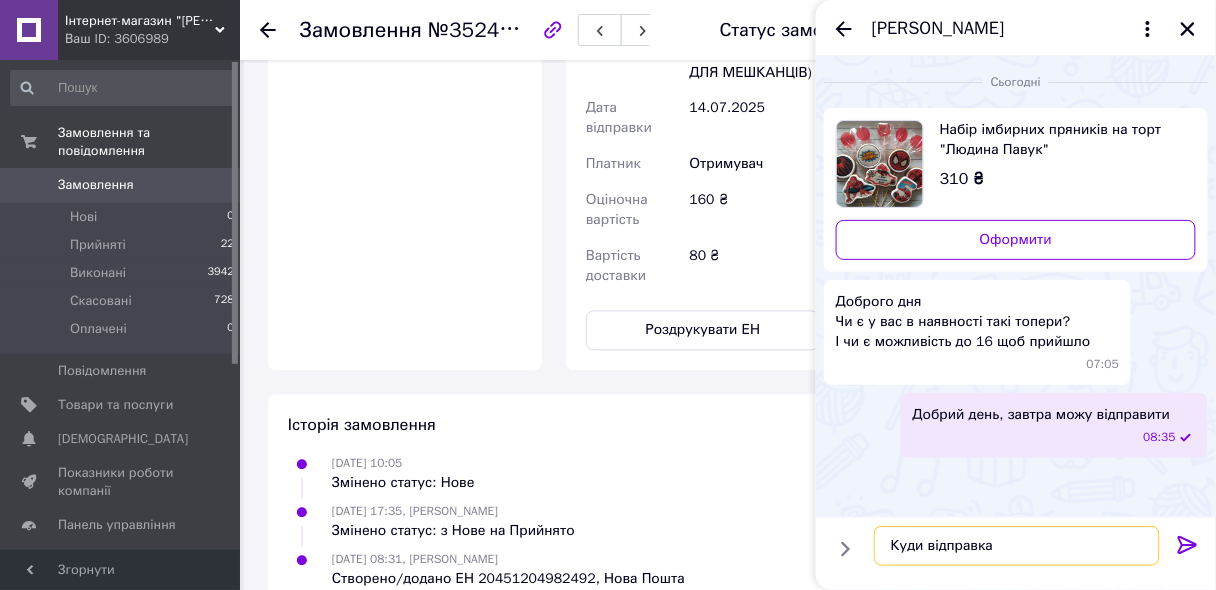 type on "[PERSON_NAME] відправка?" 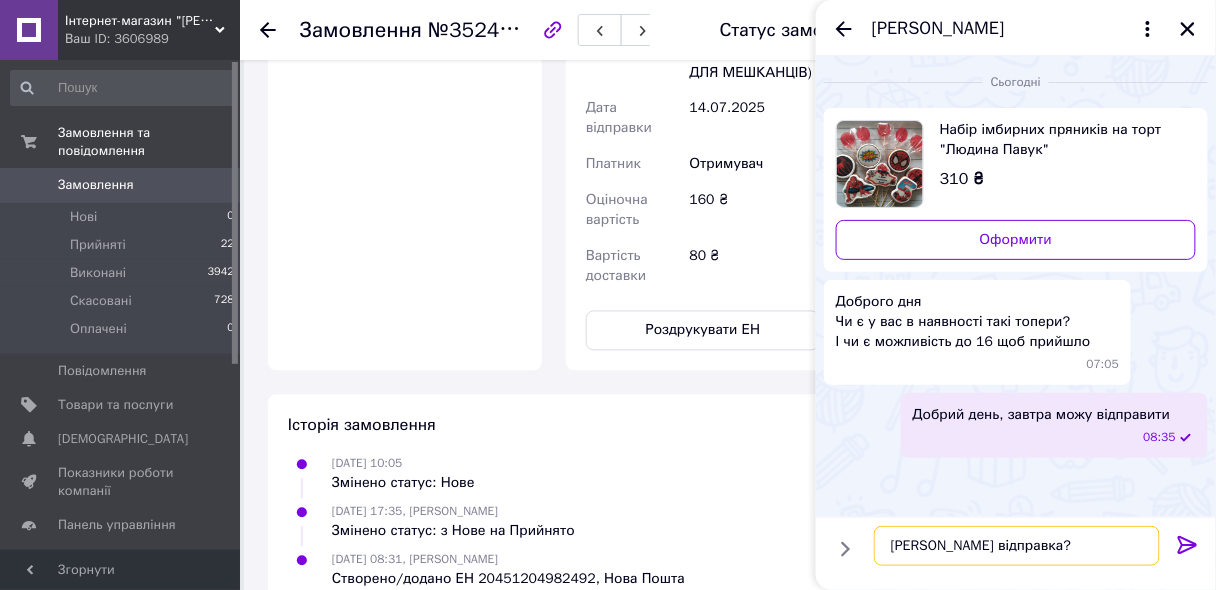 type 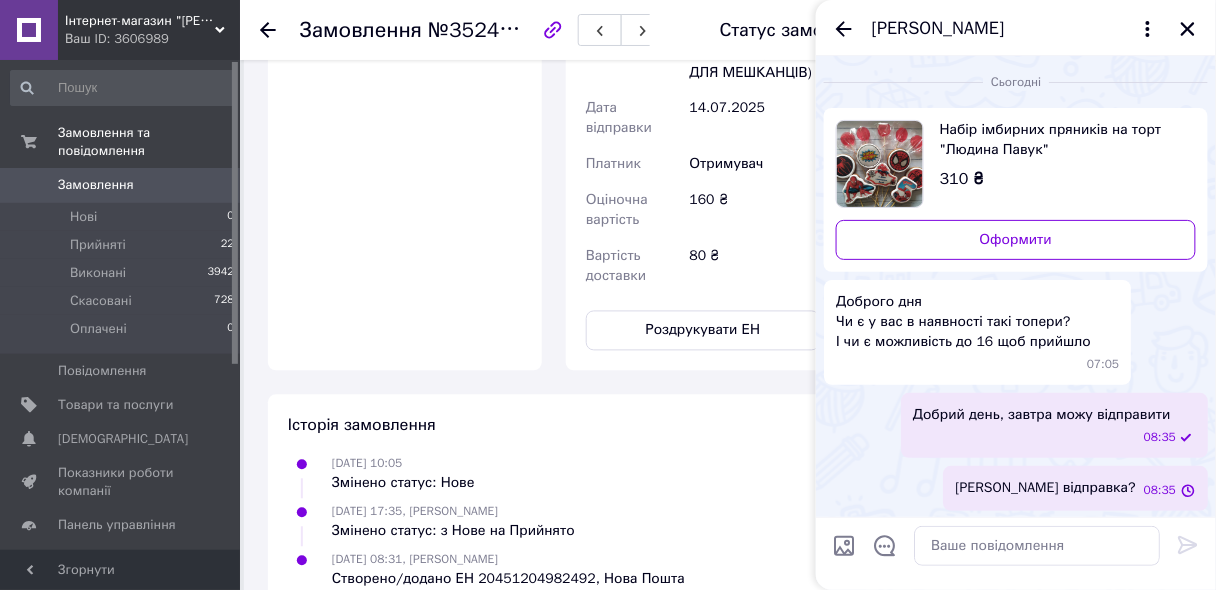 click on "[PERSON_NAME]" at bounding box center (1016, 28) 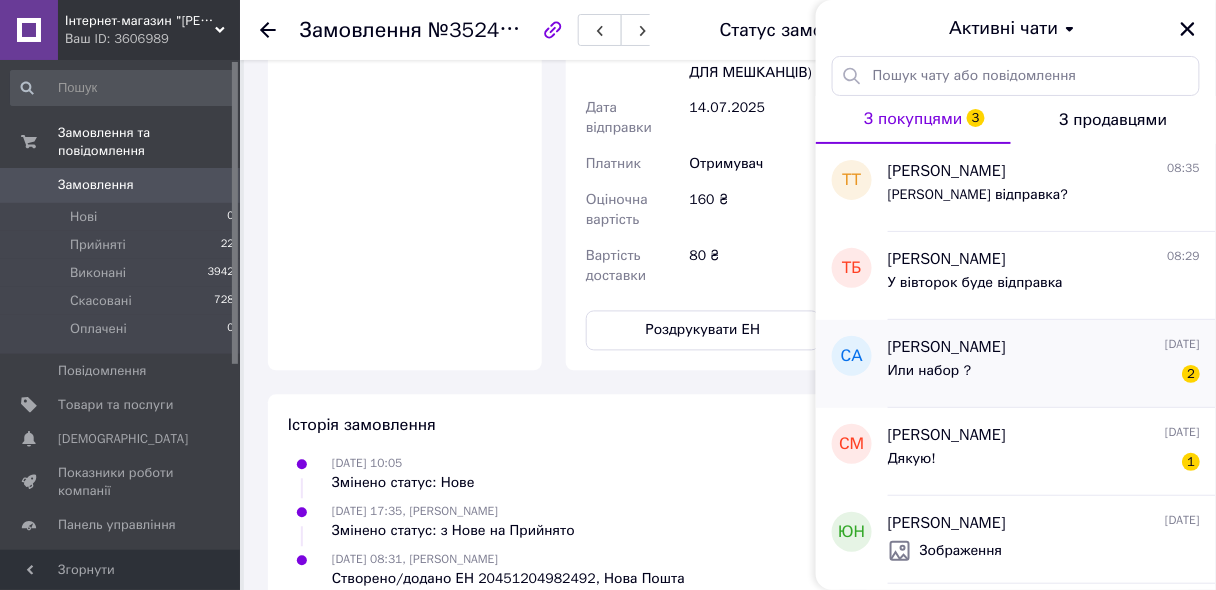 click on "[PERSON_NAME]" at bounding box center [947, 347] 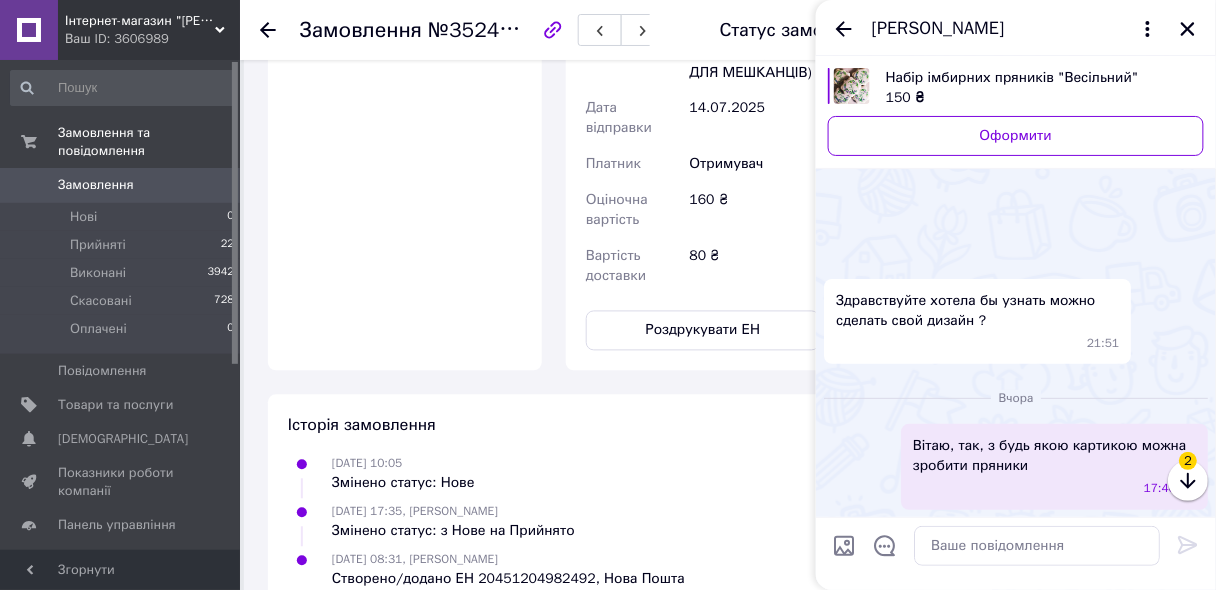 scroll, scrollTop: 143, scrollLeft: 0, axis: vertical 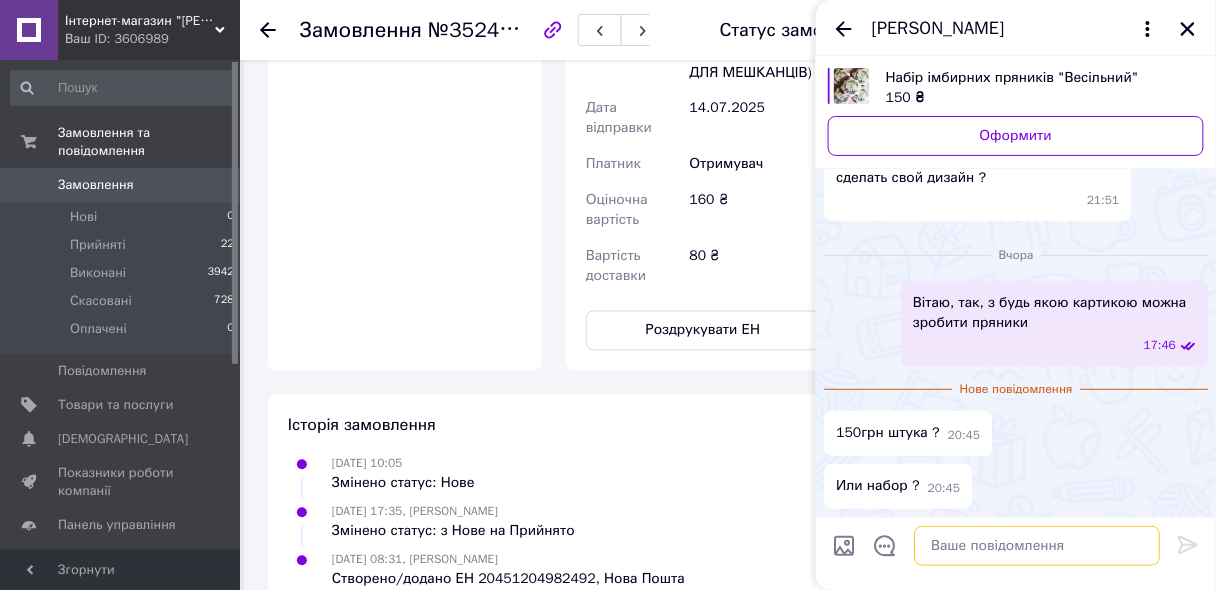 click at bounding box center [1037, 546] 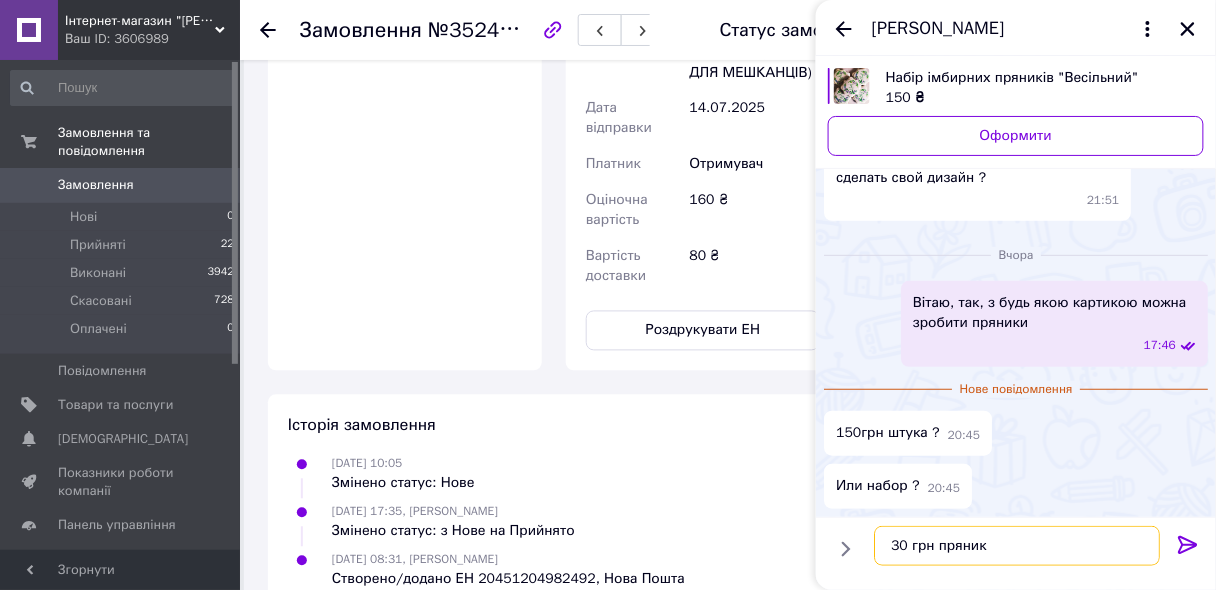 type on "30 грн пряникк" 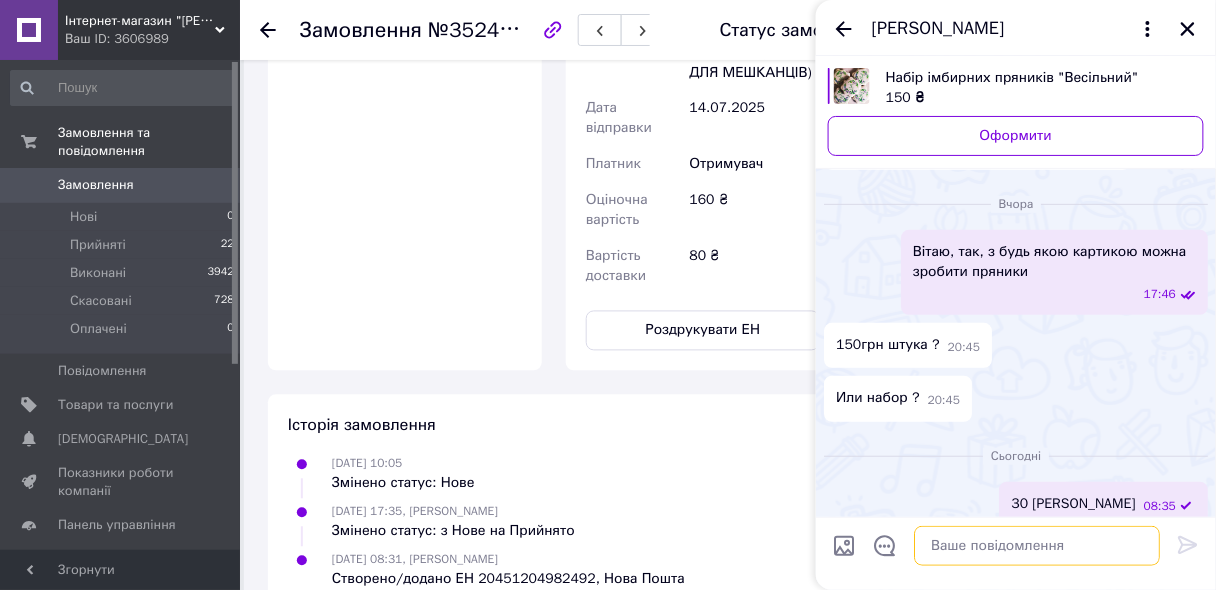 scroll, scrollTop: 161, scrollLeft: 0, axis: vertical 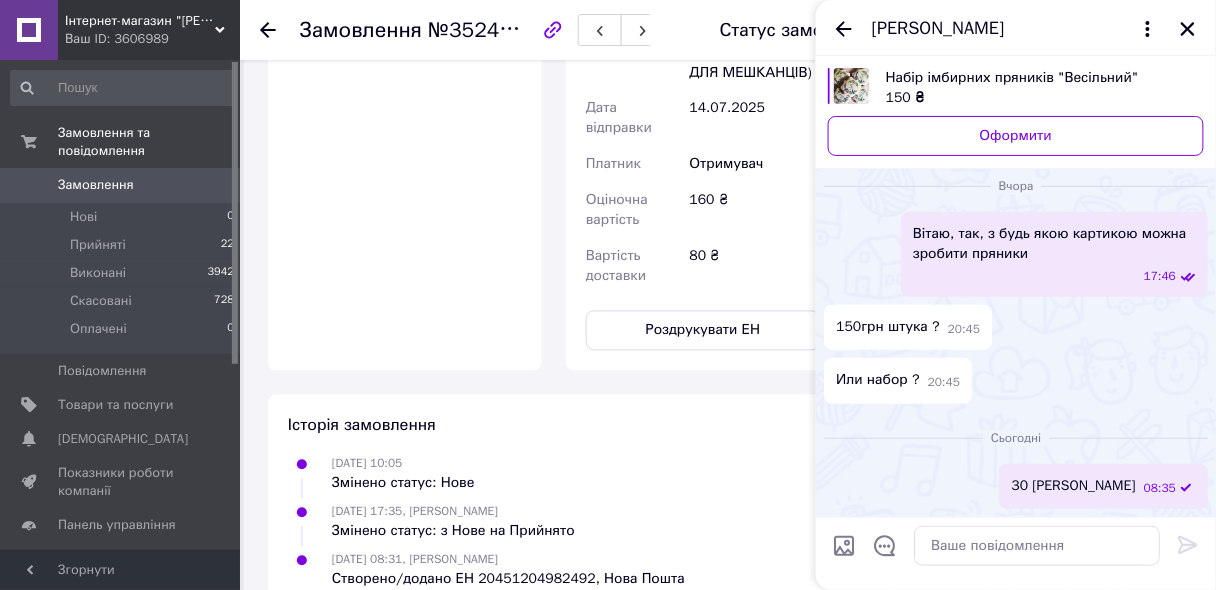 drag, startPoint x: 1106, startPoint y: 477, endPoint x: 1060, endPoint y: 486, distance: 46.872166 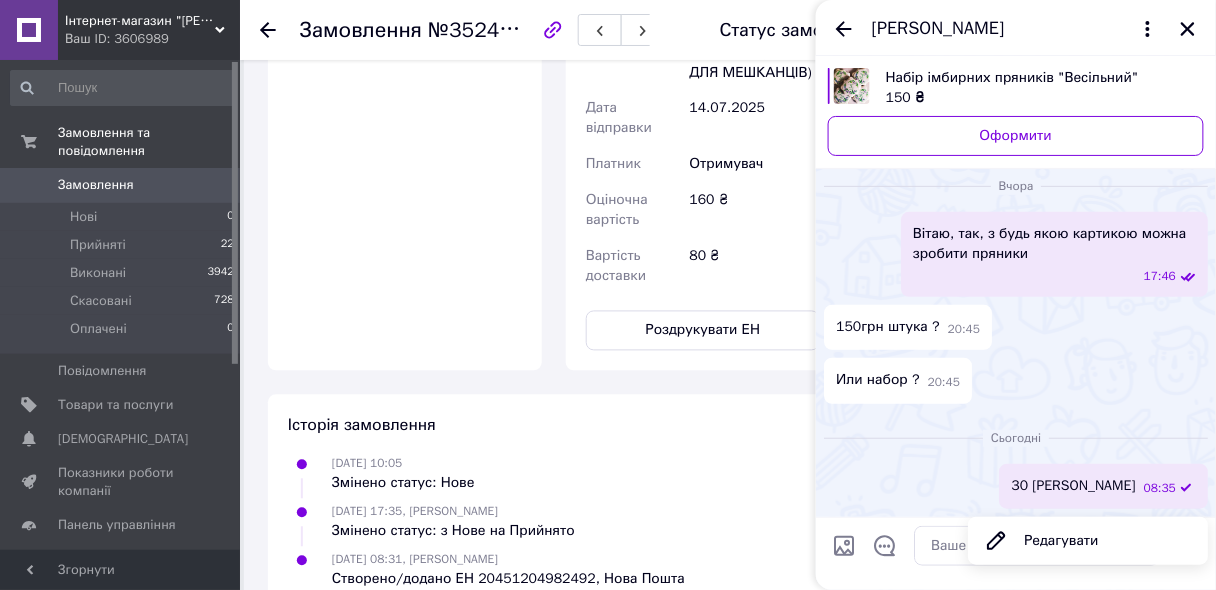 click on "Редагувати" at bounding box center [1088, 541] 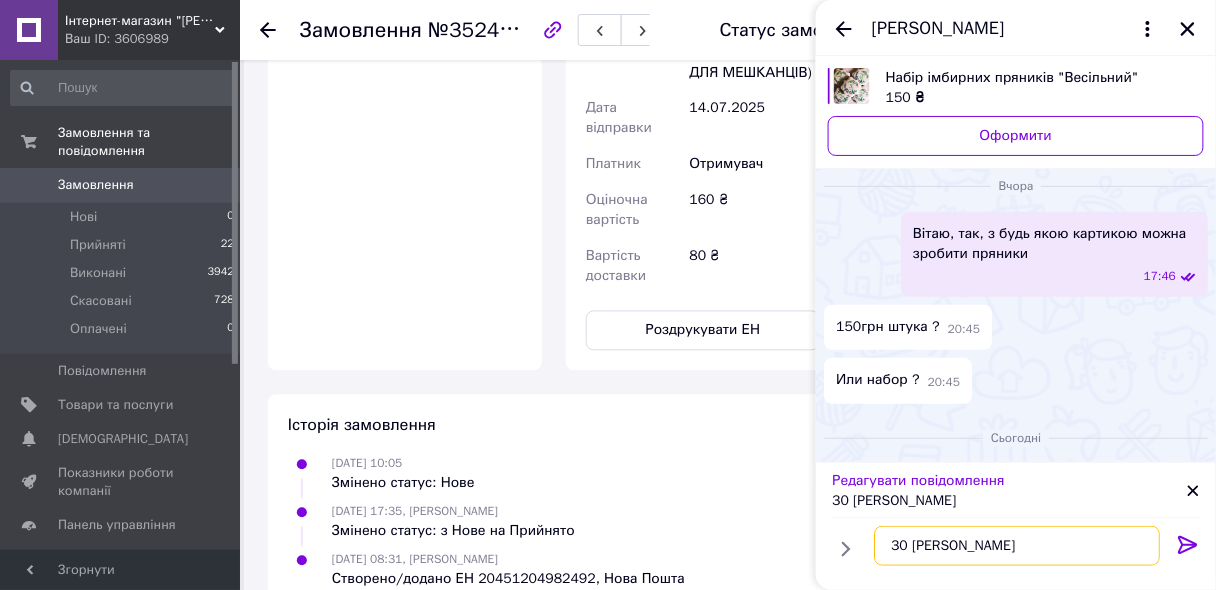 click on "30 грн пряникк" at bounding box center (1017, 546) 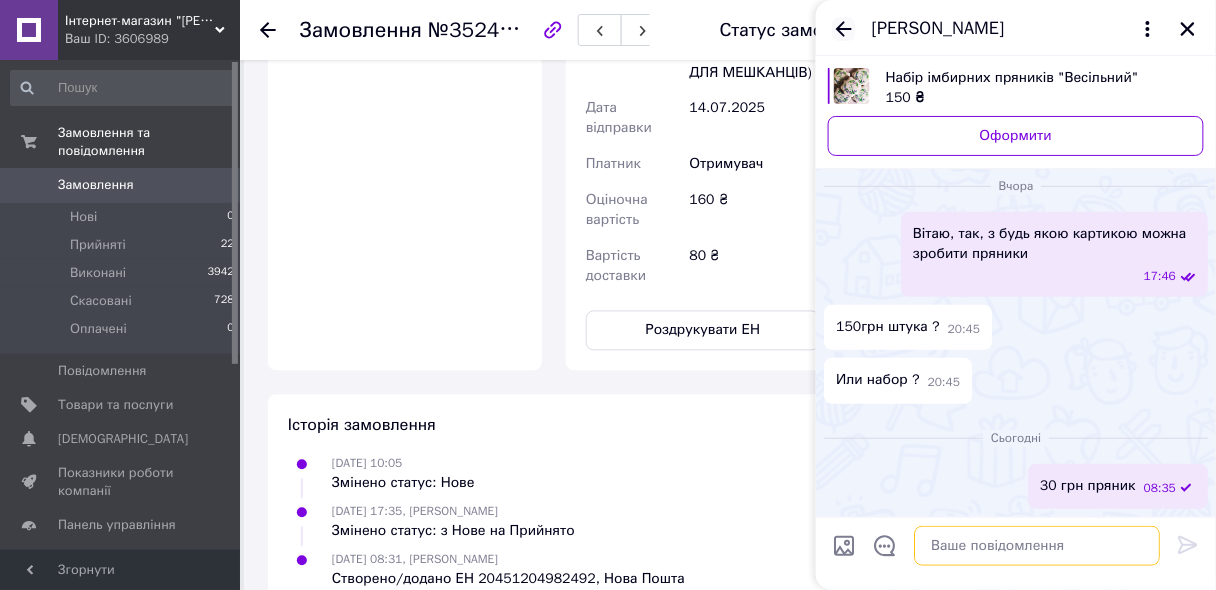 type 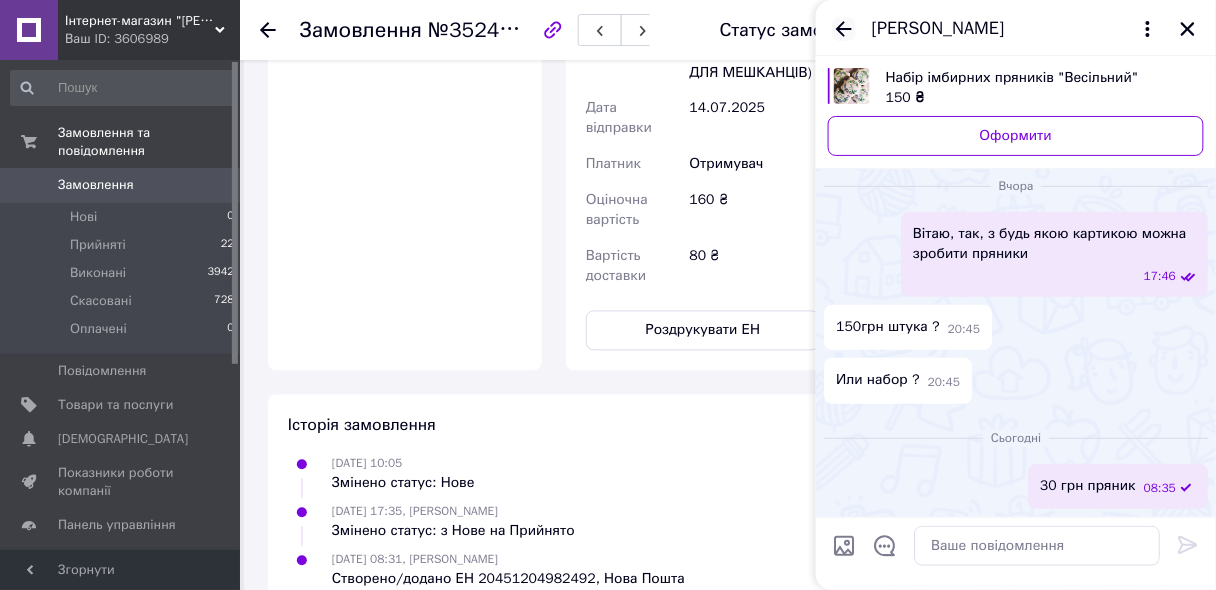 click 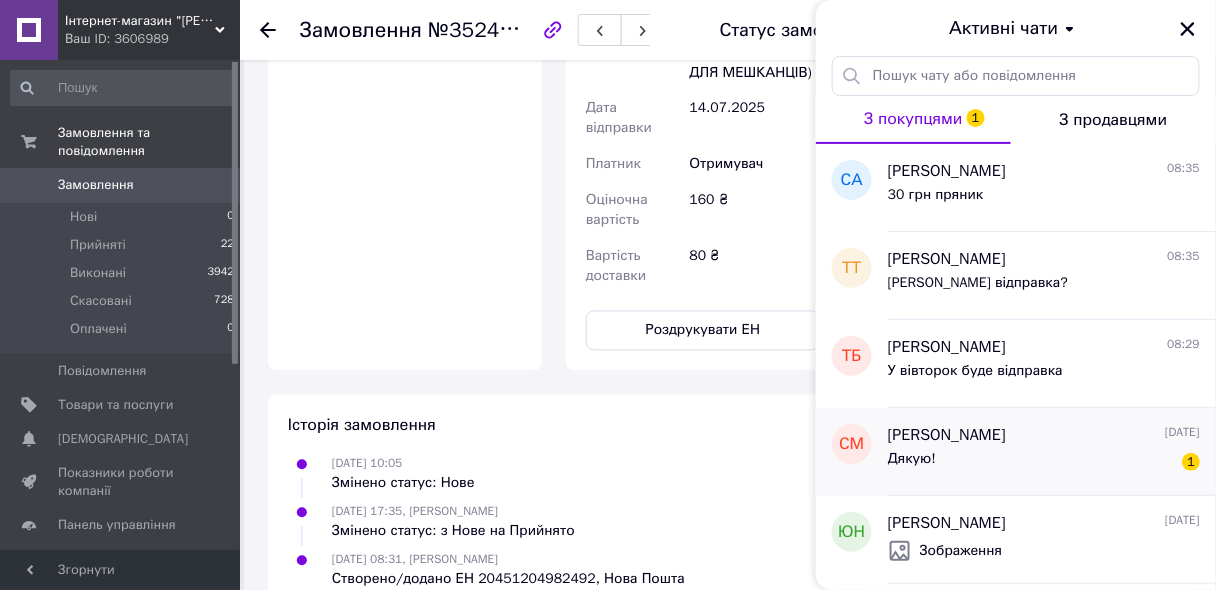 click on "Світлана Місюк 13.07.2025" at bounding box center [1044, 435] 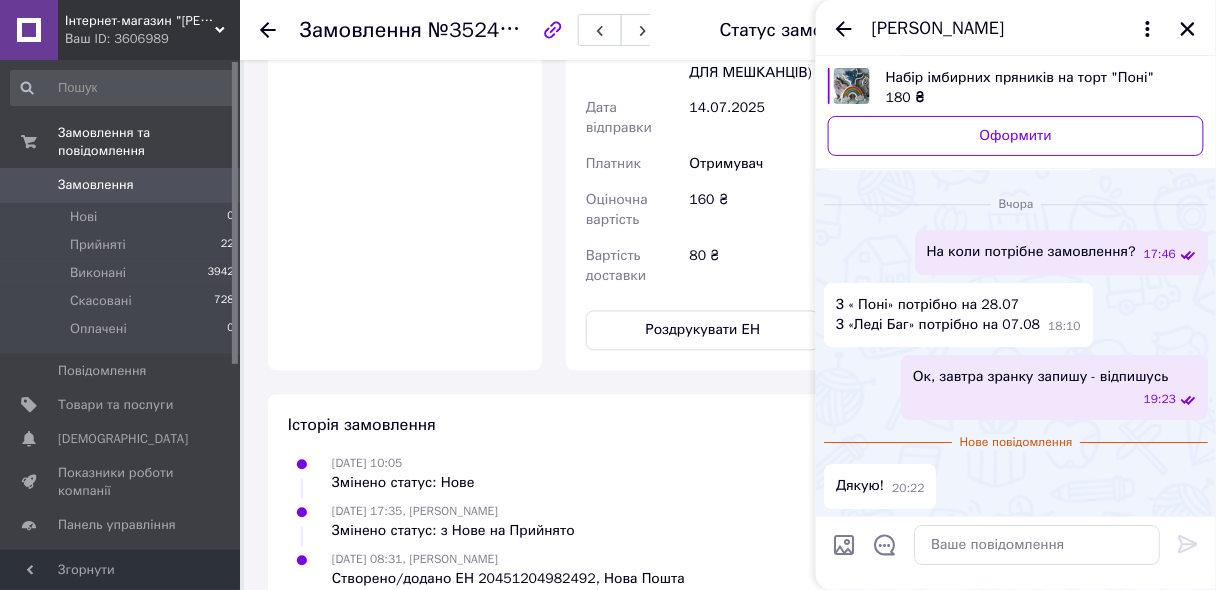 scroll, scrollTop: 2171, scrollLeft: 0, axis: vertical 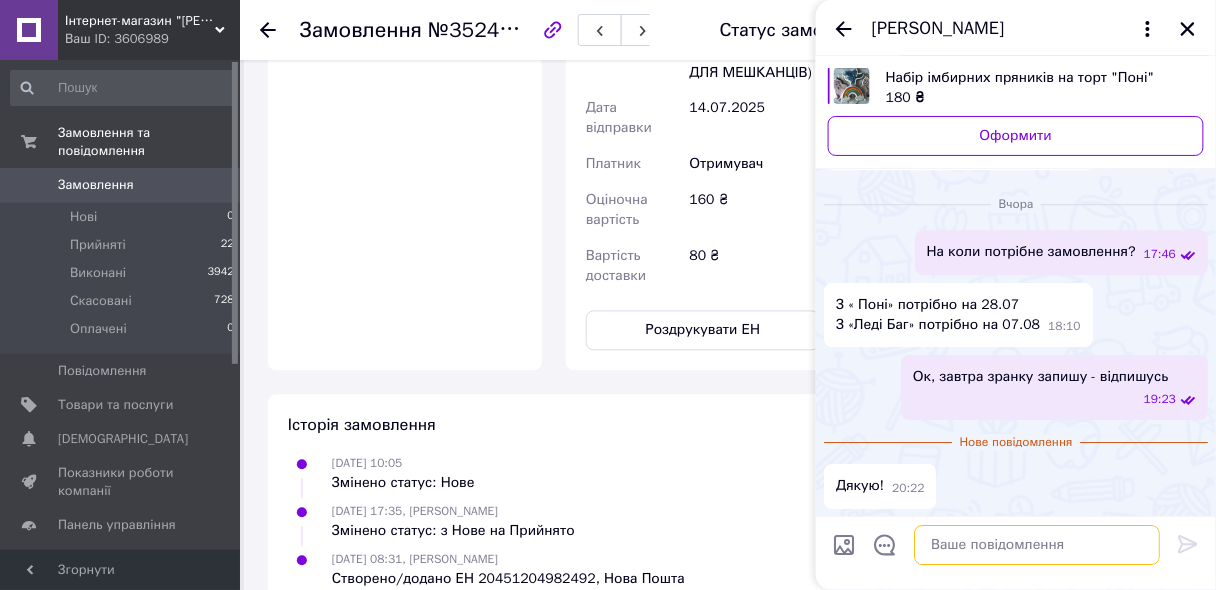 click at bounding box center [1037, 546] 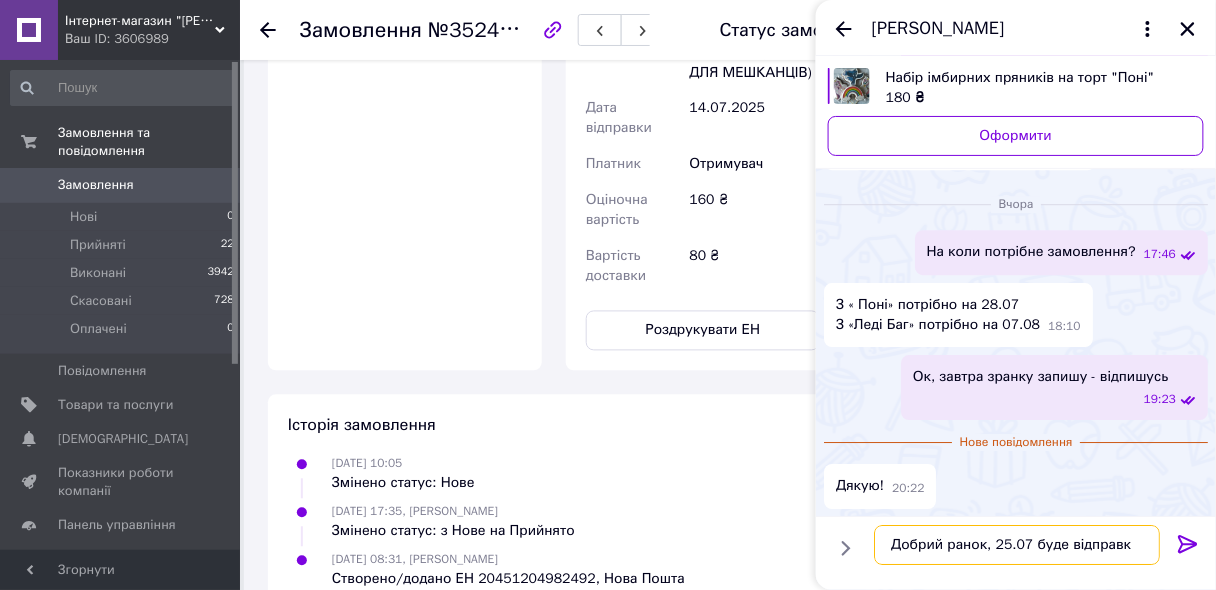 type on "Добрий ранок, 25.07 буде відправка" 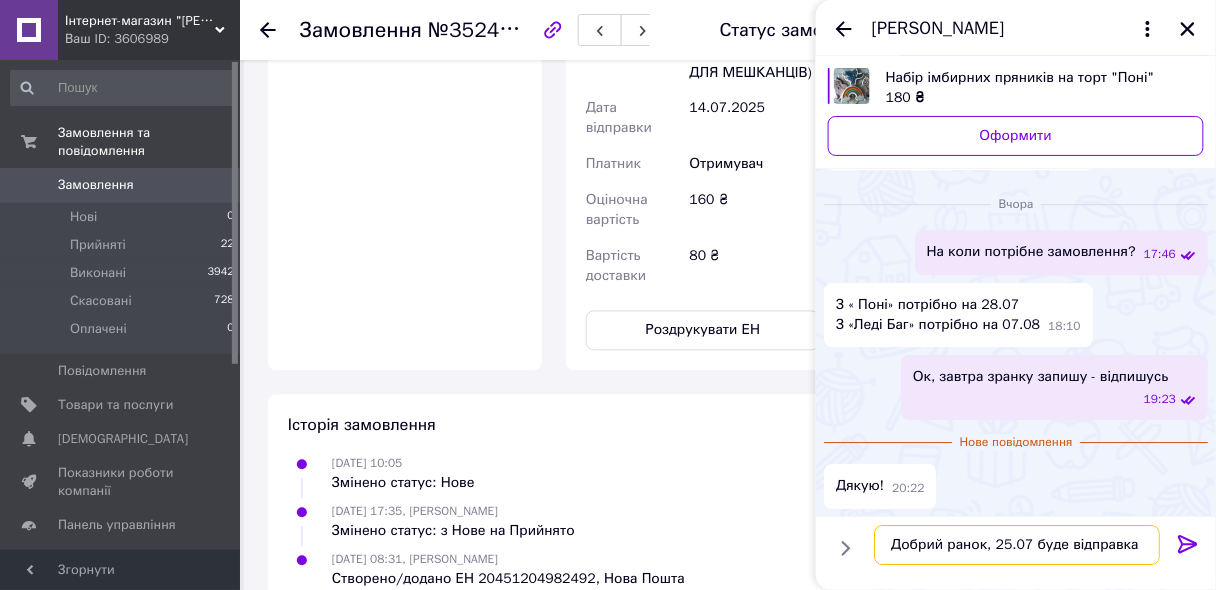 type 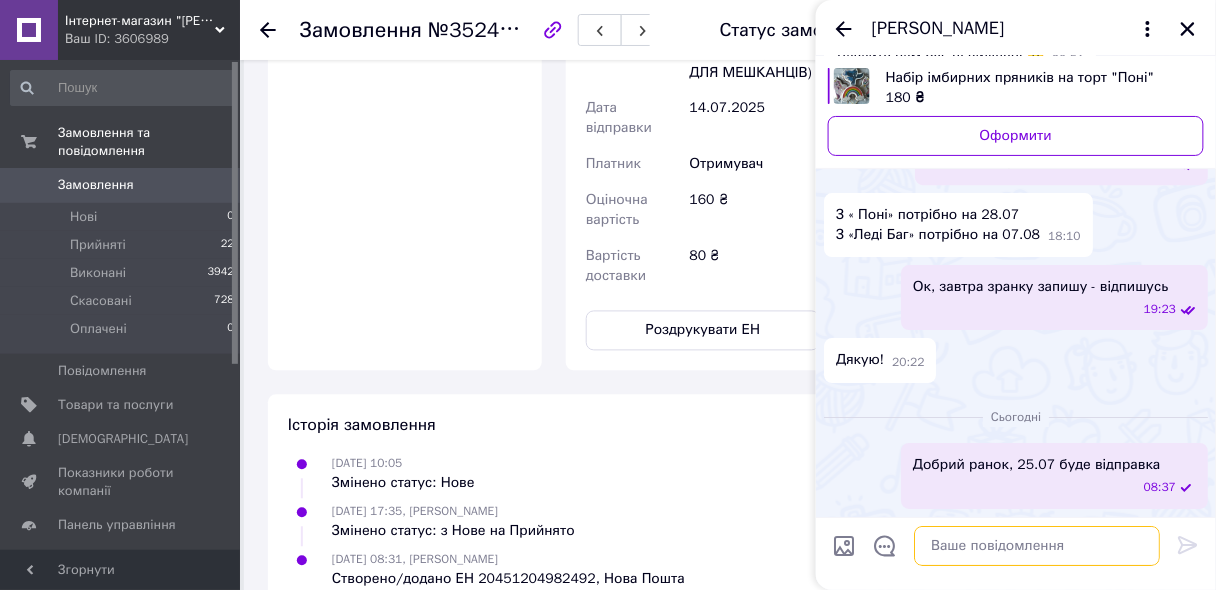 scroll, scrollTop: 2260, scrollLeft: 0, axis: vertical 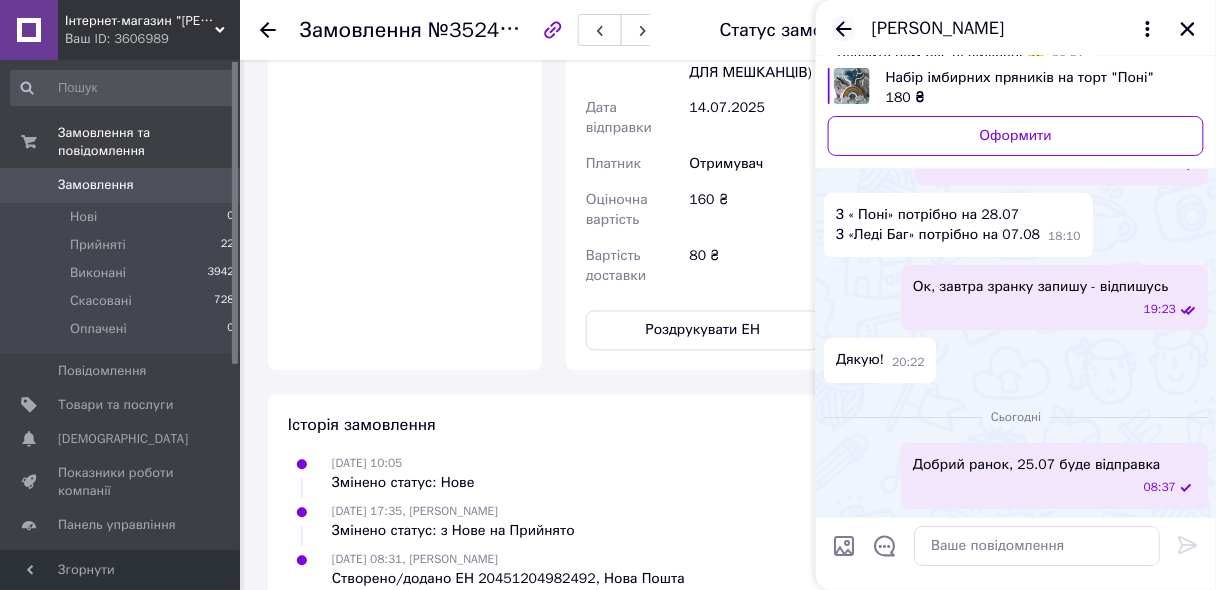 click 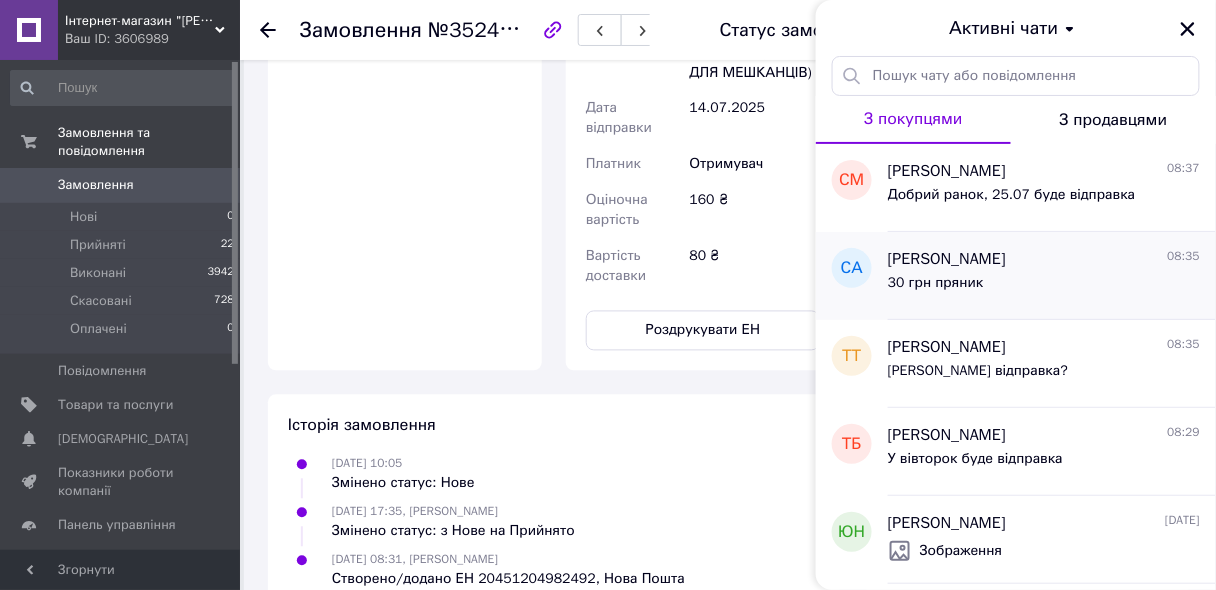 click on "30 грн пряник" at bounding box center [1044, 287] 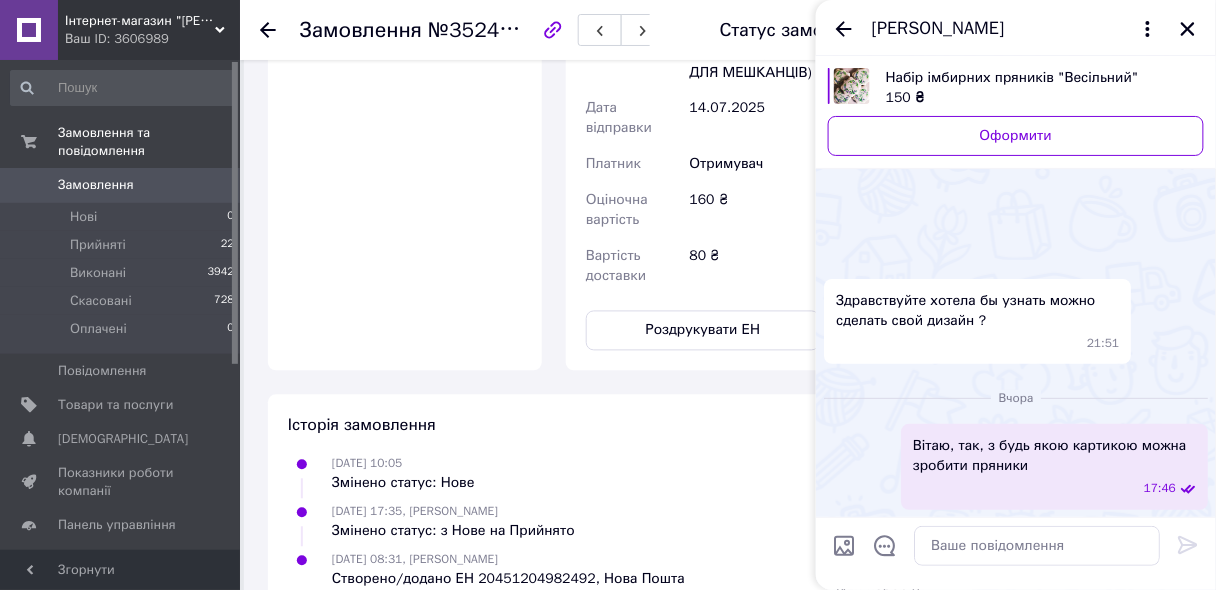 scroll, scrollTop: 212, scrollLeft: 0, axis: vertical 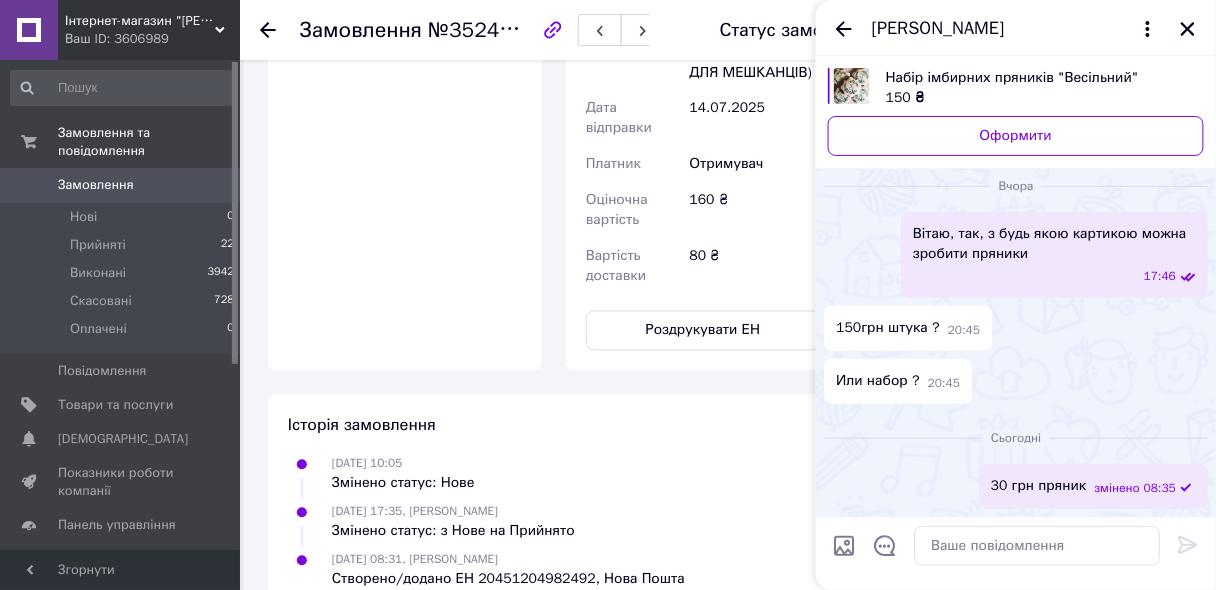 click on "[PERSON_NAME]" at bounding box center (1016, 28) 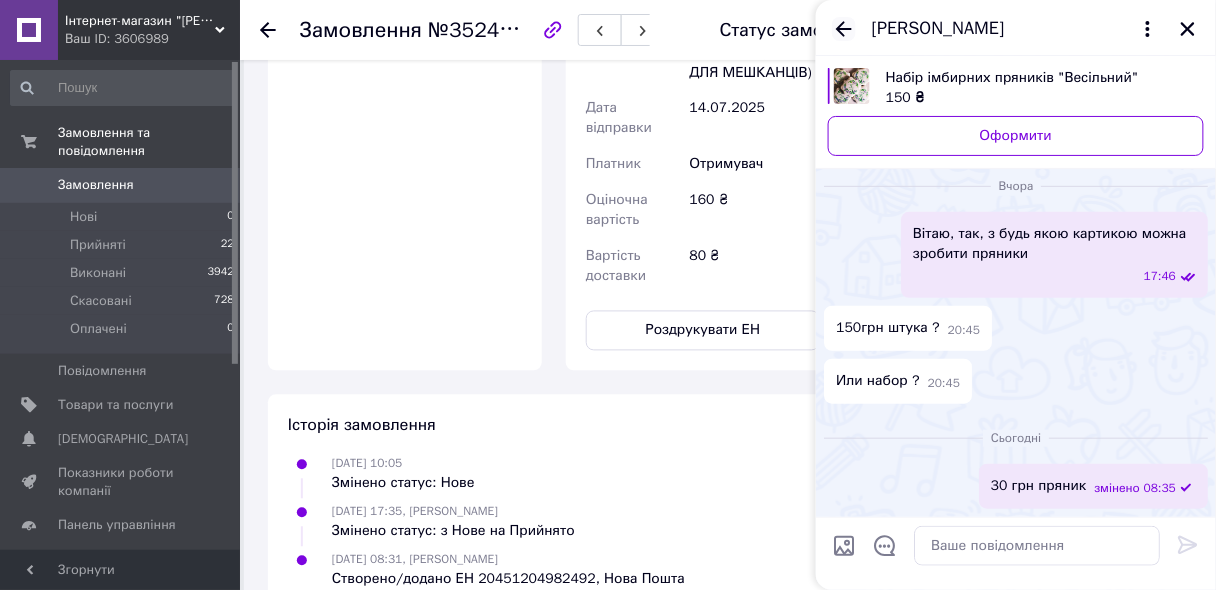 click 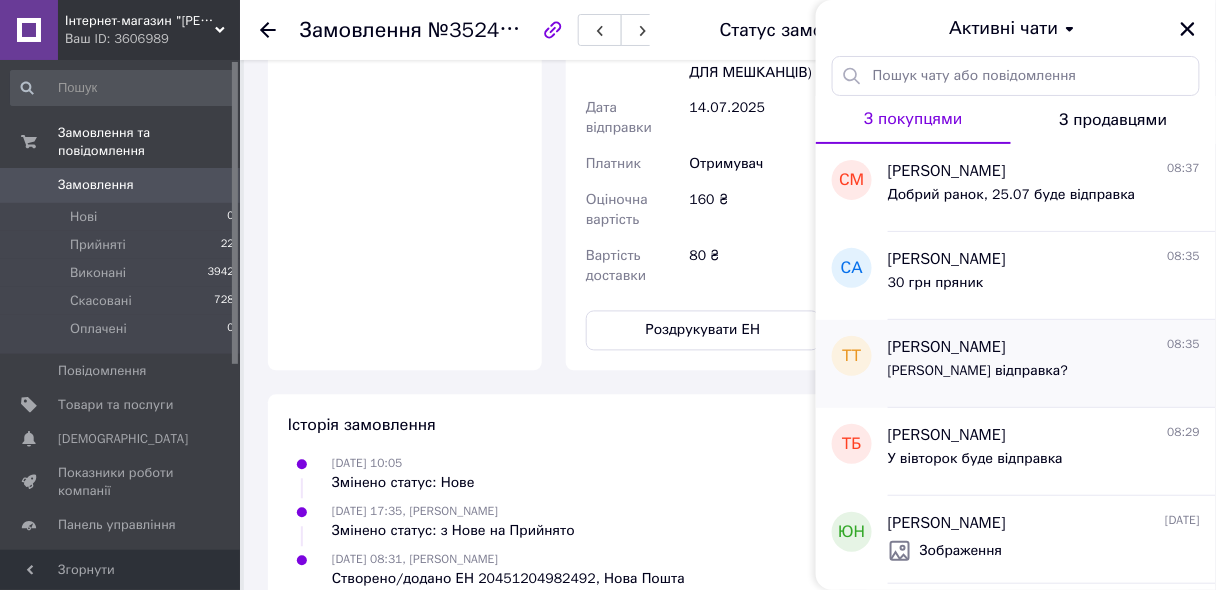 click on "[PERSON_NAME]" at bounding box center (947, 347) 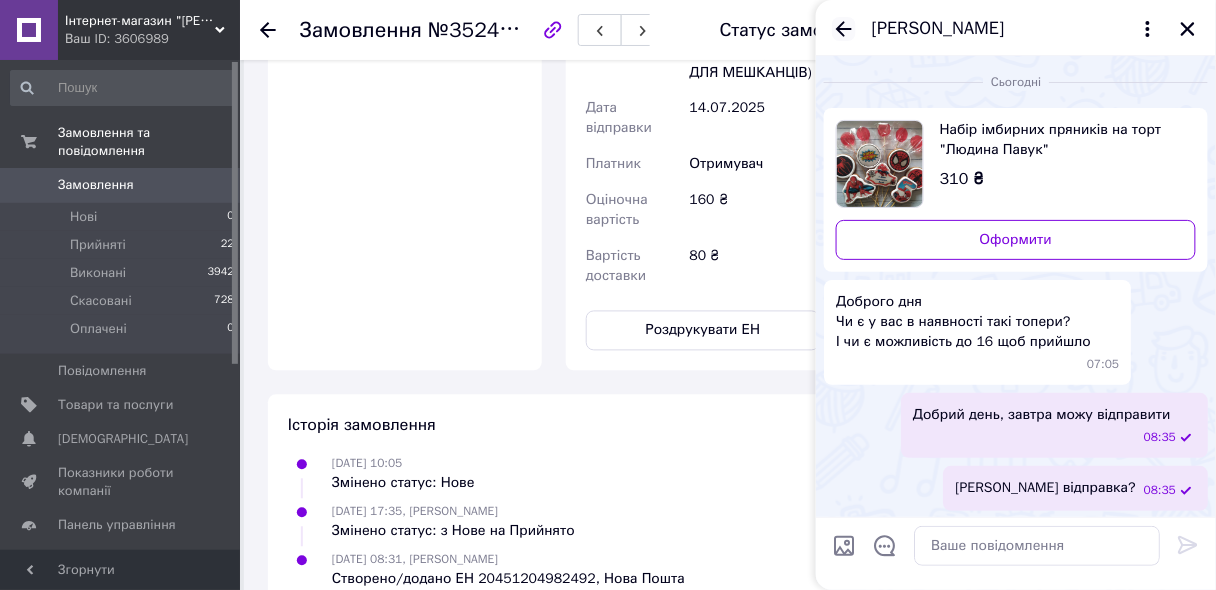 click 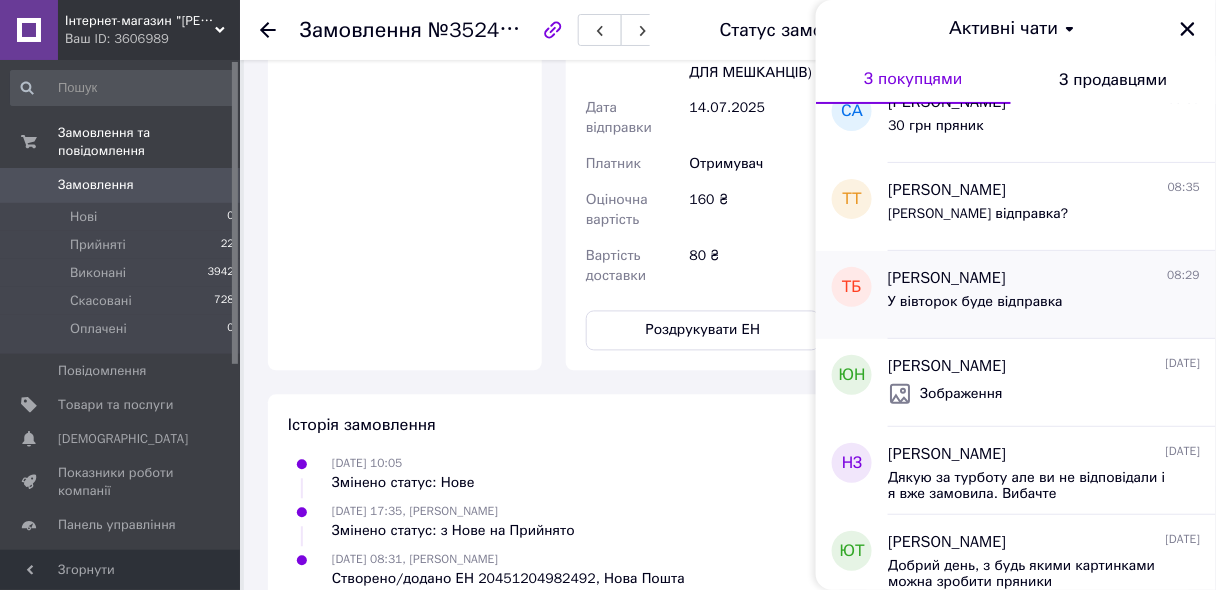 scroll, scrollTop: 160, scrollLeft: 0, axis: vertical 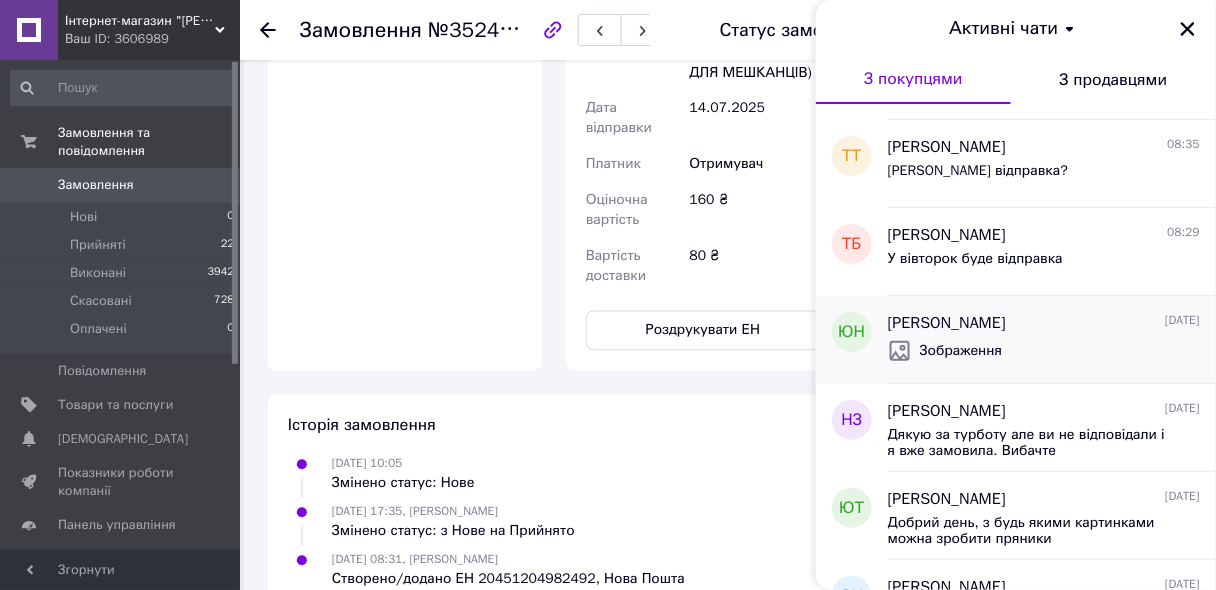 click on "Зображення" at bounding box center (961, 351) 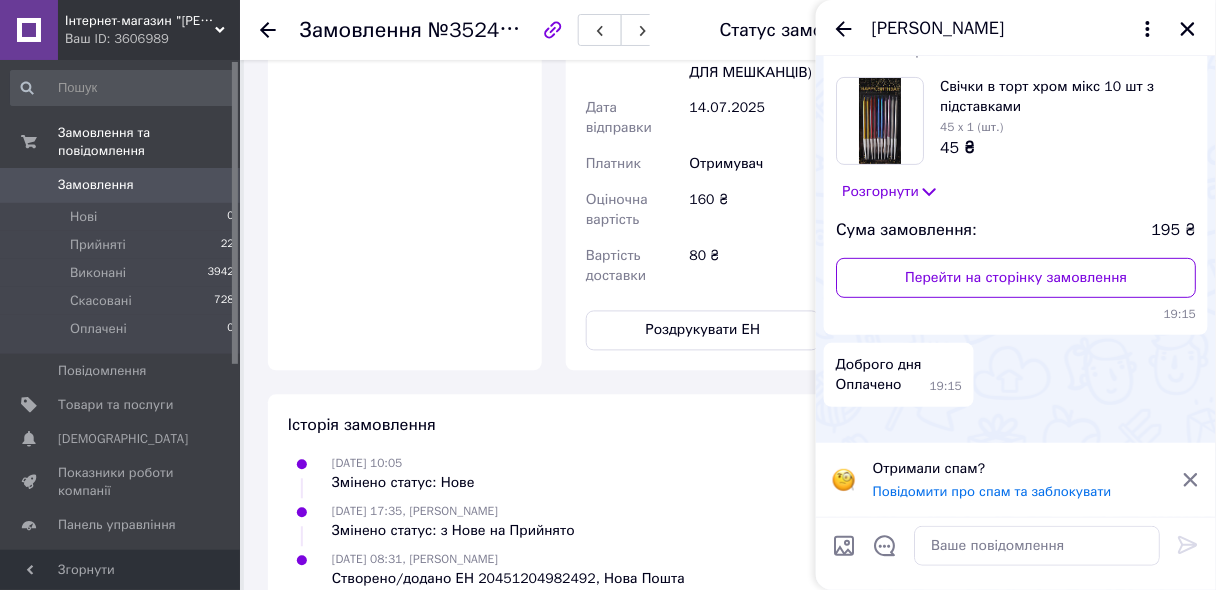 scroll, scrollTop: 0, scrollLeft: 0, axis: both 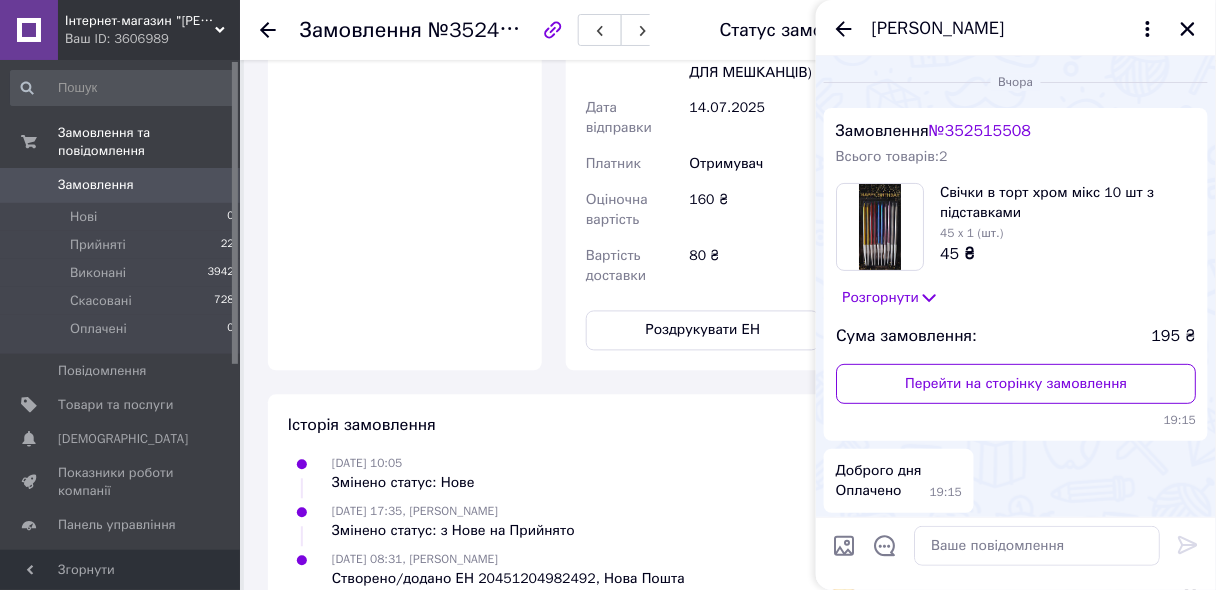 click 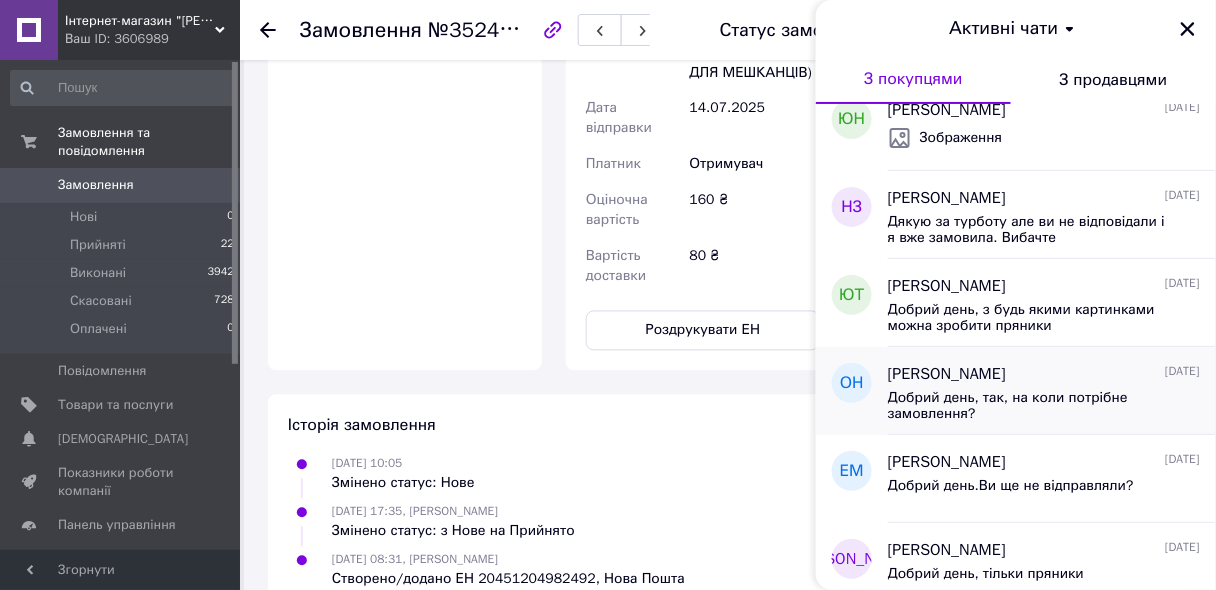 scroll, scrollTop: 400, scrollLeft: 0, axis: vertical 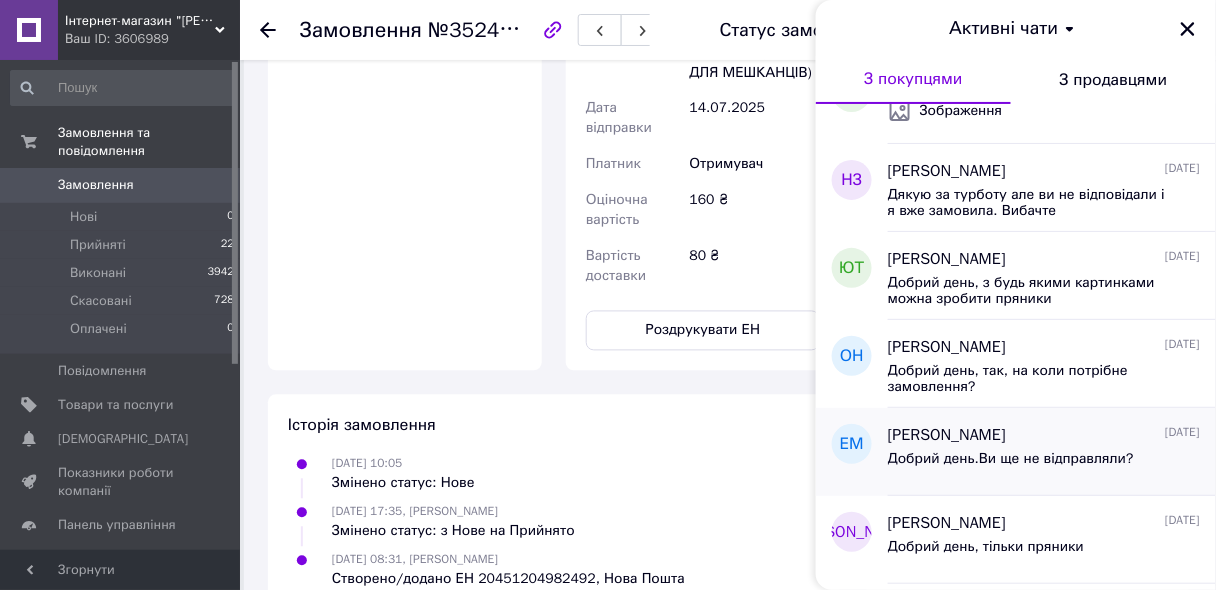 click on "Добрий день.Ви ще не відправляли?" at bounding box center (1011, 459) 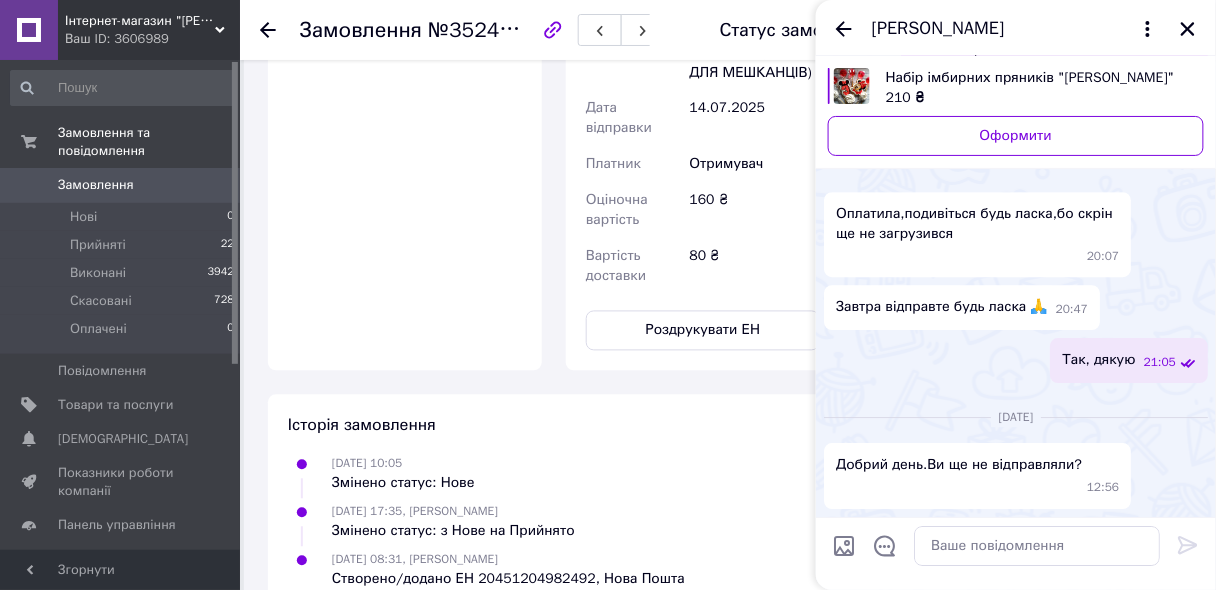scroll, scrollTop: 1857, scrollLeft: 0, axis: vertical 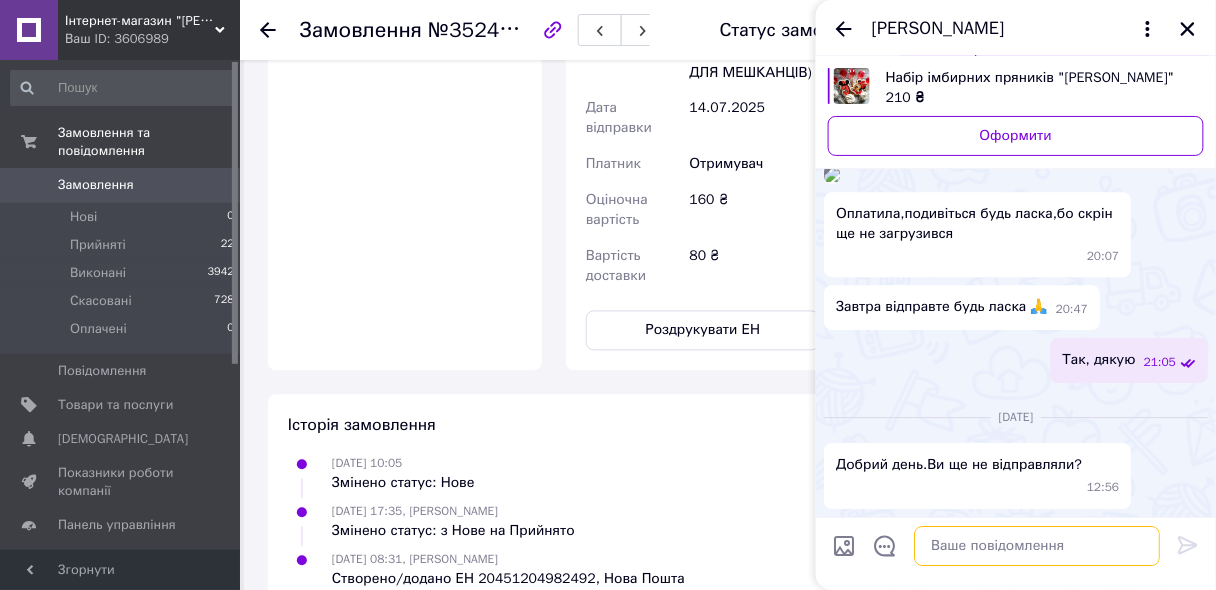 click at bounding box center (1037, 546) 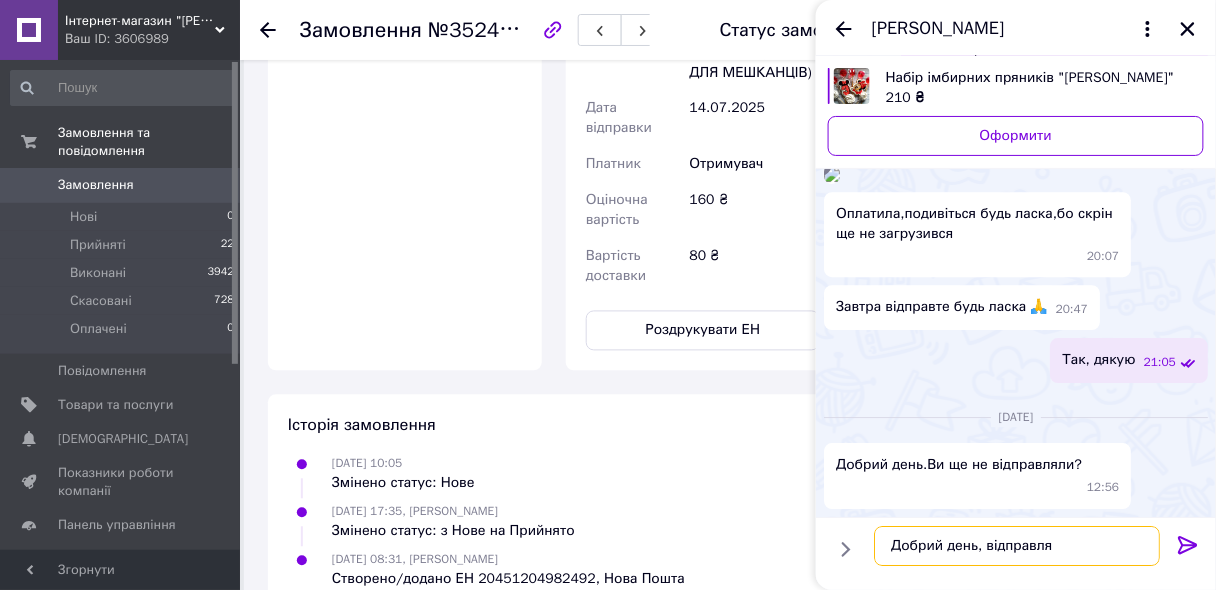 click on "Добрий день, відправля" at bounding box center [1017, 546] 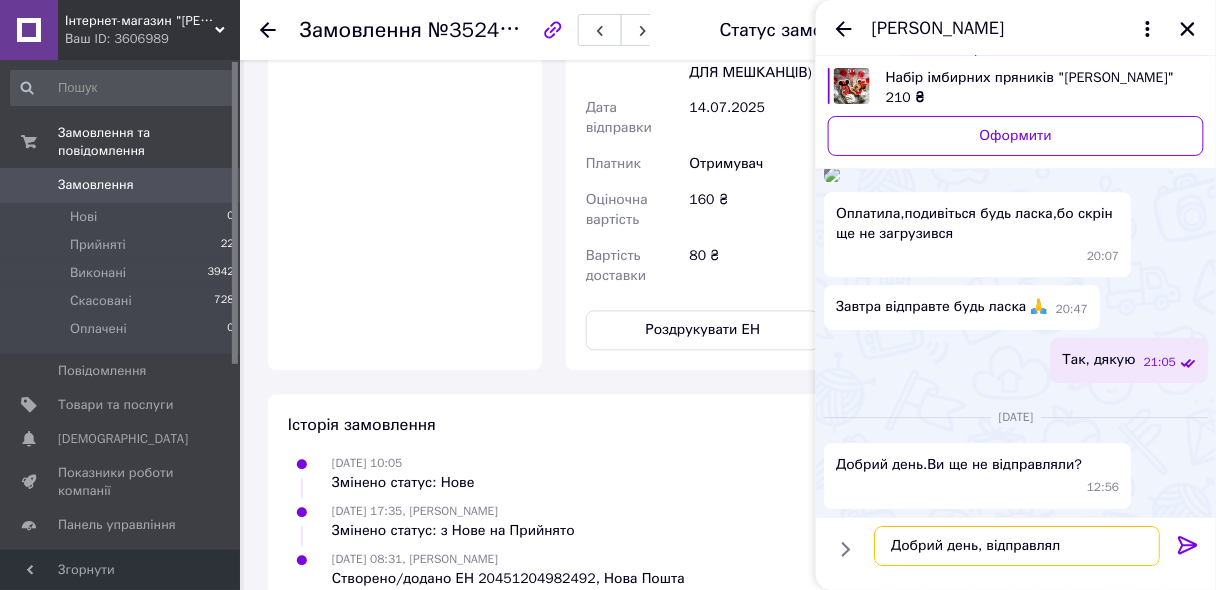 type on "Добрий день, відправляла" 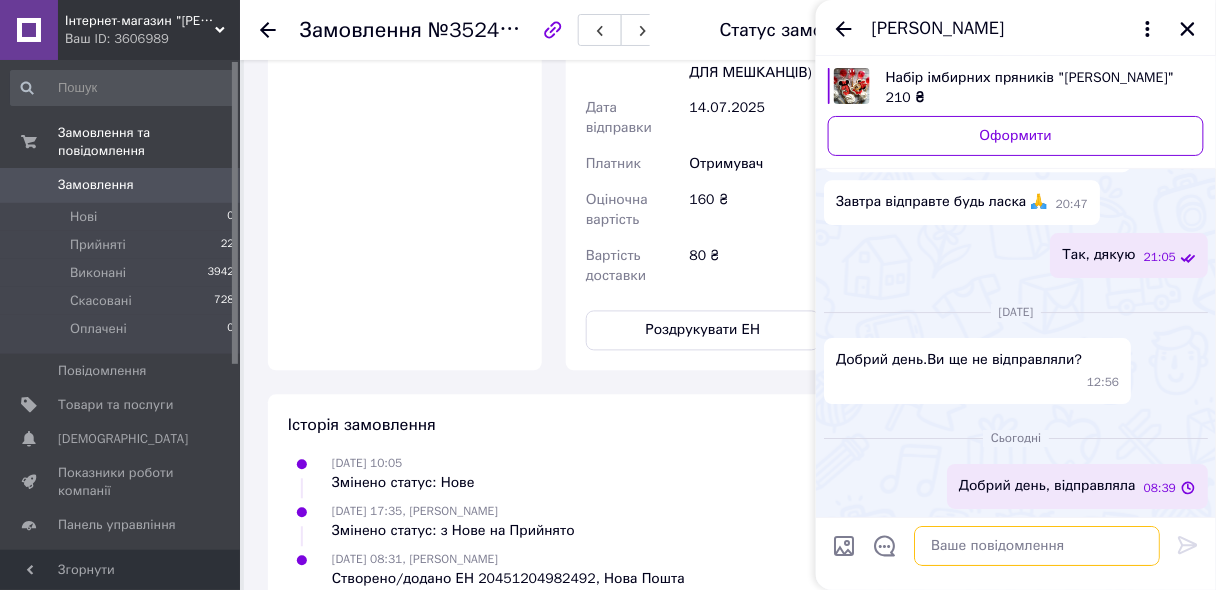scroll, scrollTop: 1962, scrollLeft: 0, axis: vertical 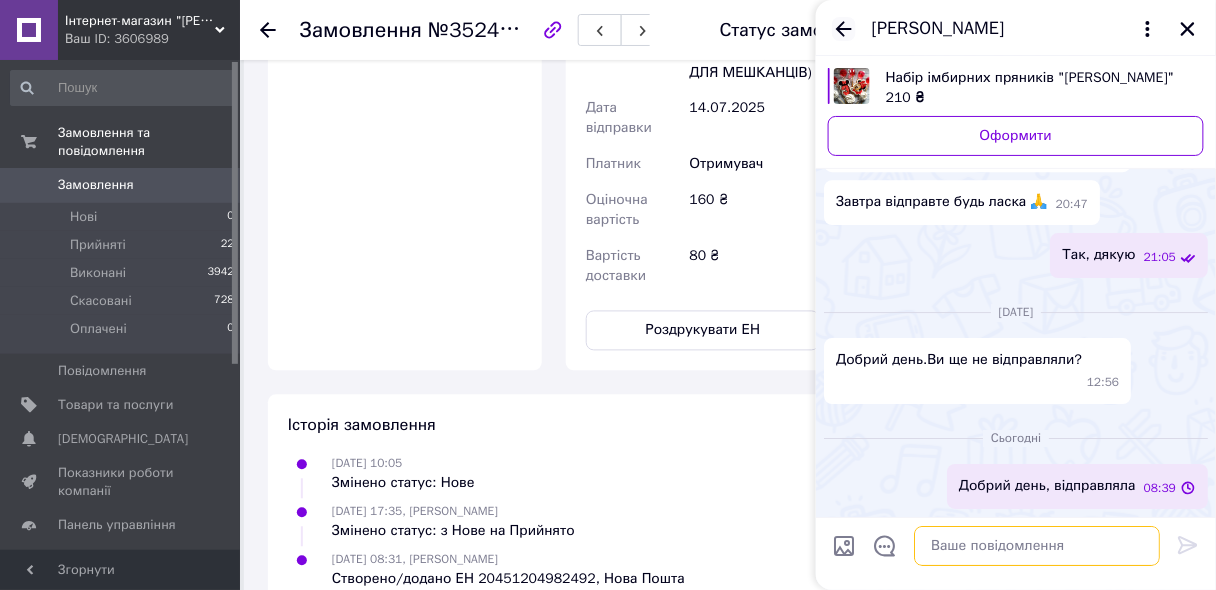 type 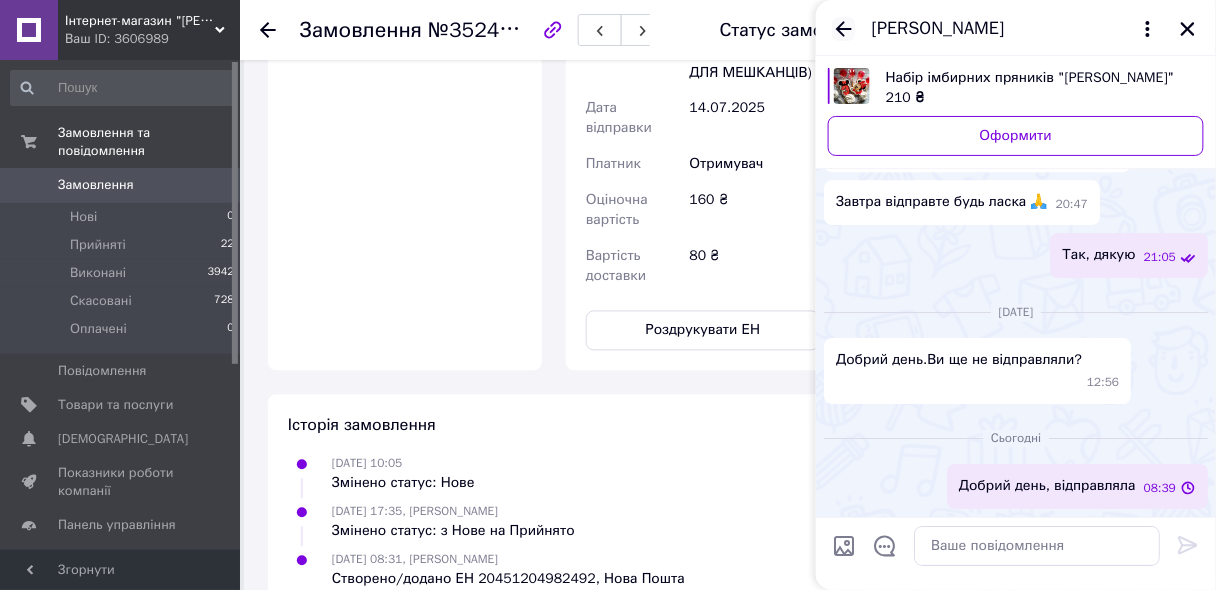 click 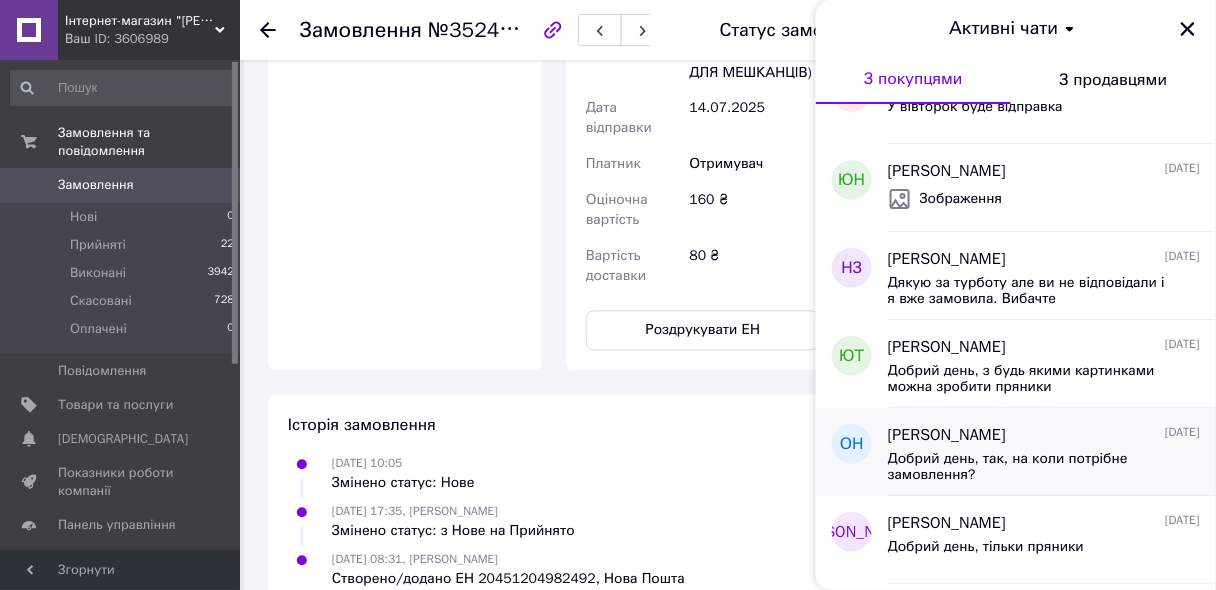 scroll, scrollTop: 560, scrollLeft: 0, axis: vertical 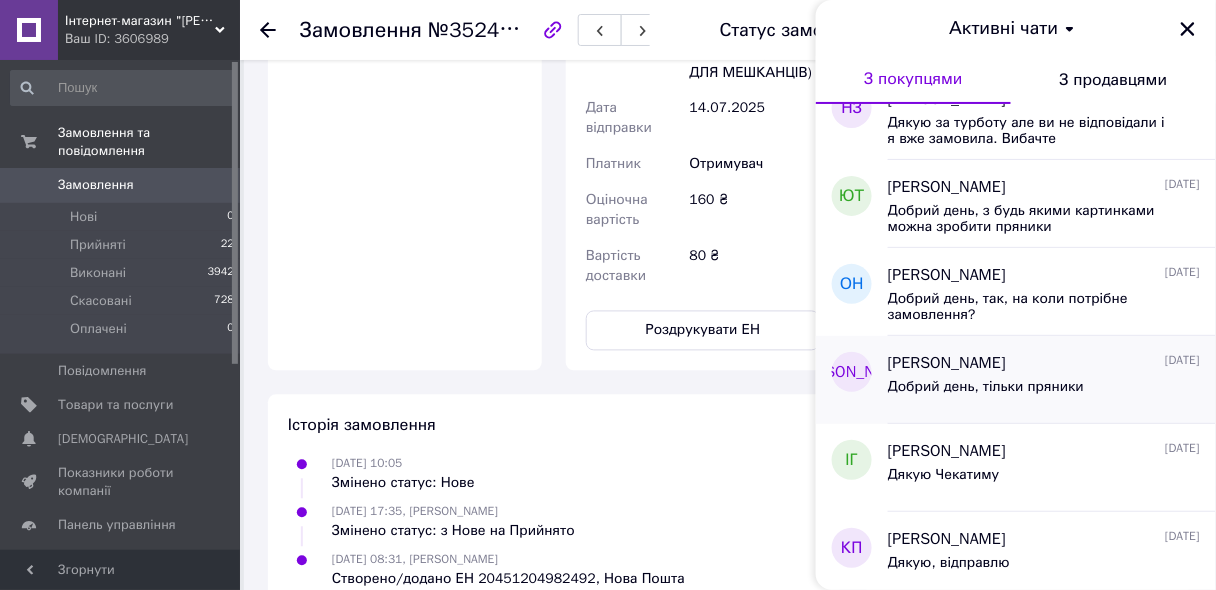 click on "[PERSON_NAME]" at bounding box center [947, 363] 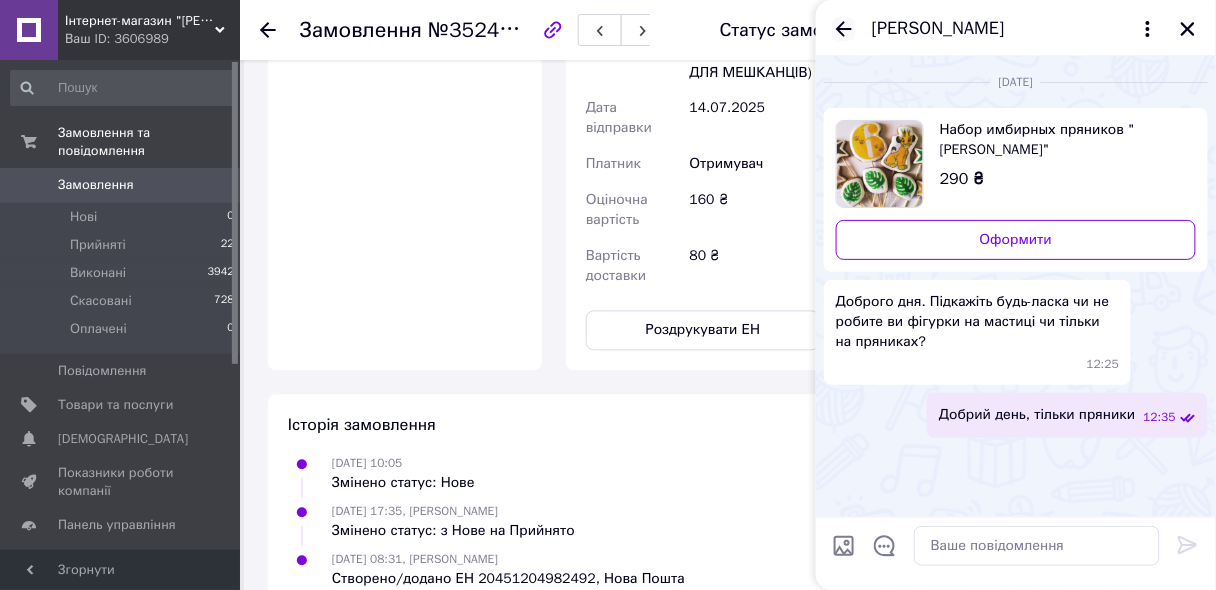 click 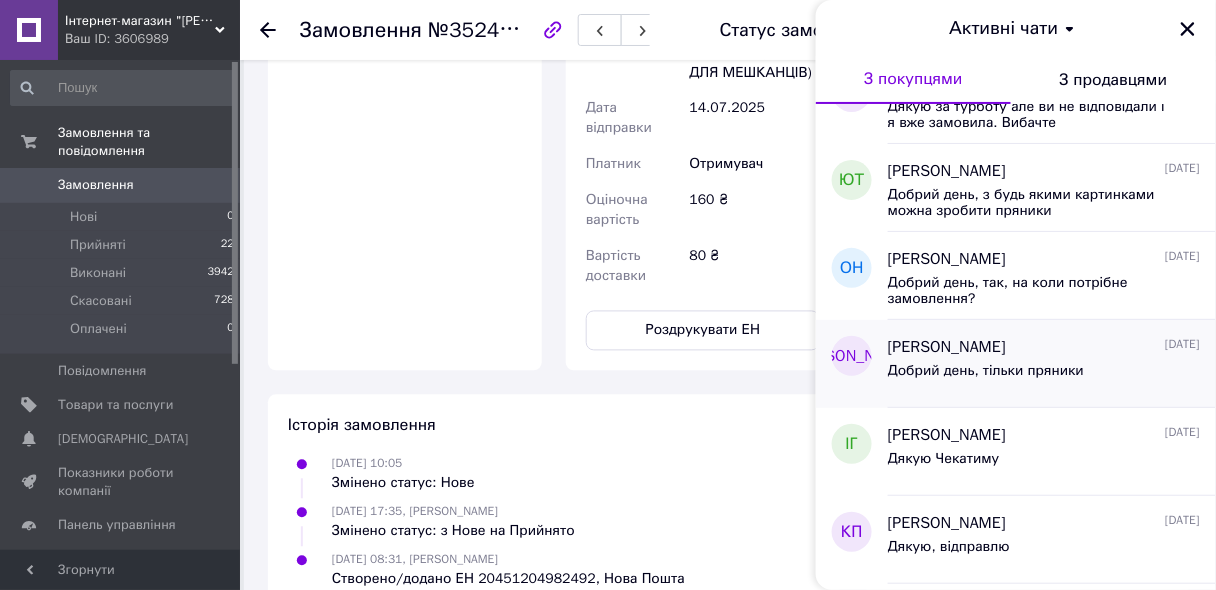 scroll, scrollTop: 640, scrollLeft: 0, axis: vertical 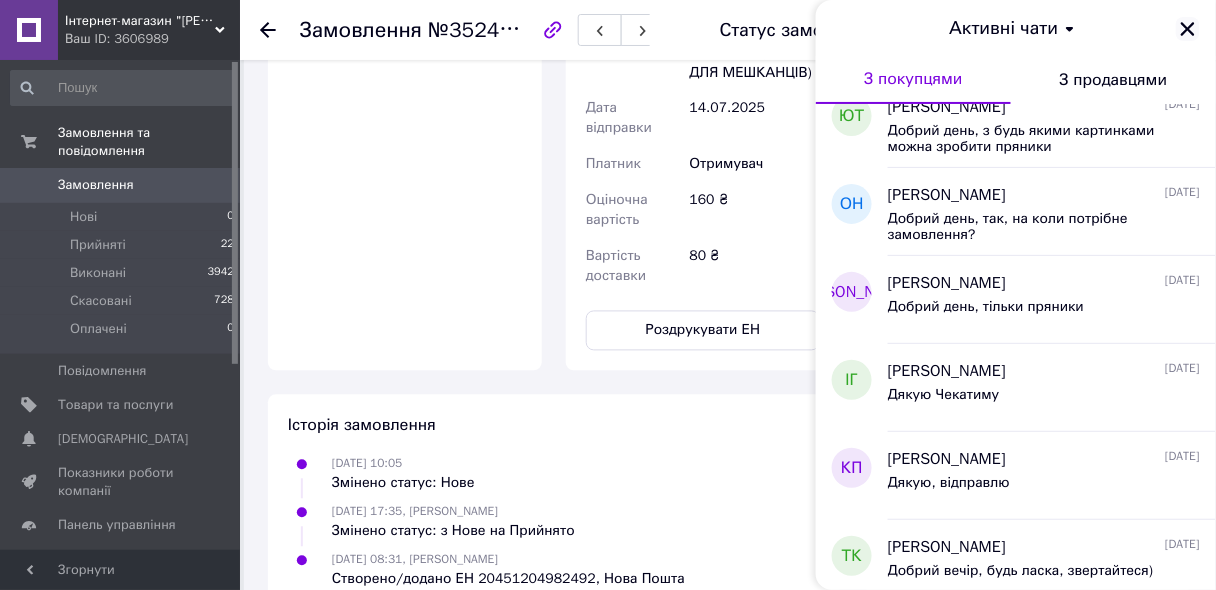 click 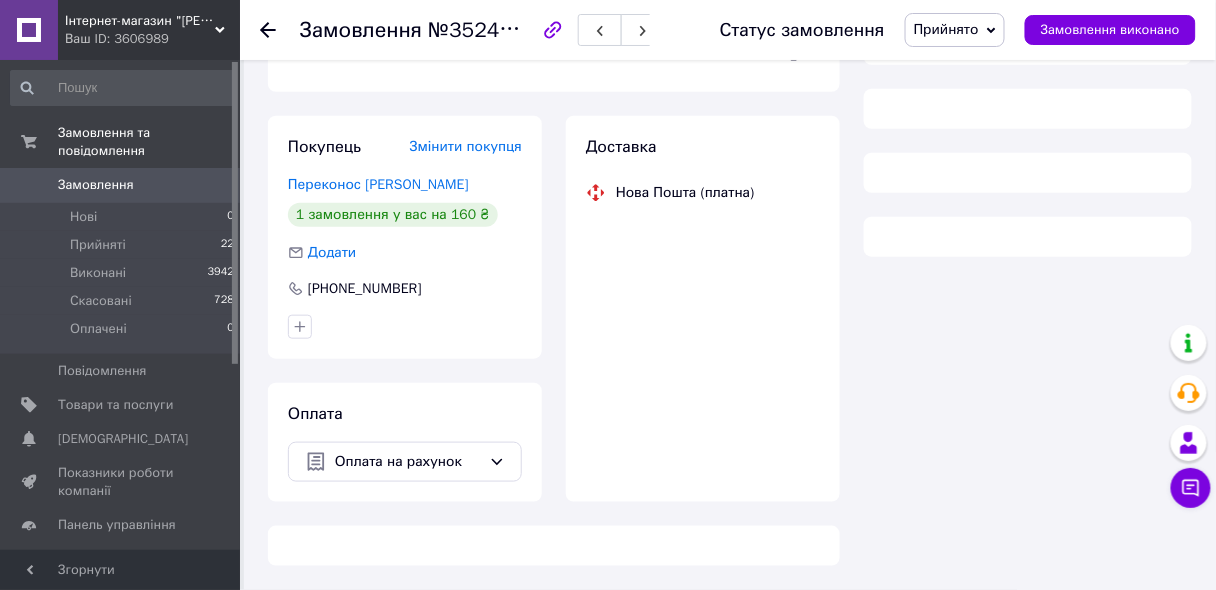 scroll, scrollTop: 323, scrollLeft: 0, axis: vertical 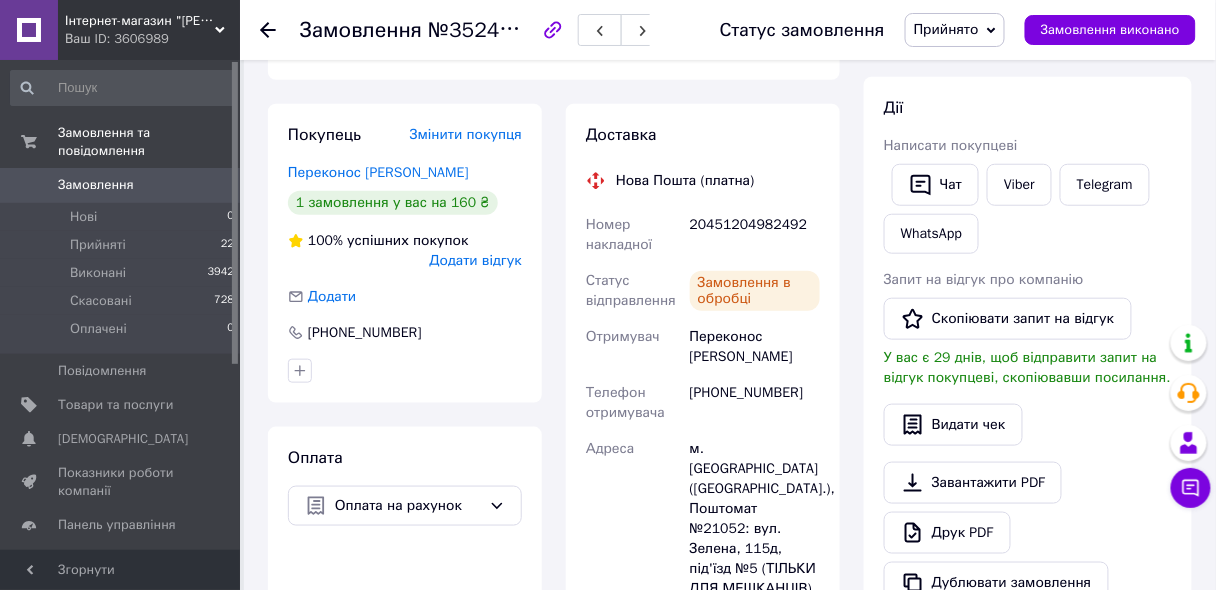 click on "Інтернет-магазин "Ксенія"" at bounding box center (140, 21) 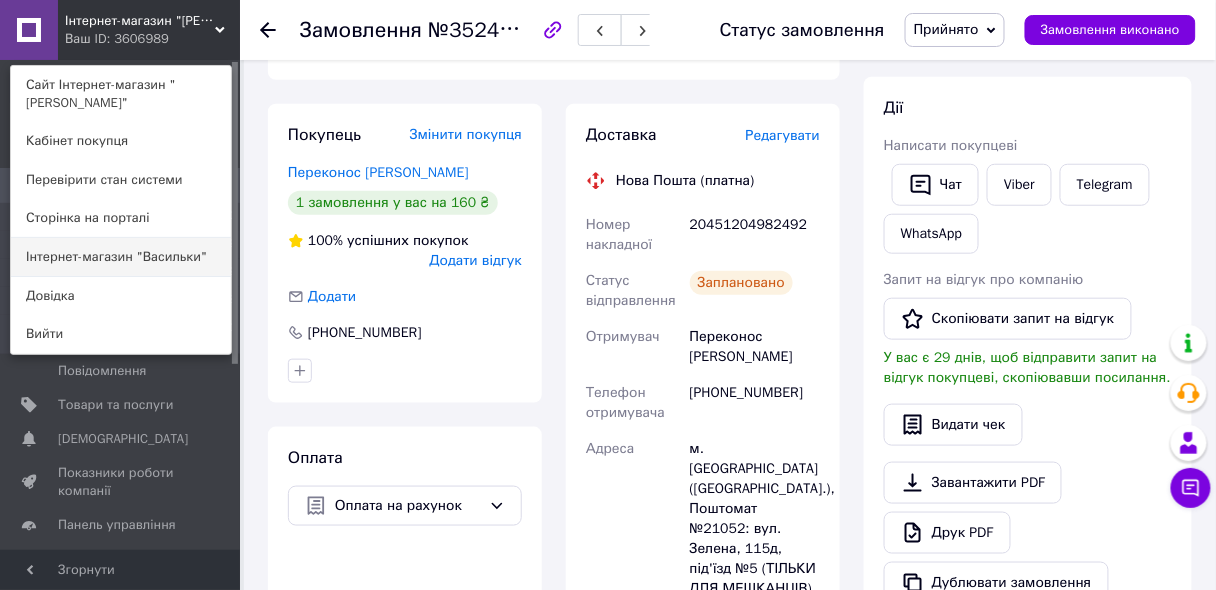 click on "Інтернет-магазин "Васильки"" at bounding box center (121, 257) 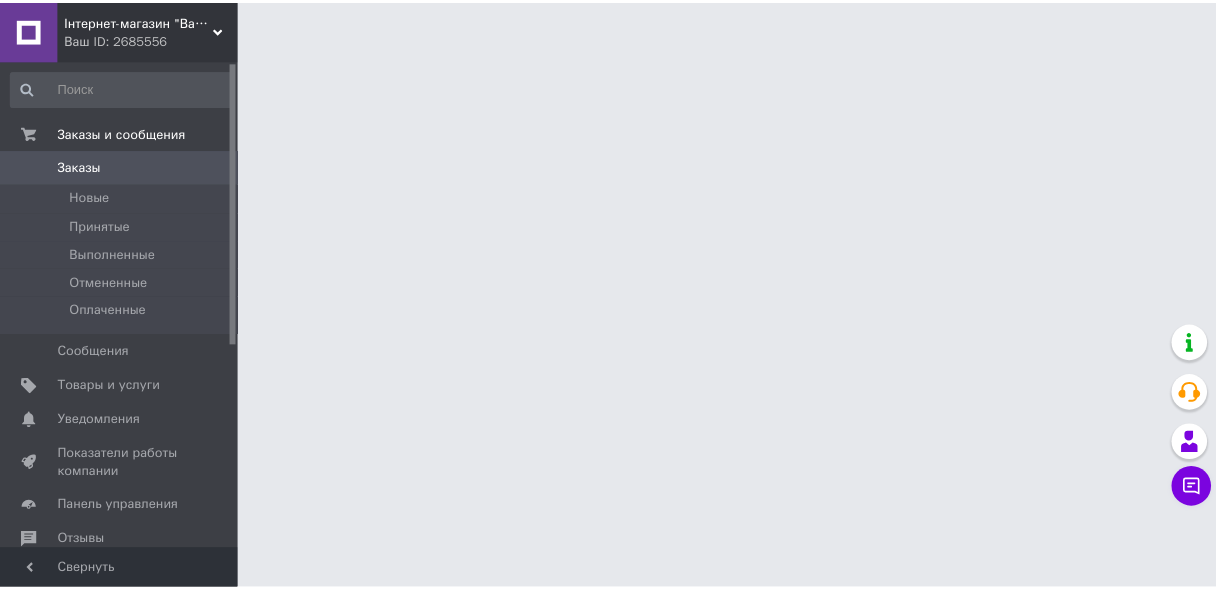 scroll, scrollTop: 0, scrollLeft: 0, axis: both 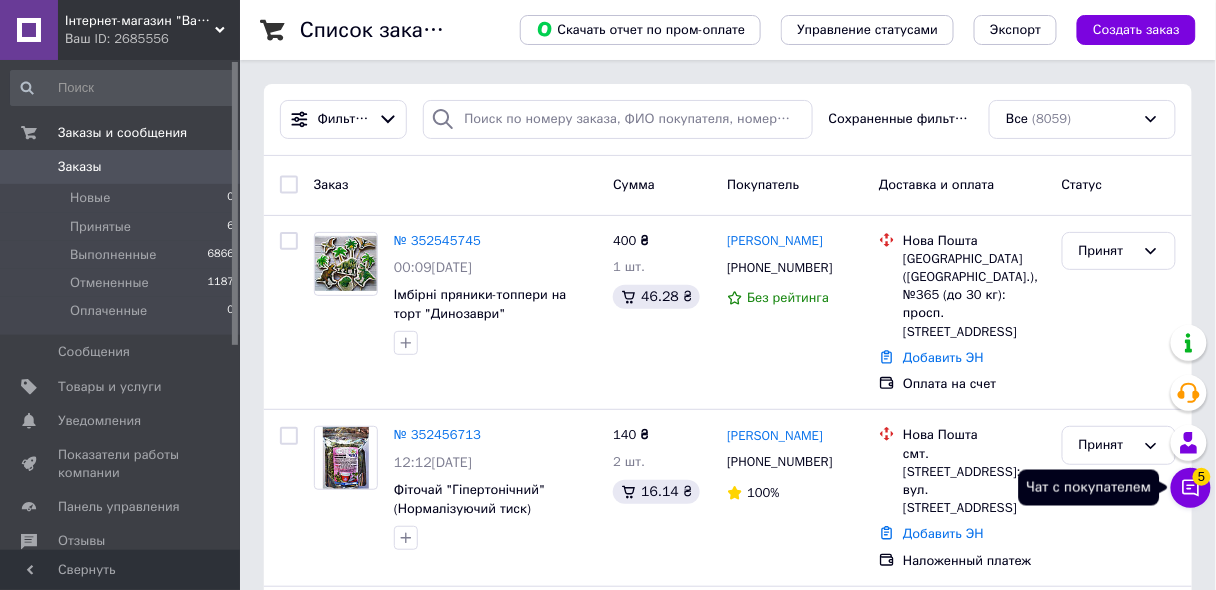 click 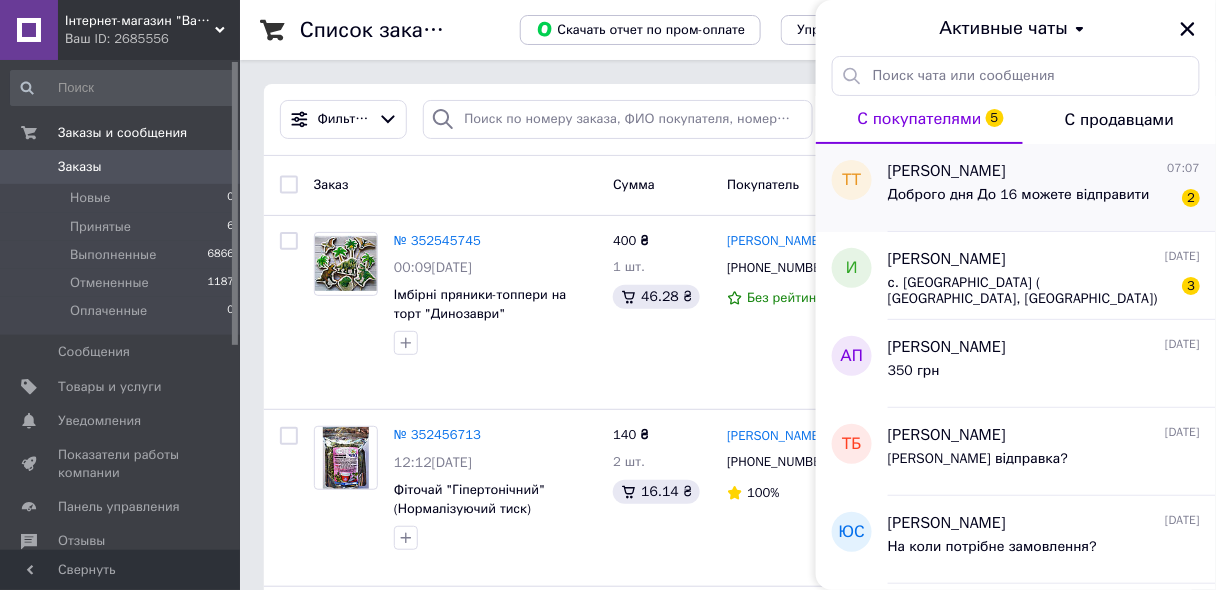 click on "Доброго дня
До 16 можете відправити" at bounding box center (1019, 195) 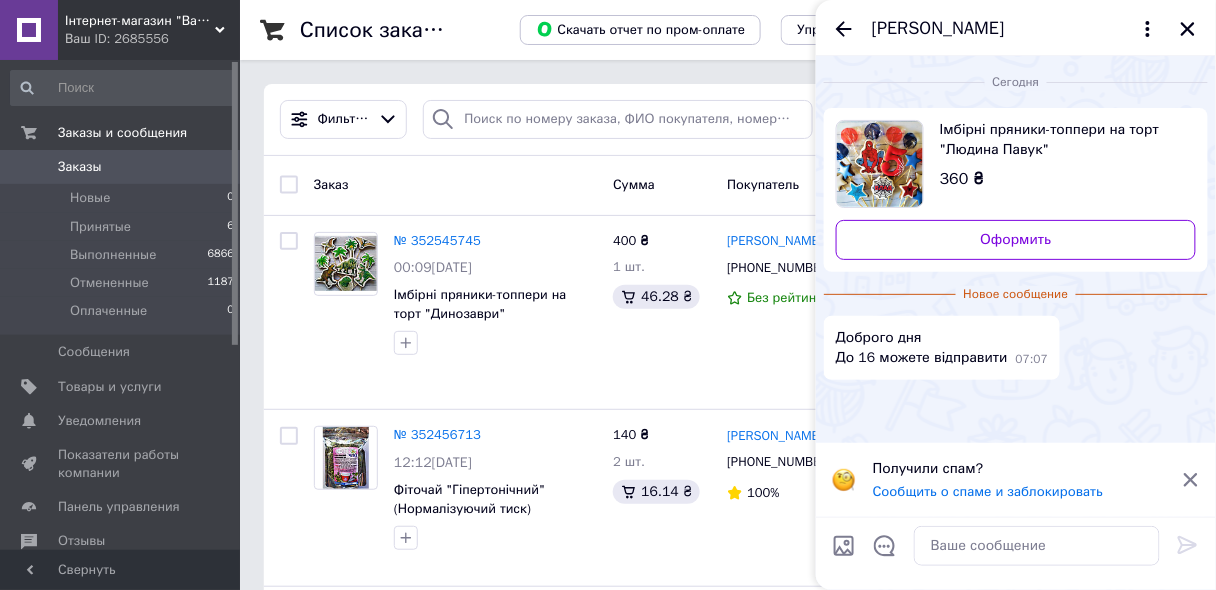 click 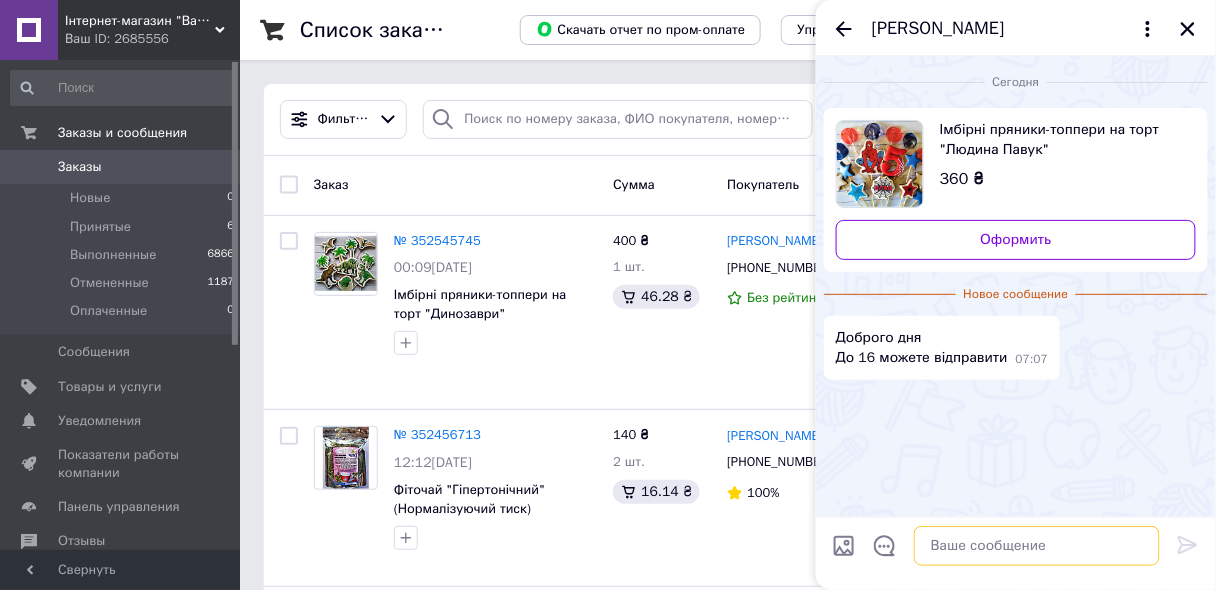 click at bounding box center (1037, 546) 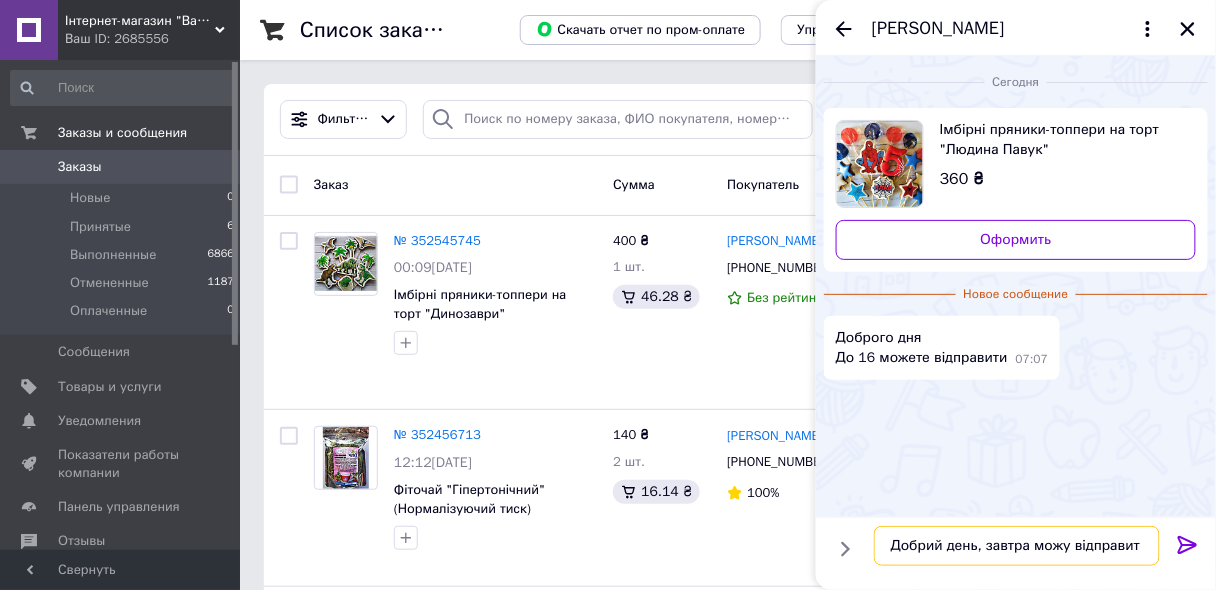 type on "Добрий день, завтра можу відправити" 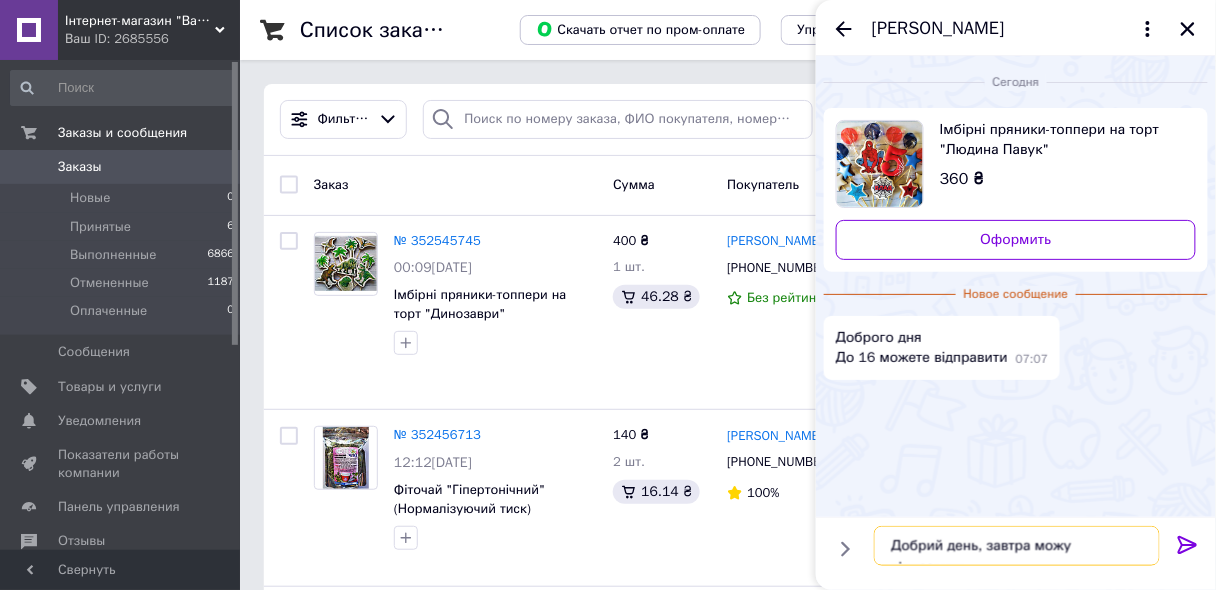 type 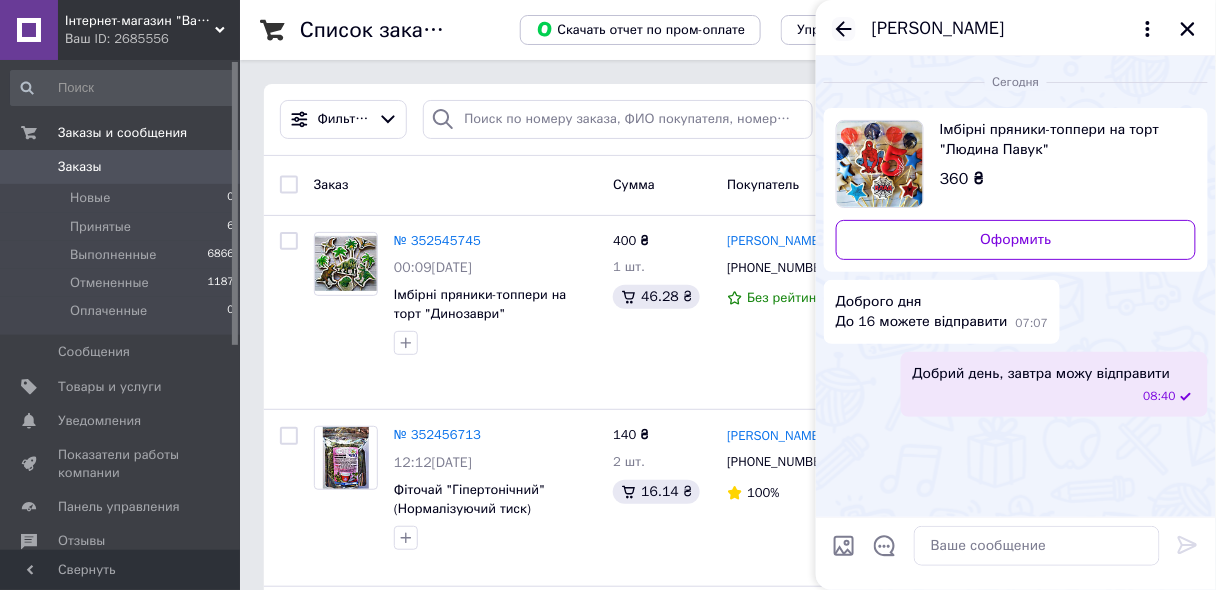 click 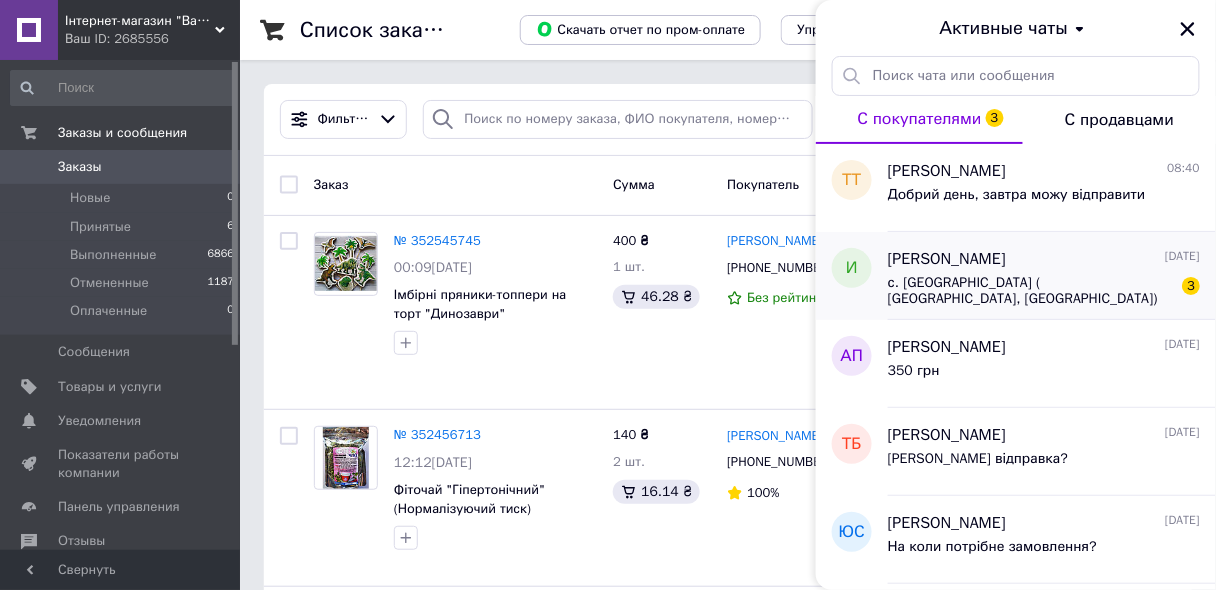 click on "с. Чупира ( Київська область, Білоцерківський район)
Відділення 1
0969330937
Буга Ірина Василівна" at bounding box center [1030, 291] 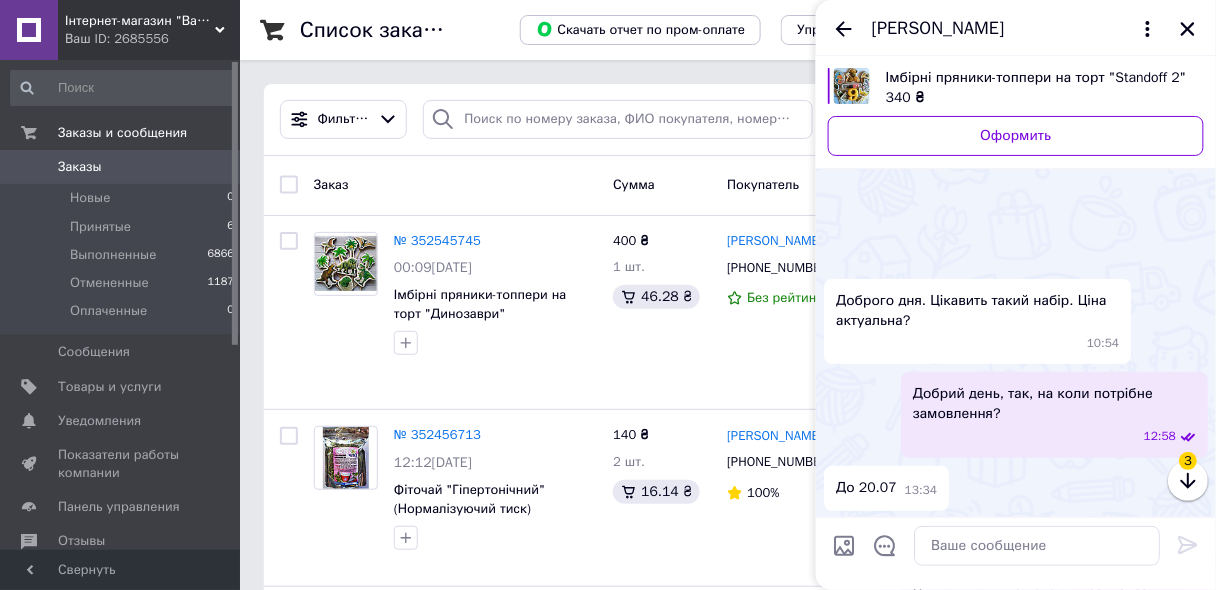 scroll, scrollTop: 442, scrollLeft: 0, axis: vertical 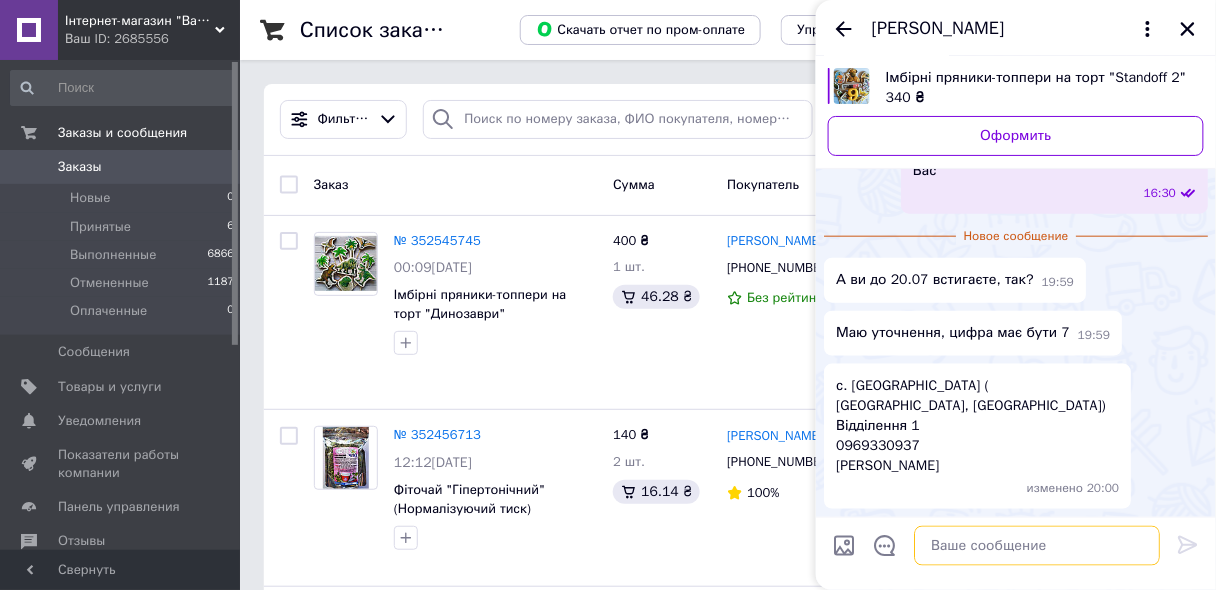 click at bounding box center (1037, 546) 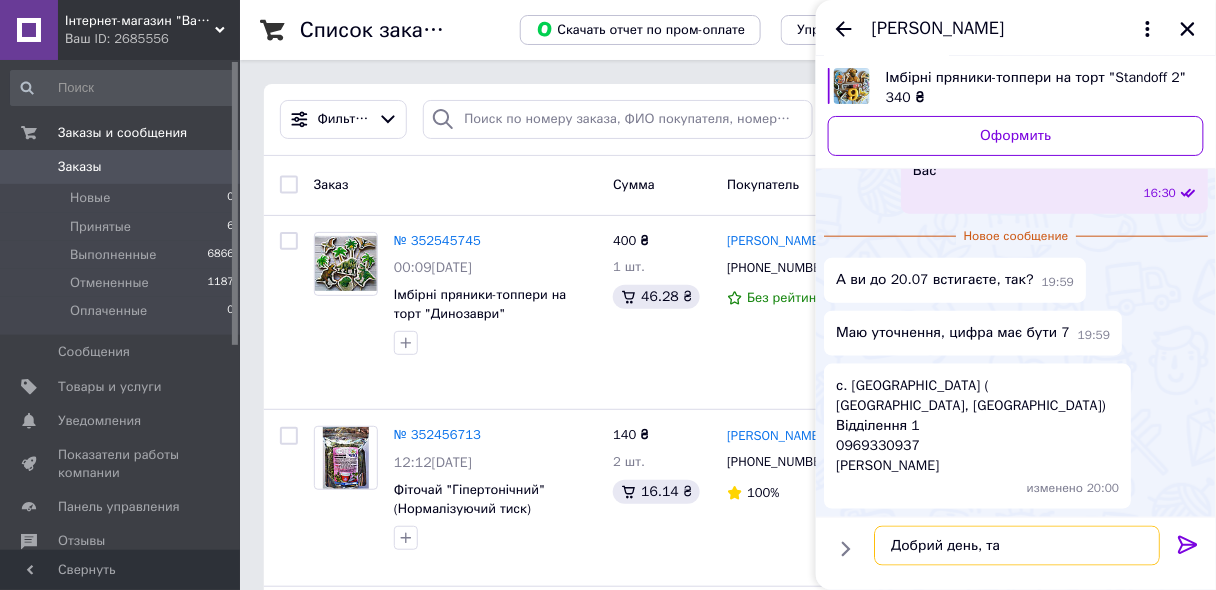 type on "Добрий день, так" 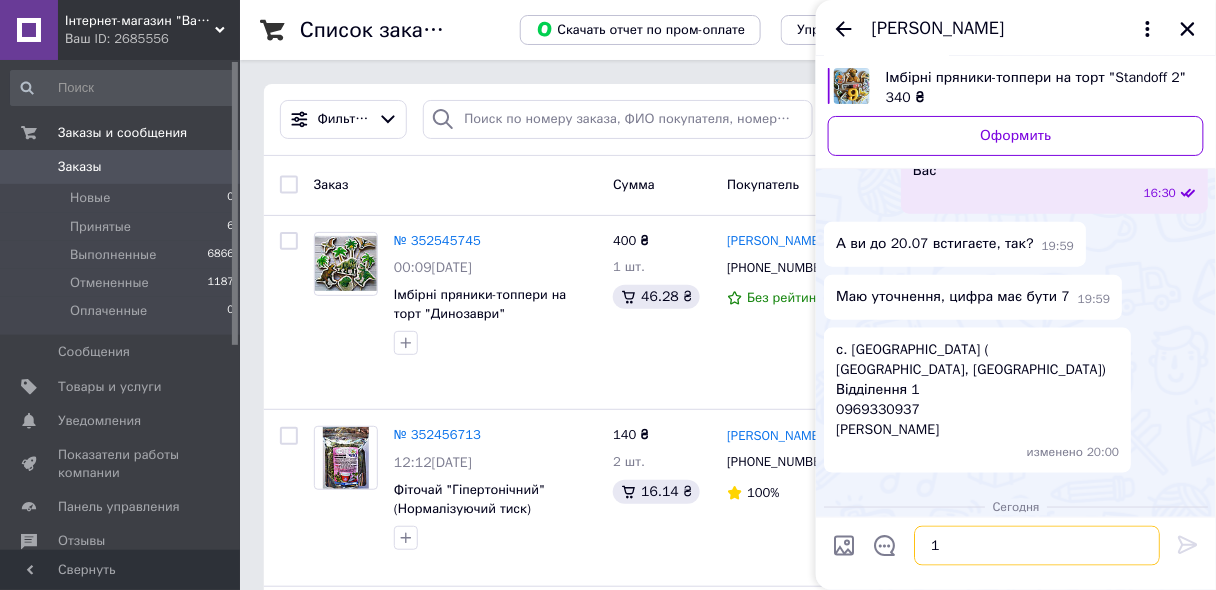 scroll, scrollTop: 460, scrollLeft: 0, axis: vertical 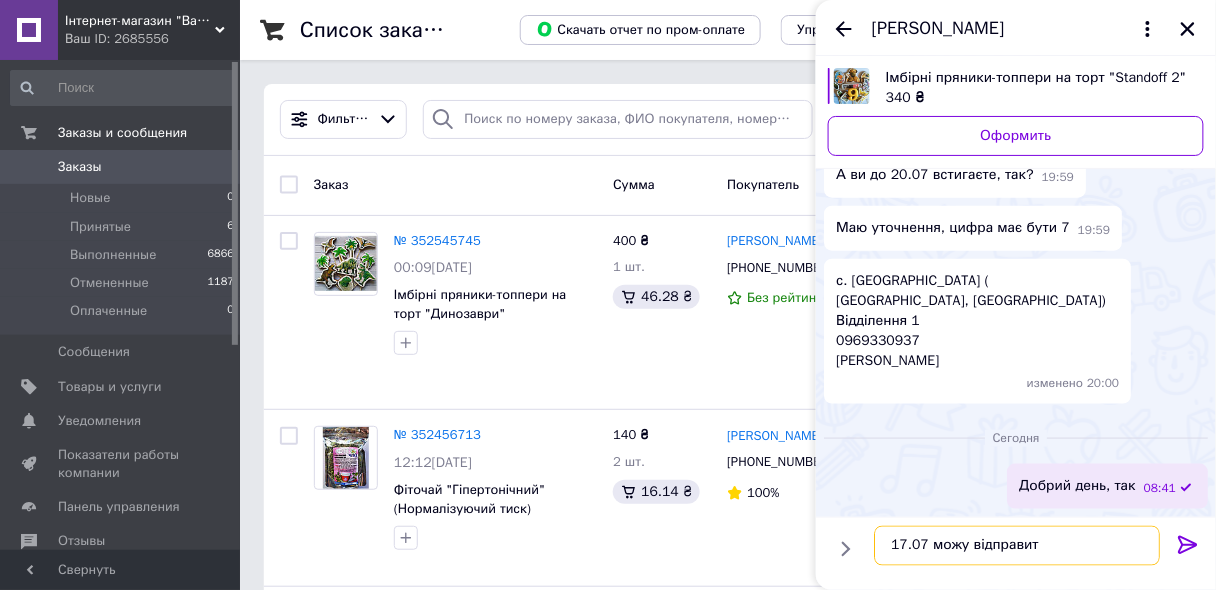 type on "17.07 можу відправити" 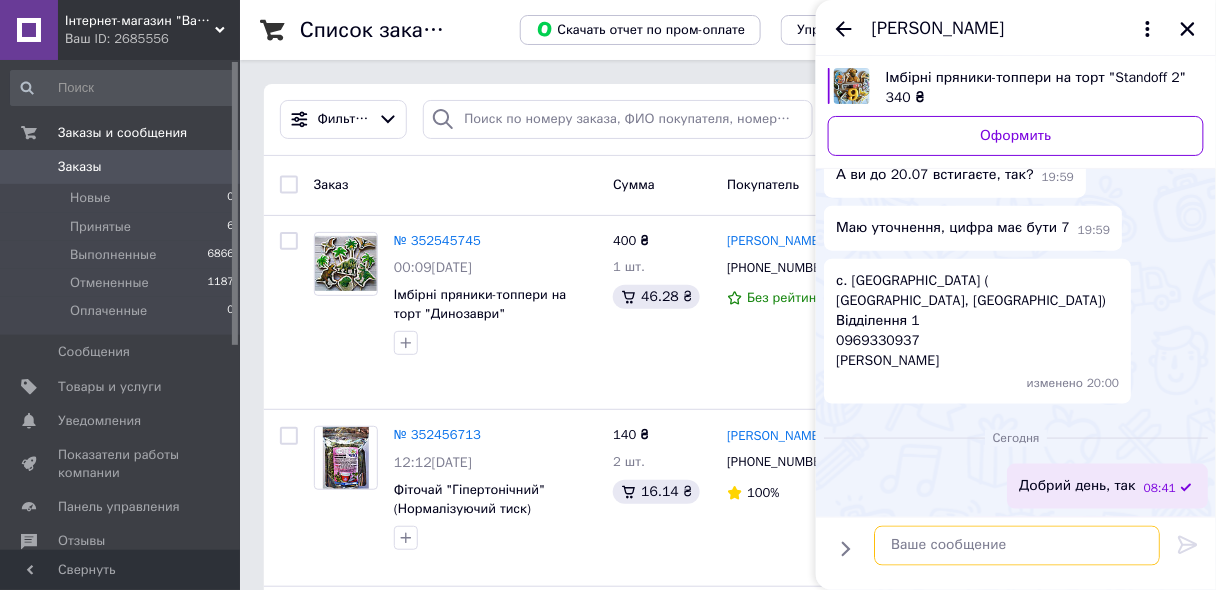 scroll, scrollTop: 513, scrollLeft: 0, axis: vertical 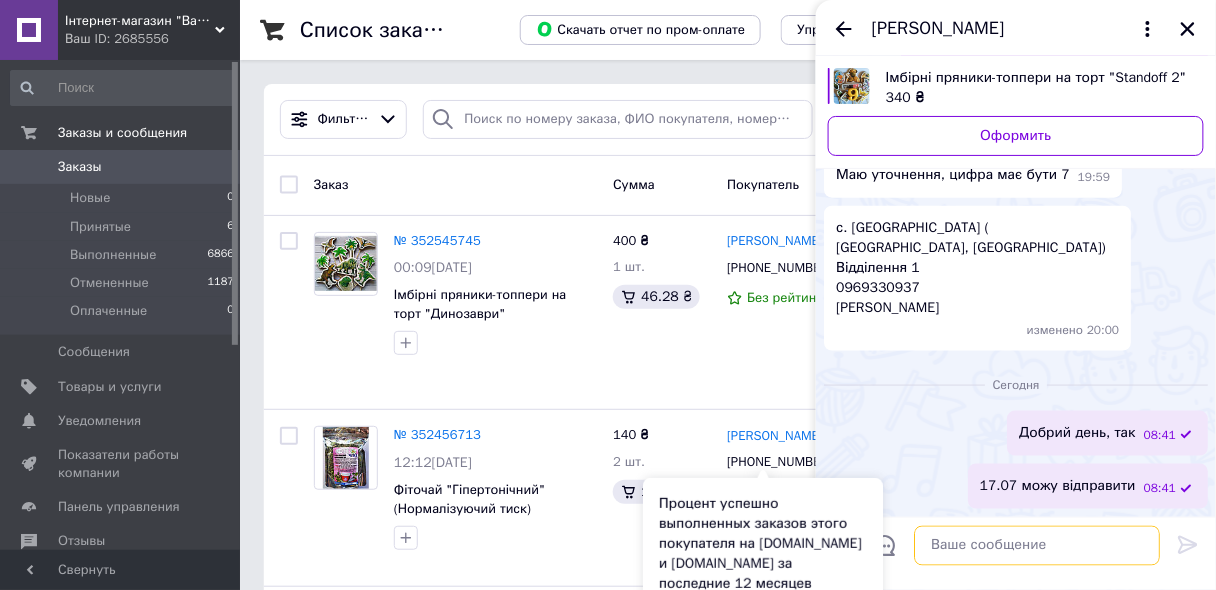 click at bounding box center (1037, 546) 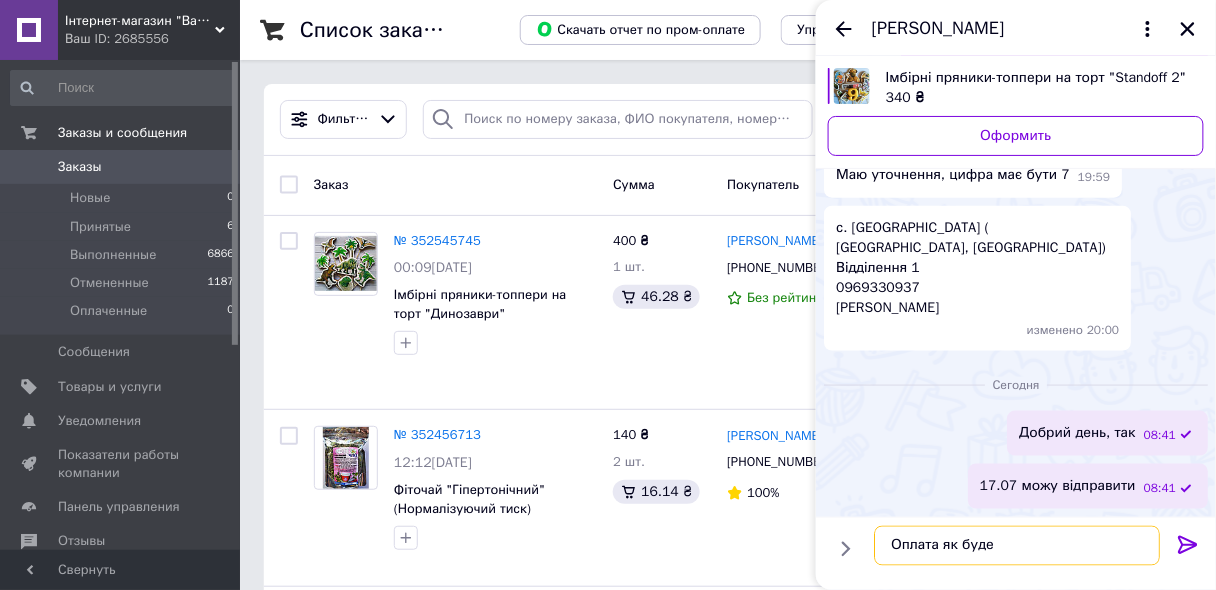 type on "Оплата як буде?" 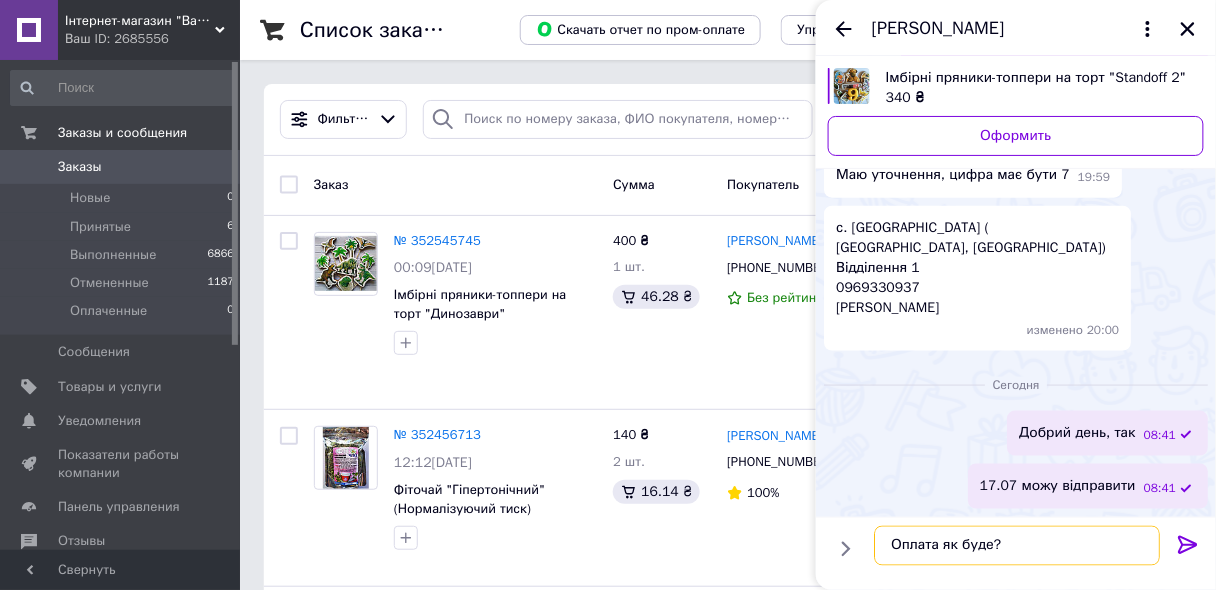 type 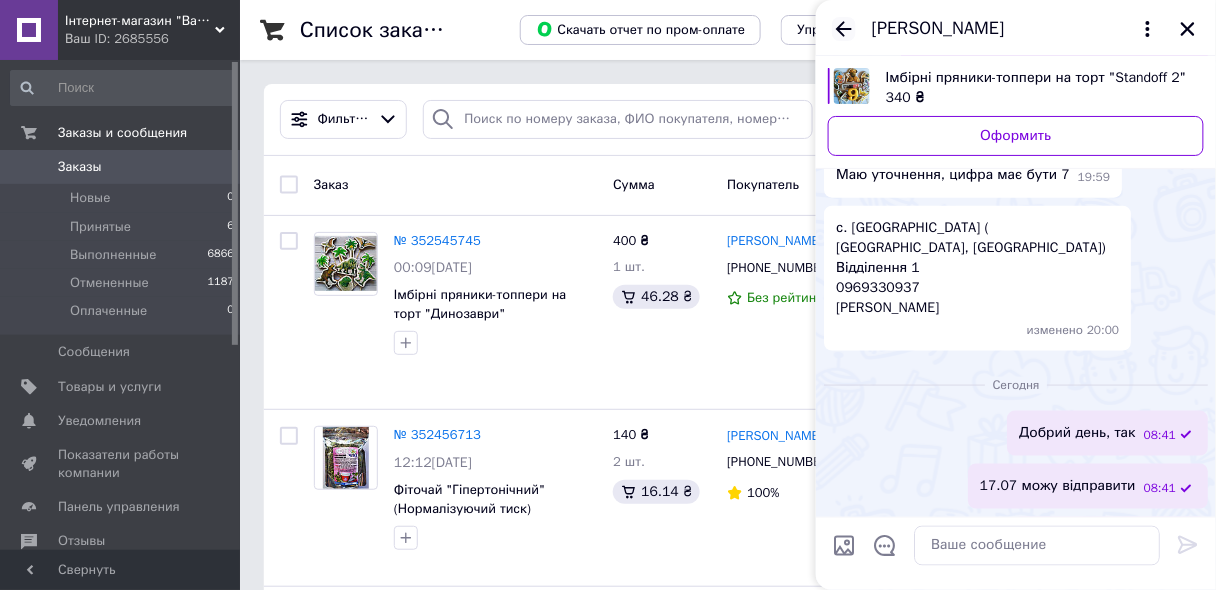 click 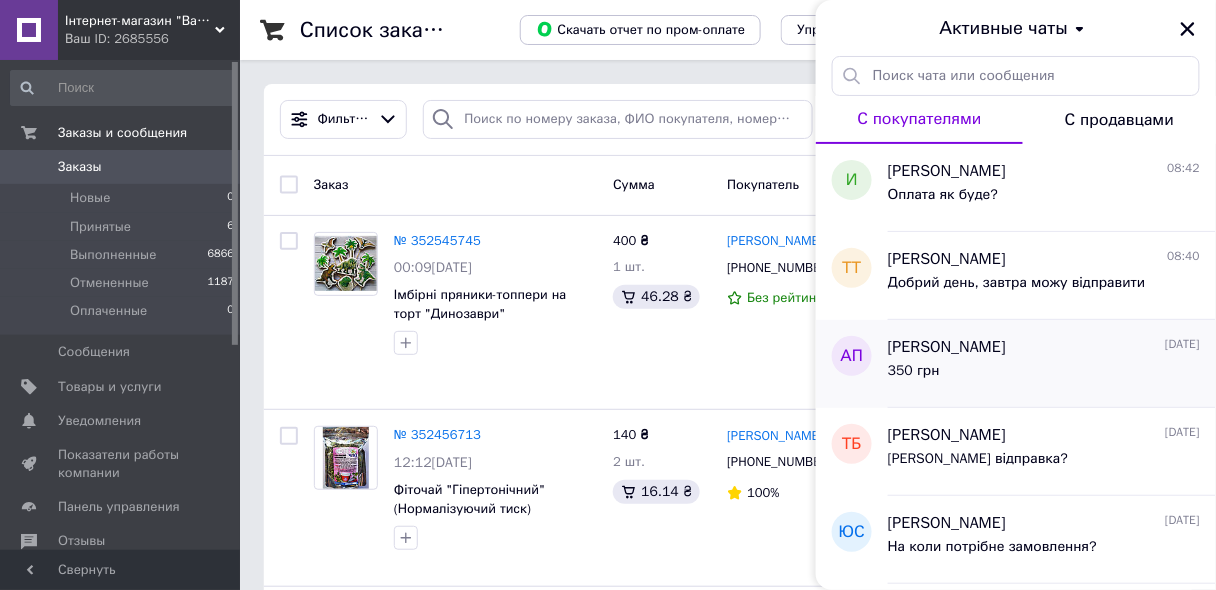 click on "350 грн" at bounding box center (1044, 375) 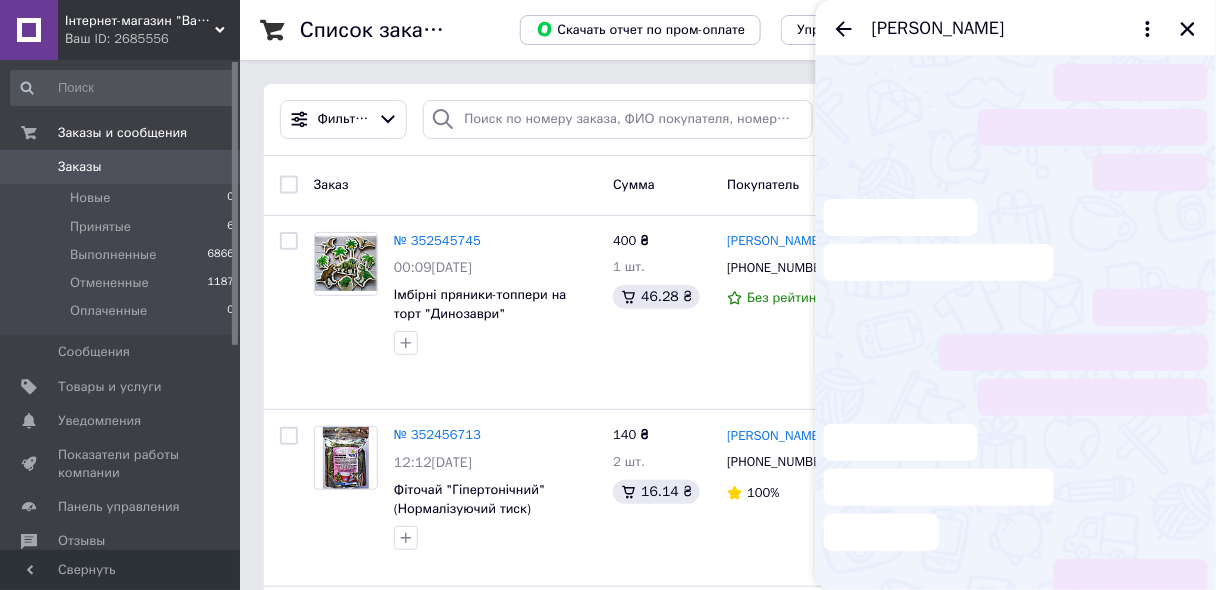 scroll, scrollTop: 680, scrollLeft: 0, axis: vertical 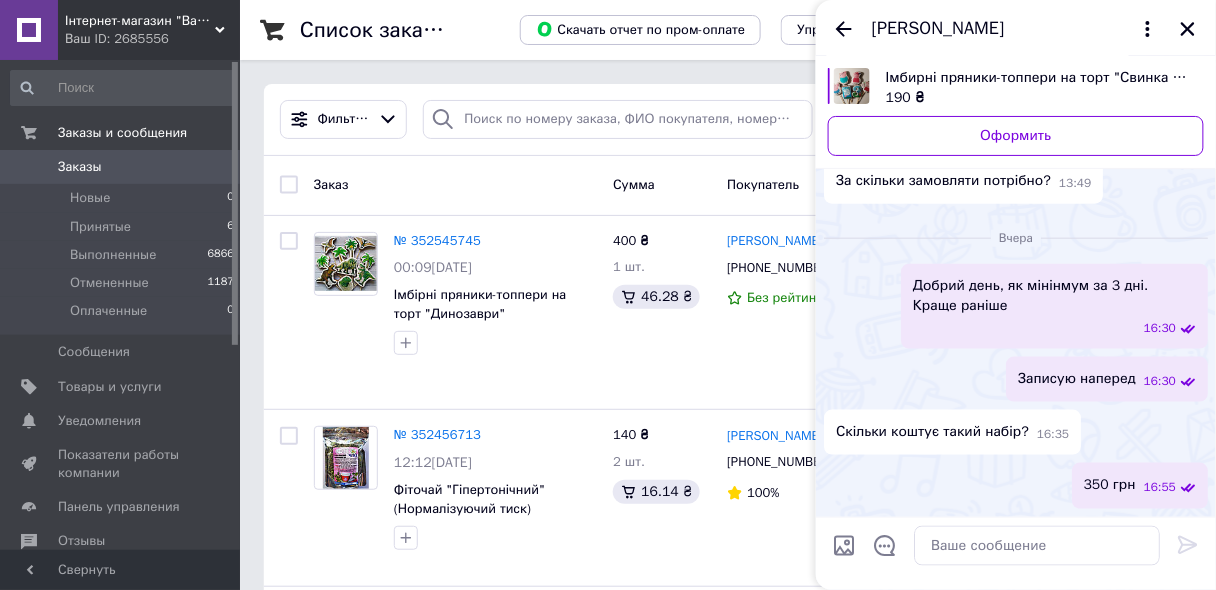 click 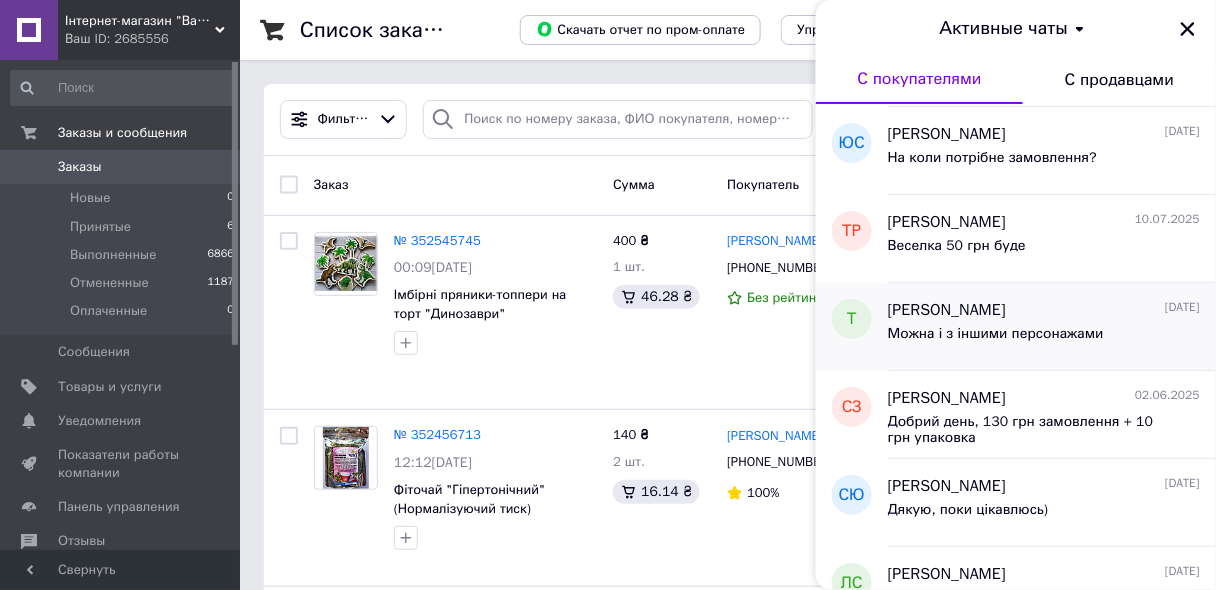 scroll, scrollTop: 400, scrollLeft: 0, axis: vertical 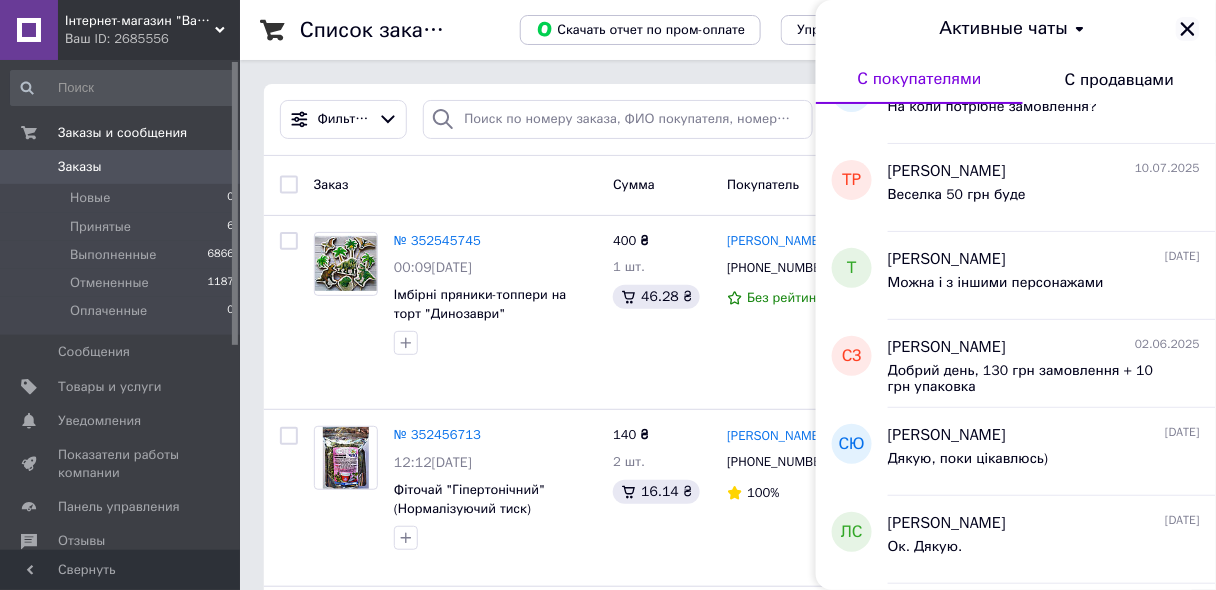 click 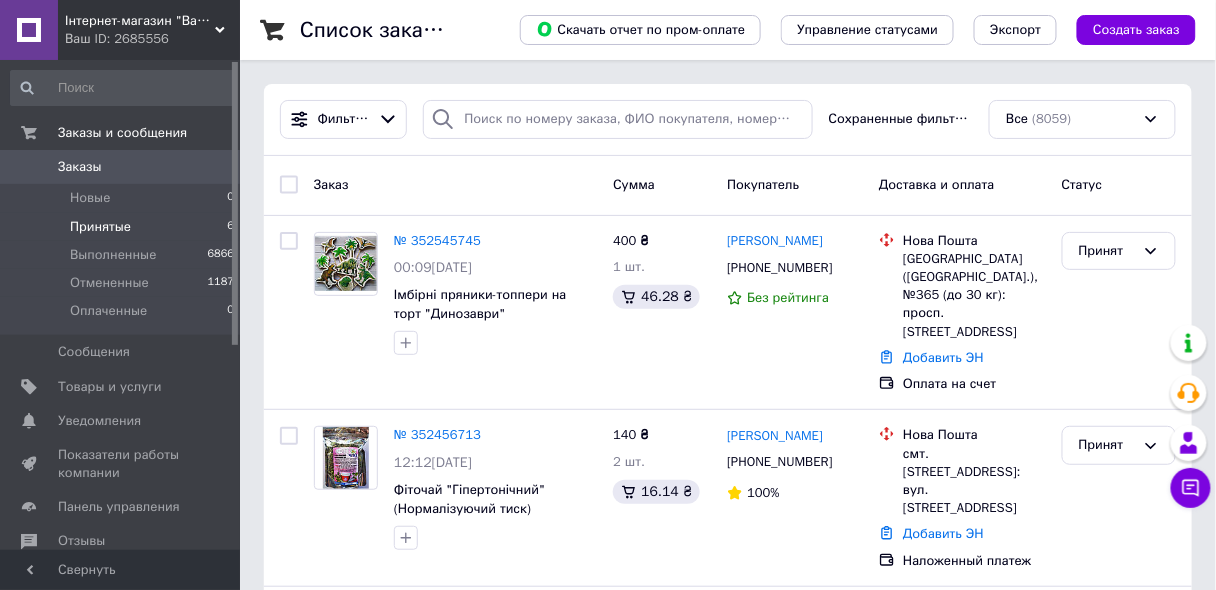 click on "Принятые" at bounding box center [100, 227] 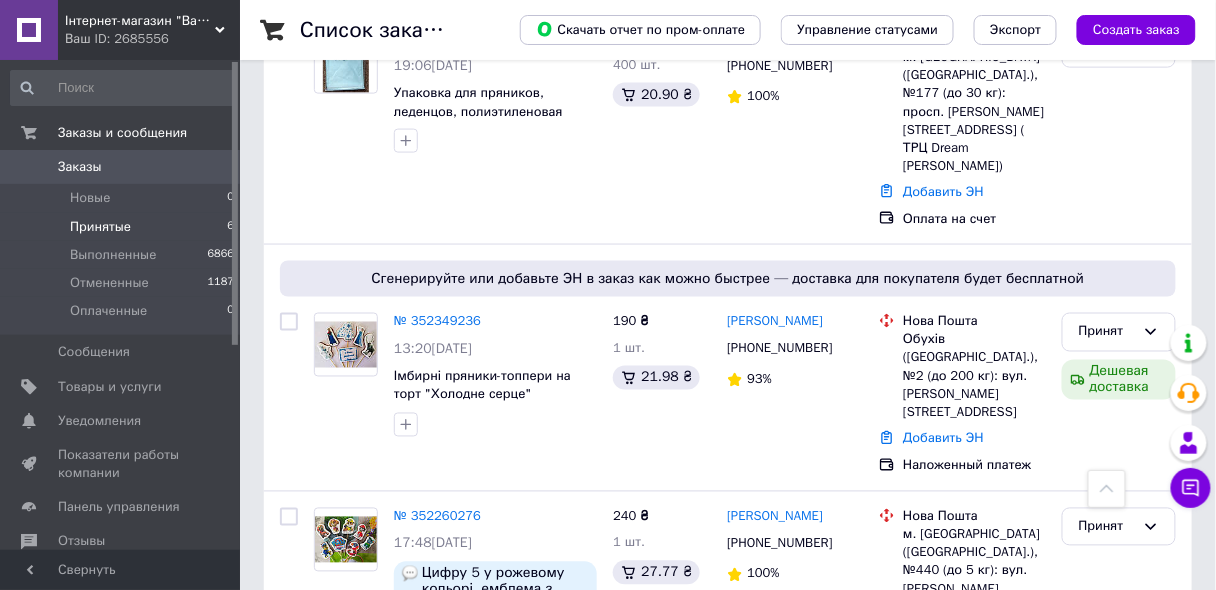 scroll, scrollTop: 622, scrollLeft: 0, axis: vertical 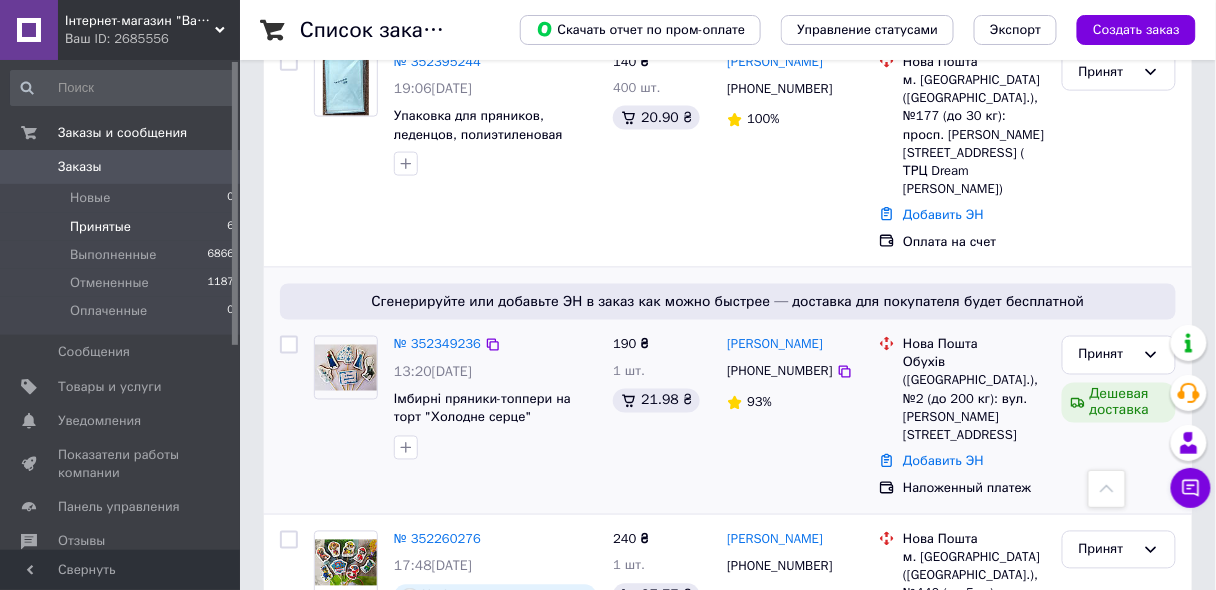 click on "№ 352349236" at bounding box center [437, 345] 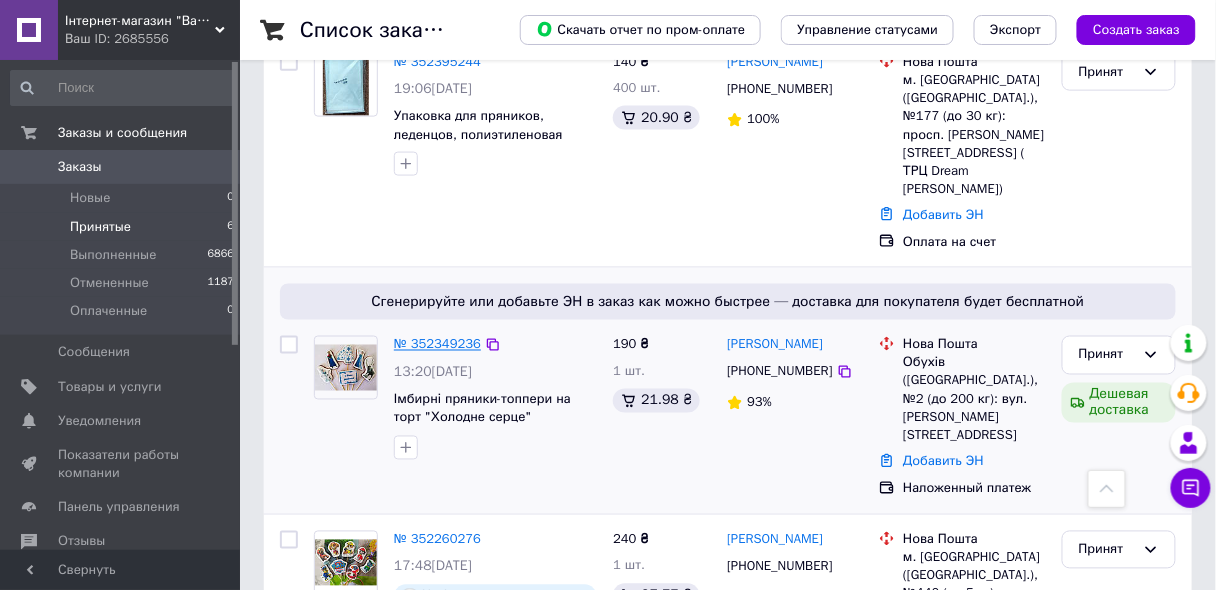 click on "№ 352349236" at bounding box center [437, 344] 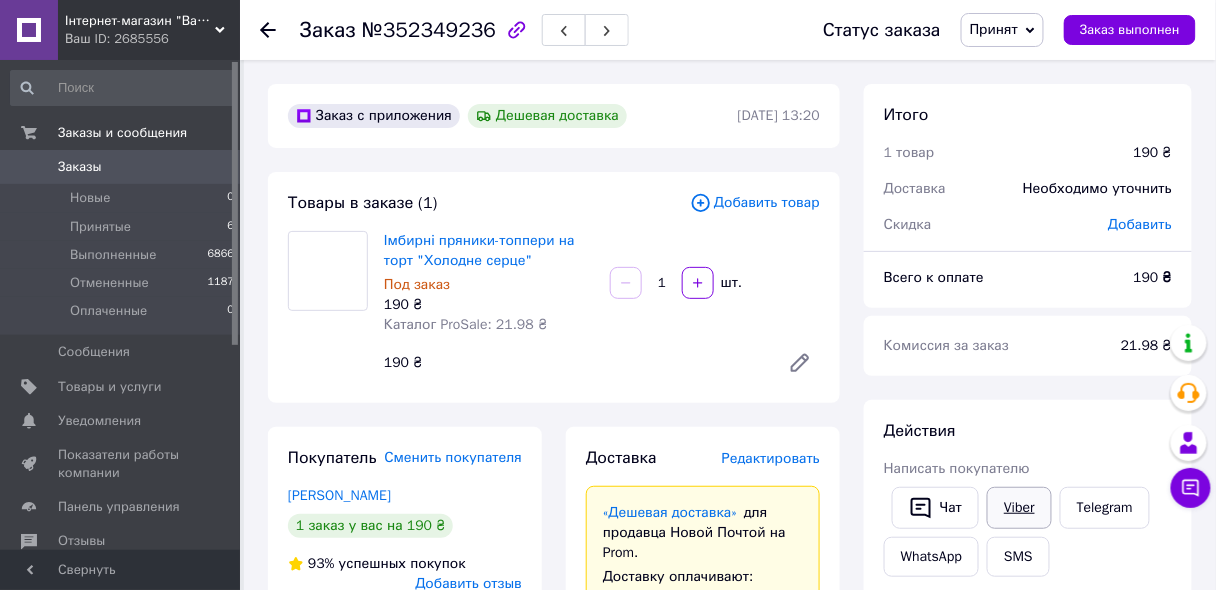 click on "Viber" at bounding box center (1019, 508) 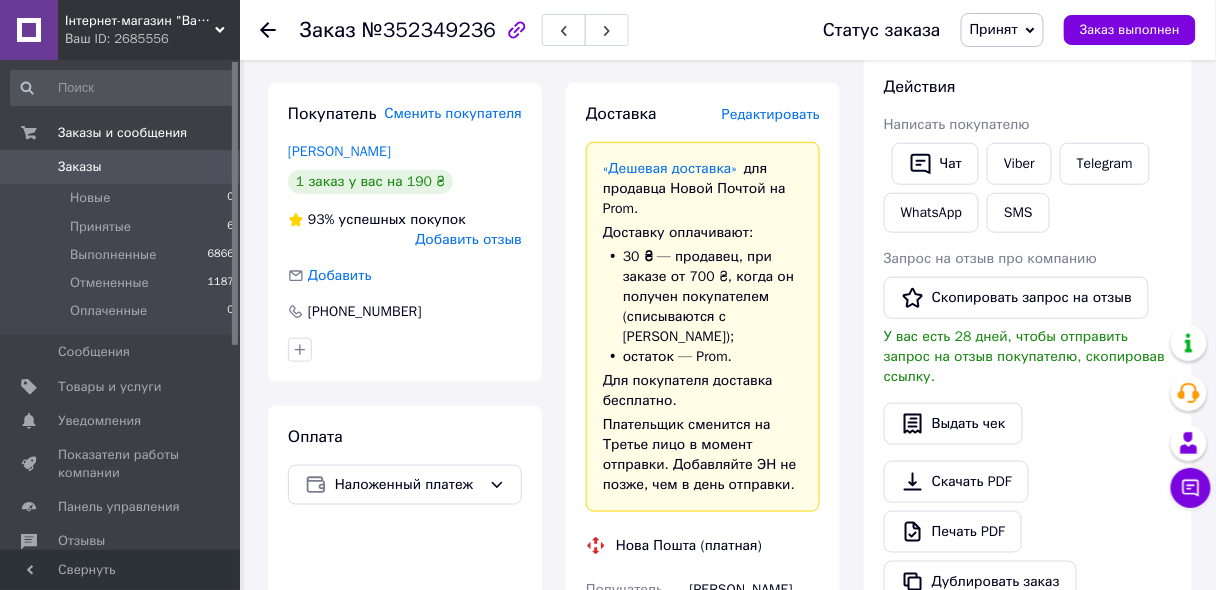 scroll, scrollTop: 560, scrollLeft: 0, axis: vertical 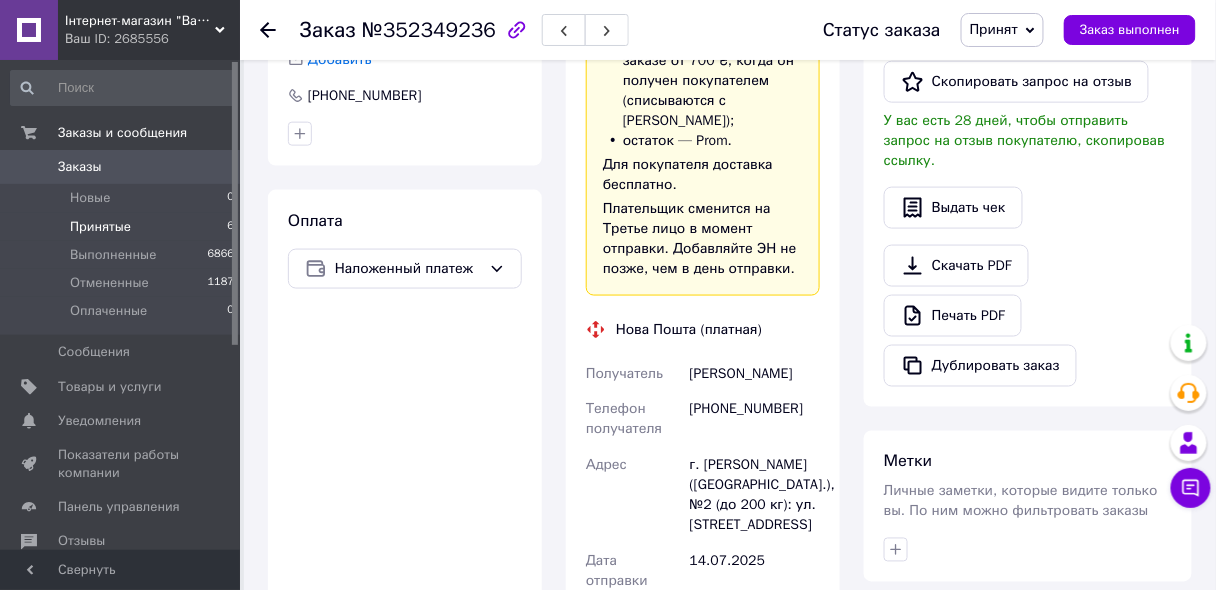 click on "Принятые" at bounding box center [100, 227] 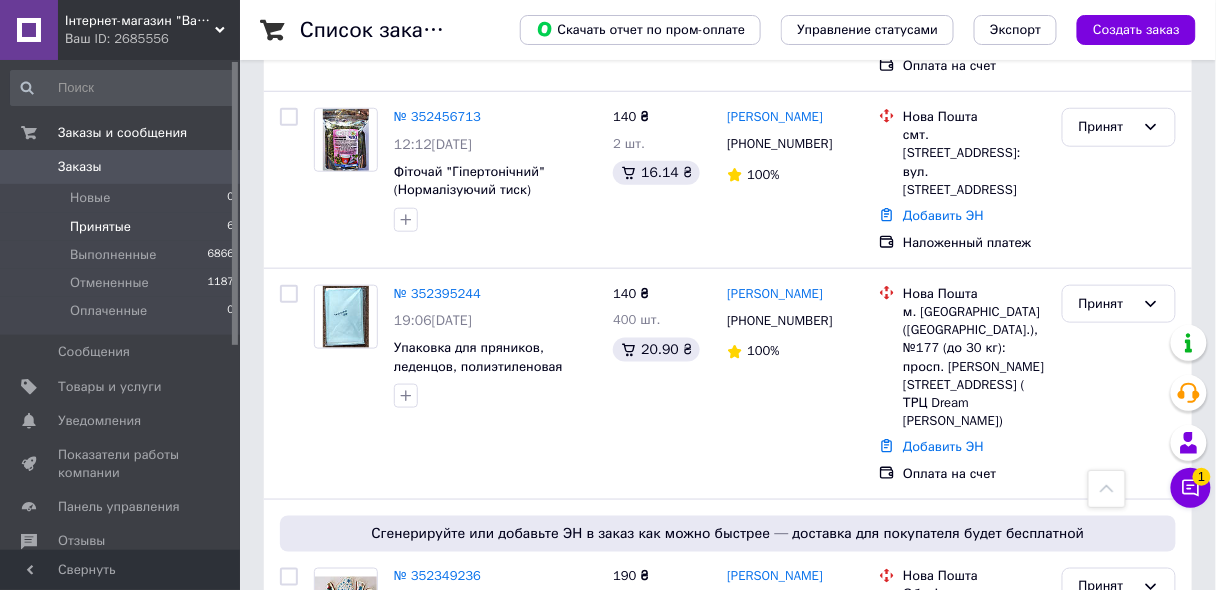 scroll, scrollTop: 382, scrollLeft: 0, axis: vertical 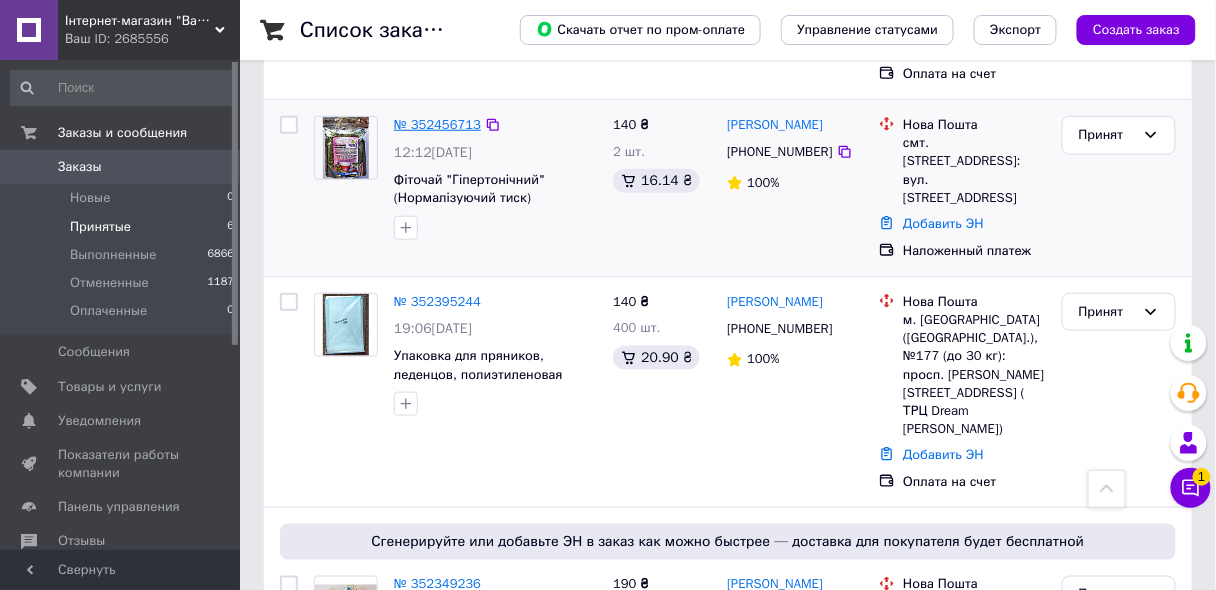click on "№ 352456713" at bounding box center [437, 124] 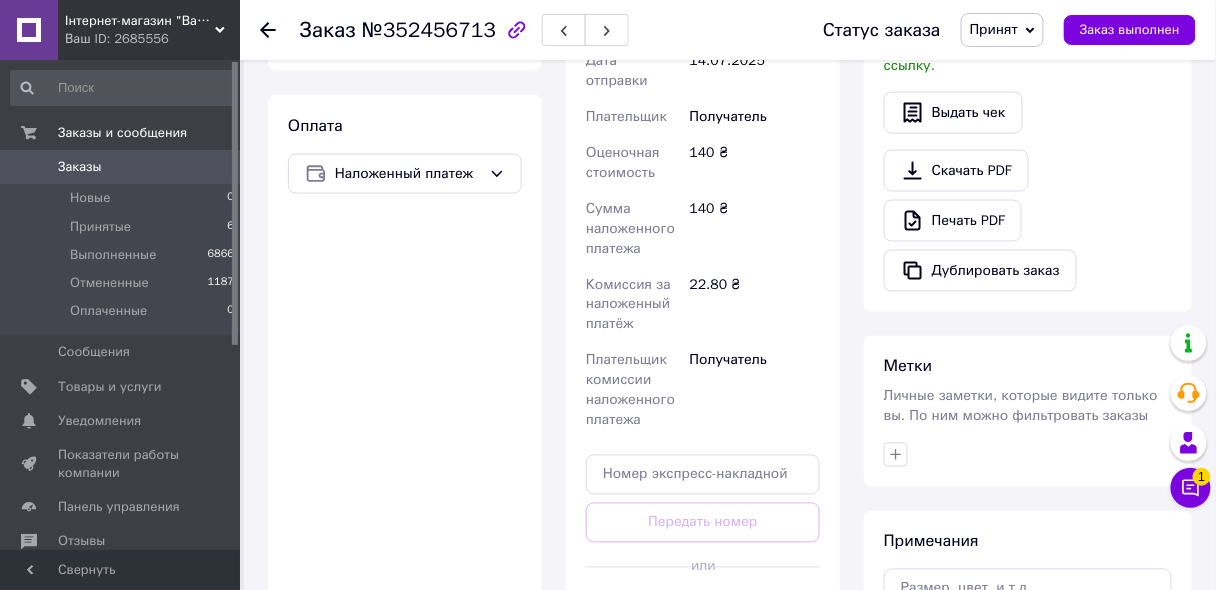scroll, scrollTop: 702, scrollLeft: 0, axis: vertical 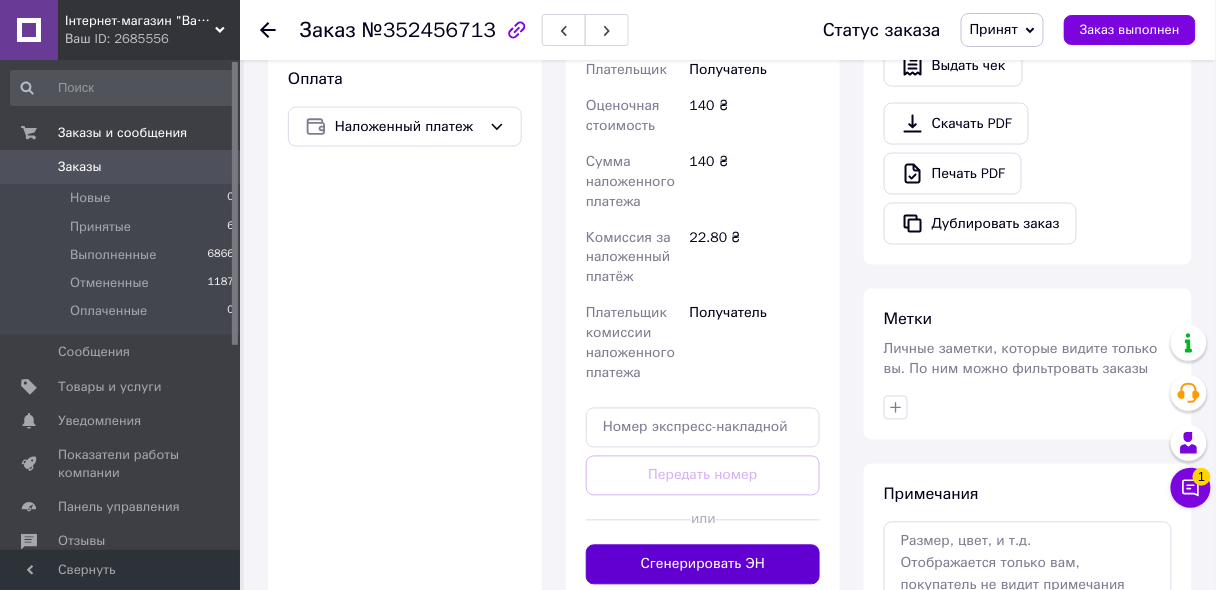 click on "Сгенерировать ЭН" at bounding box center [703, 565] 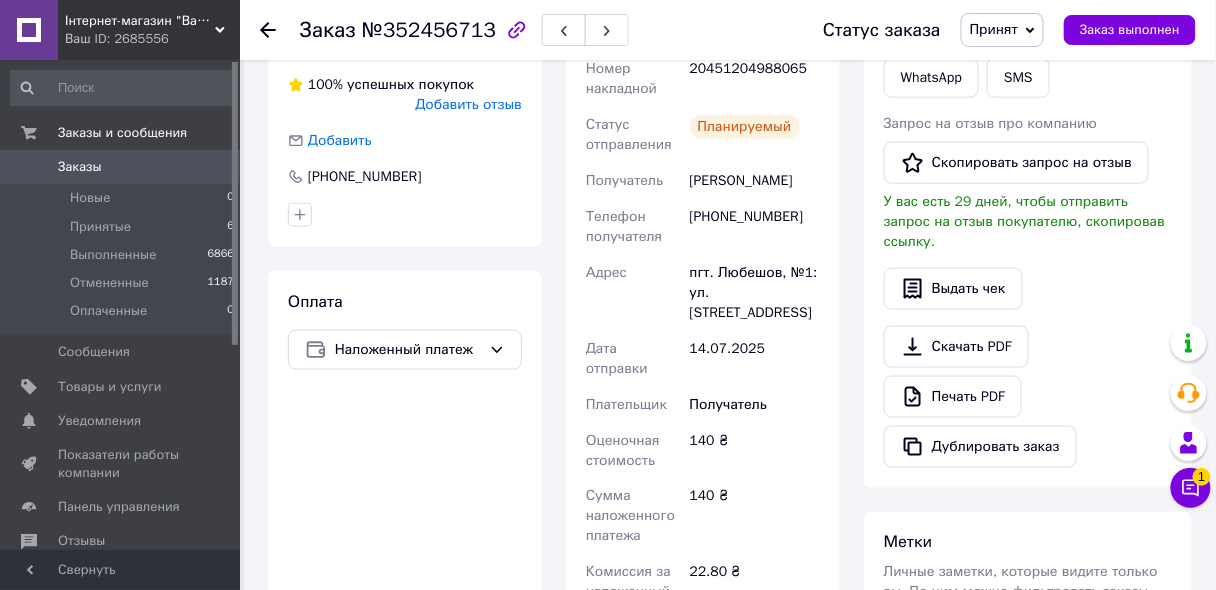 scroll, scrollTop: 382, scrollLeft: 0, axis: vertical 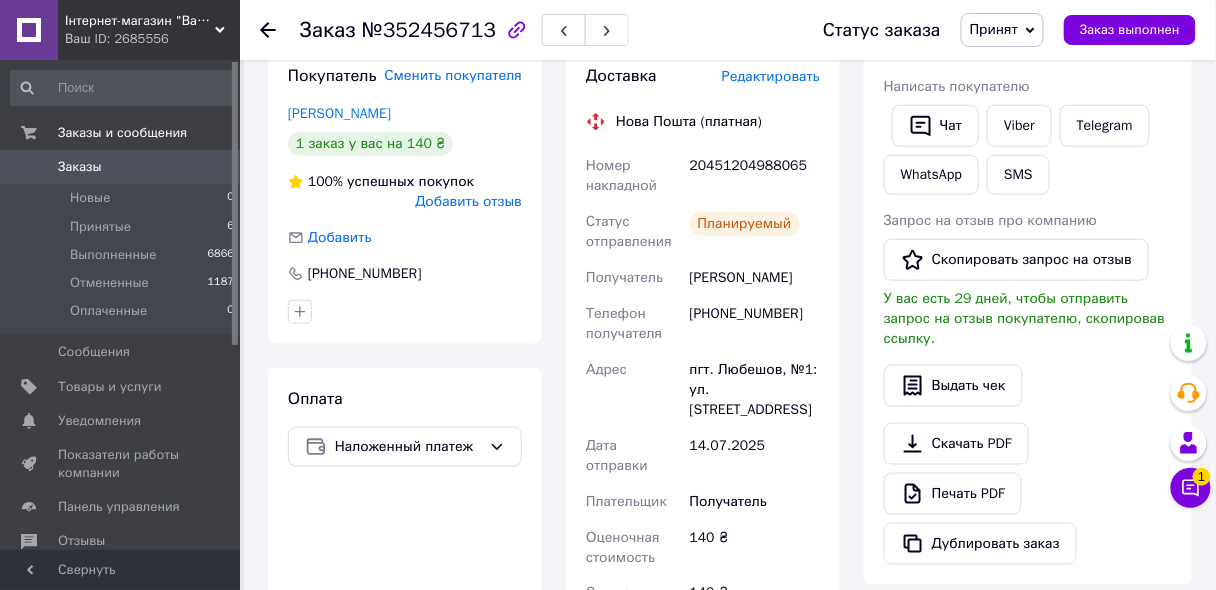 click on "Чат с покупателем 1" at bounding box center (1191, 488) 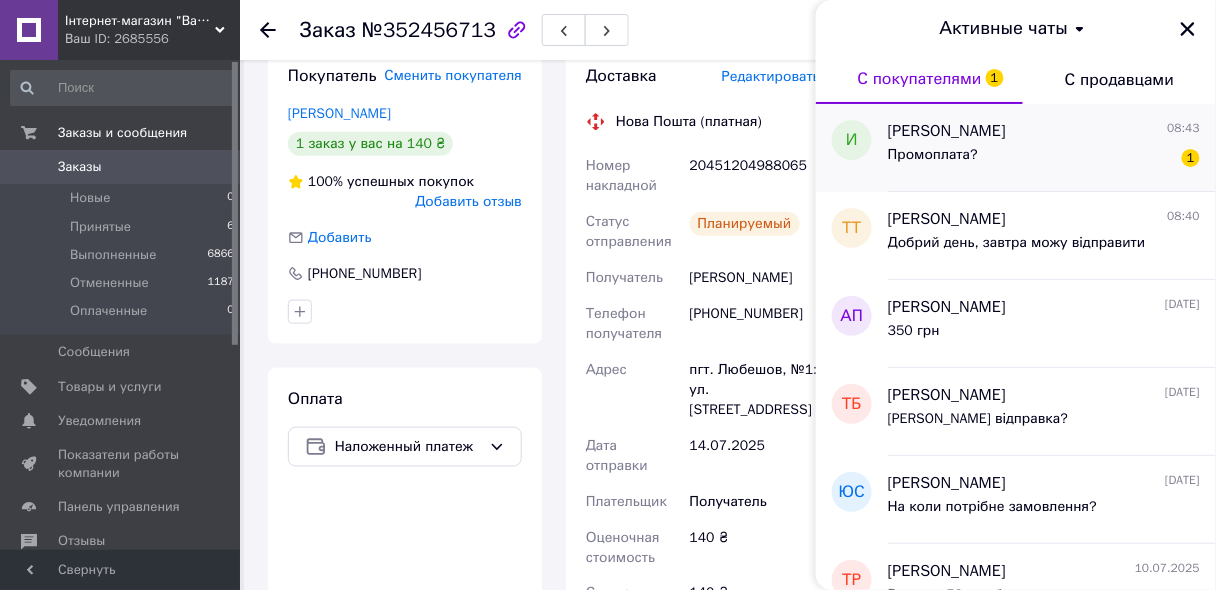 click on "Ирина 08:43 Промоплата? 1" at bounding box center (1052, 148) 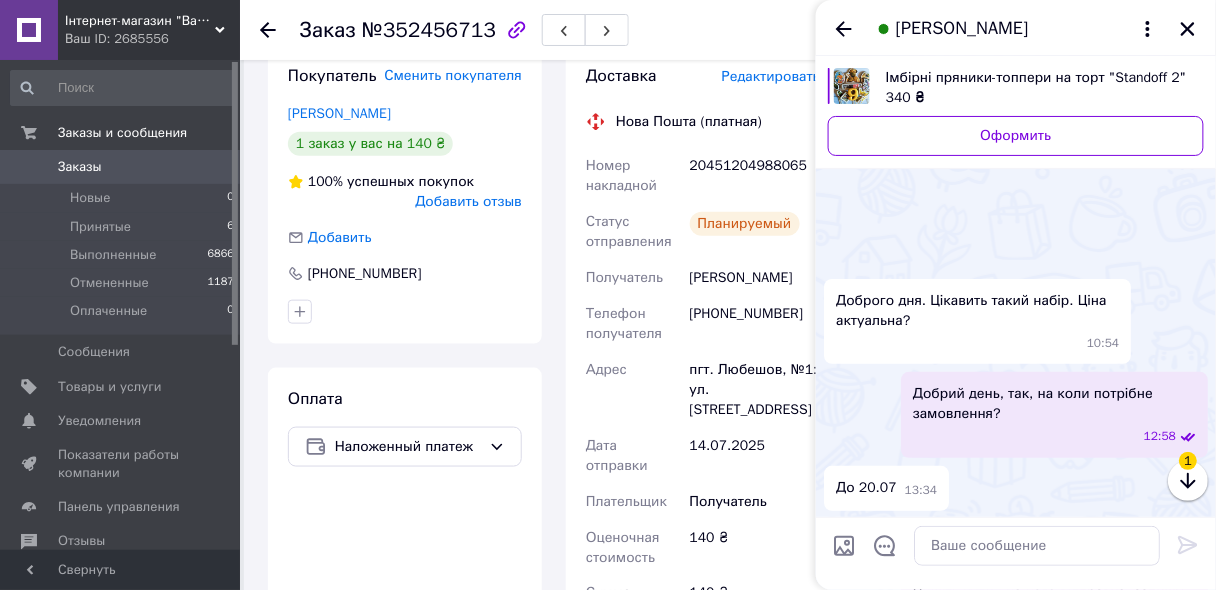 scroll, scrollTop: 707, scrollLeft: 0, axis: vertical 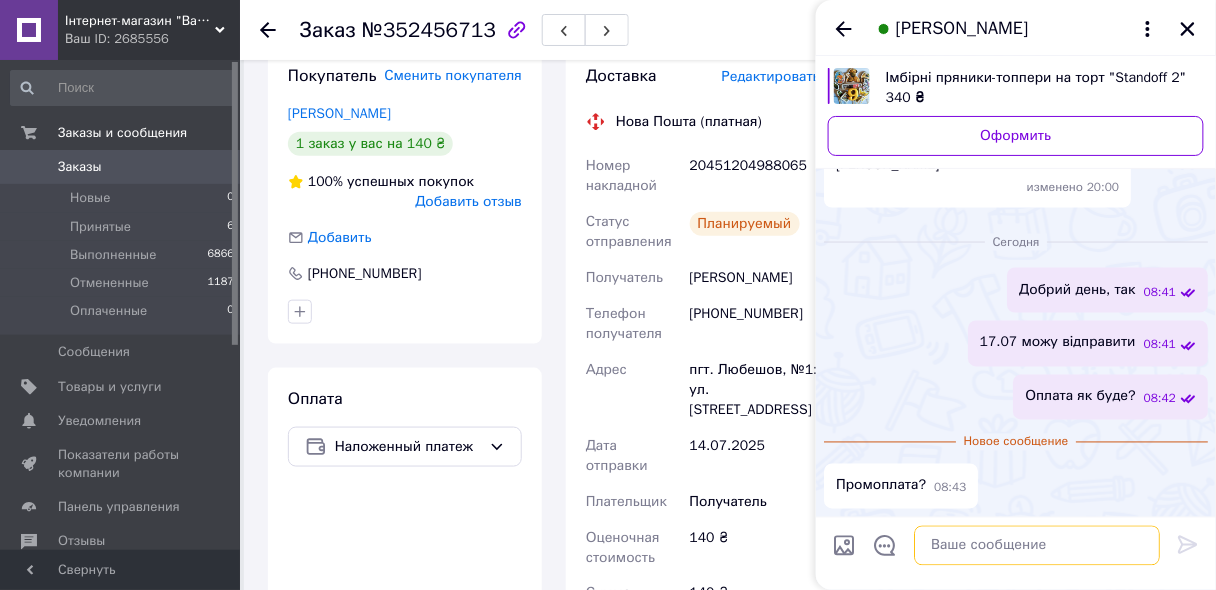 click at bounding box center (1037, 546) 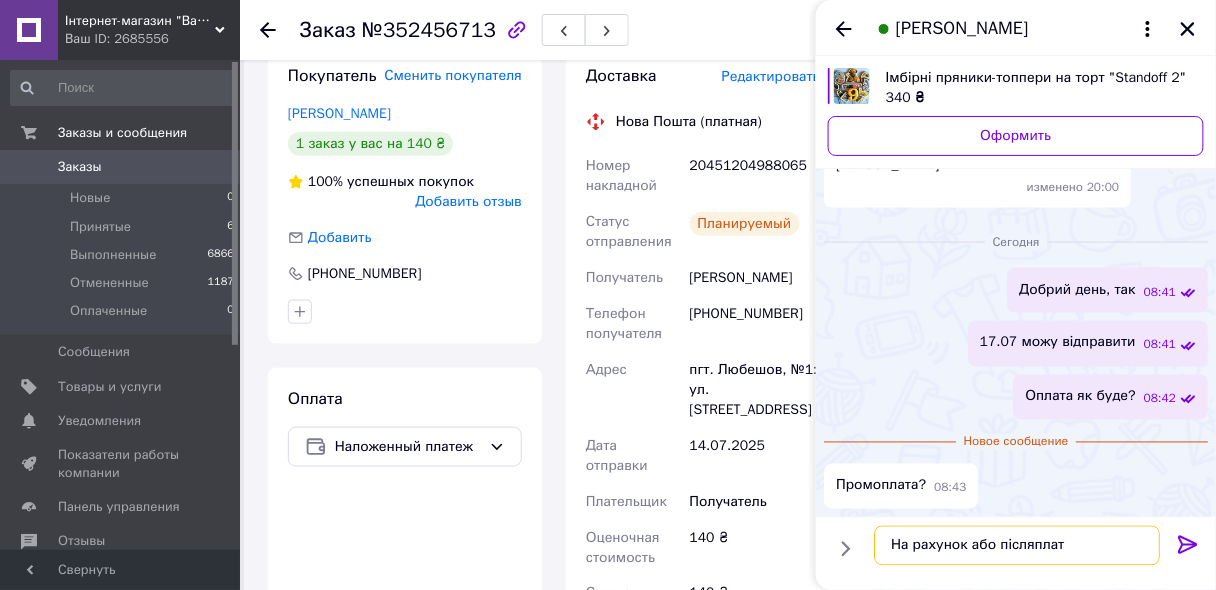 type on "На рахунок або післяплата" 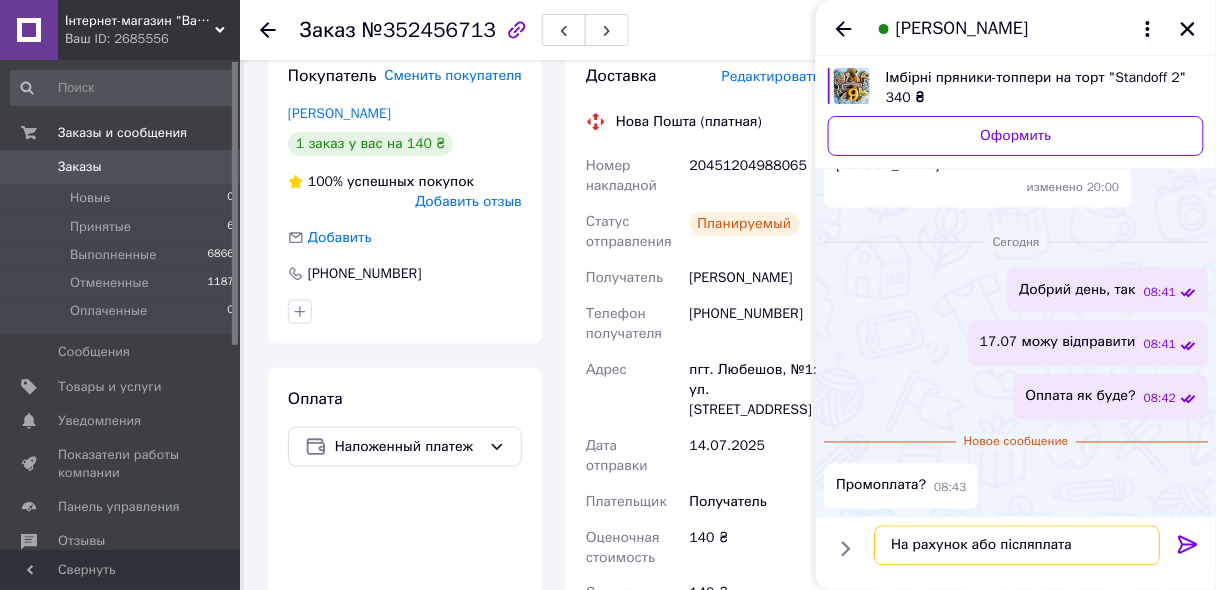 type 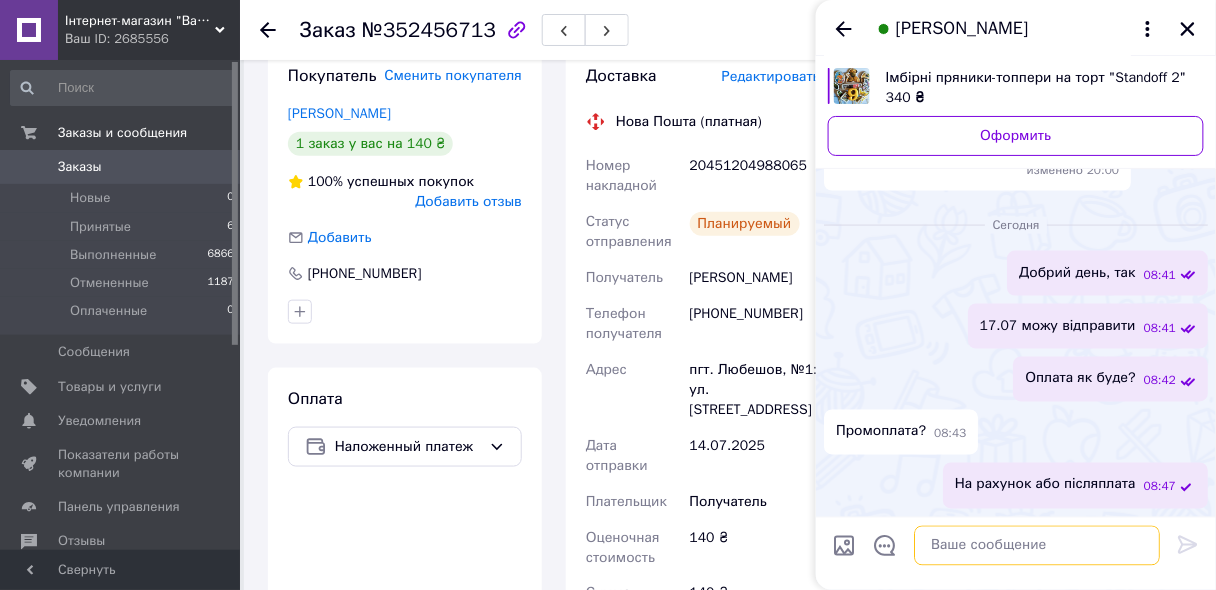 scroll, scrollTop: 673, scrollLeft: 0, axis: vertical 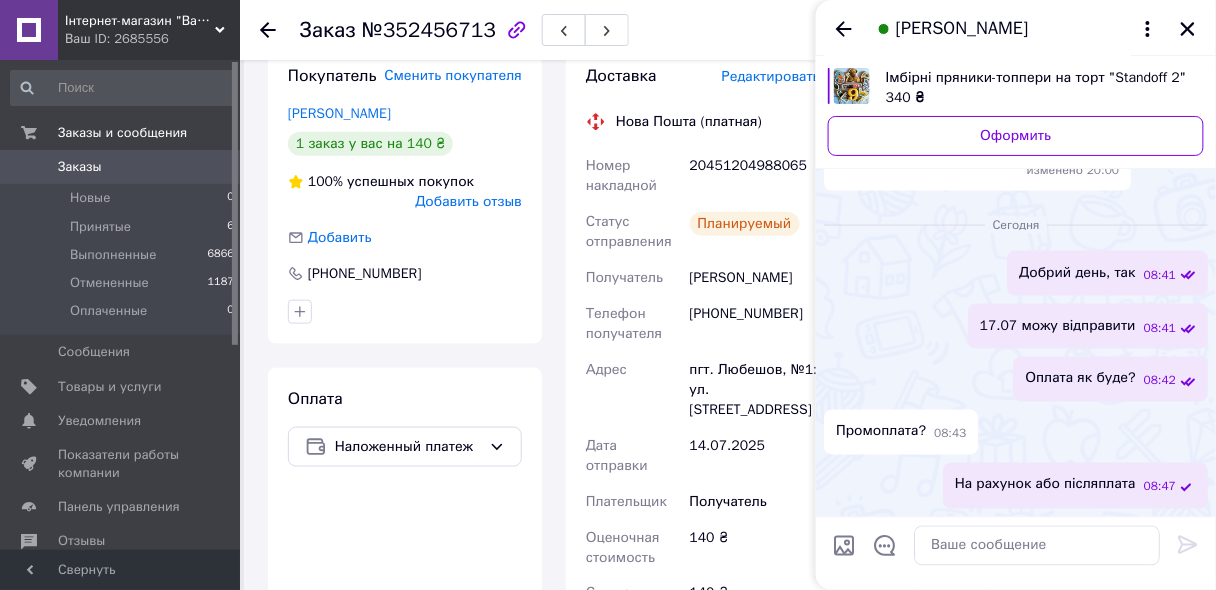 click 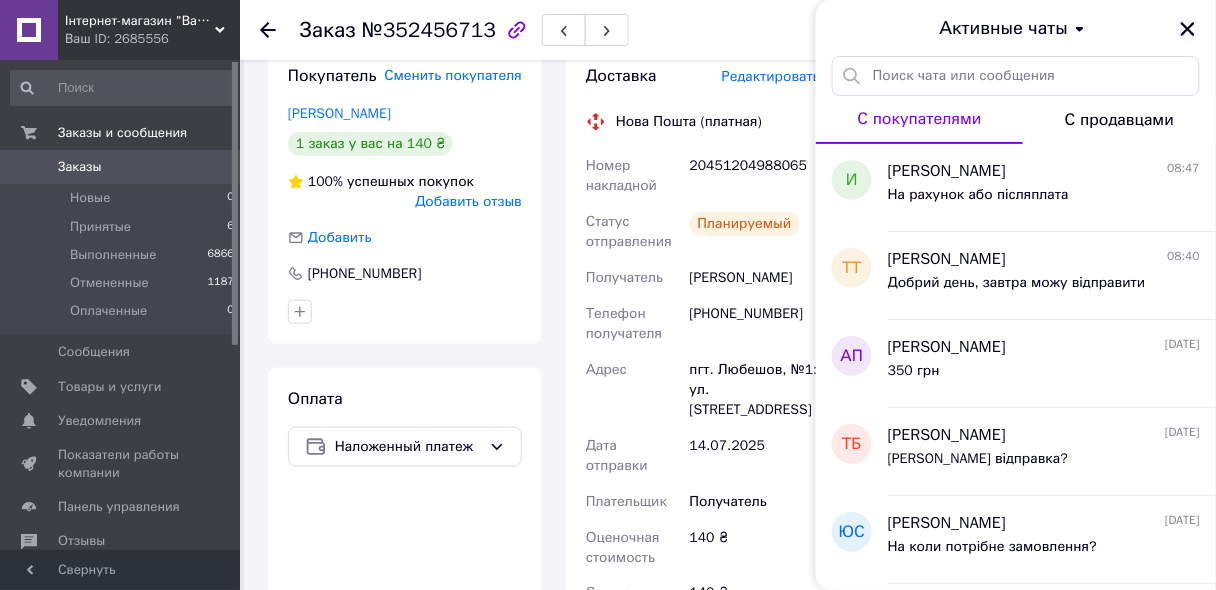 click 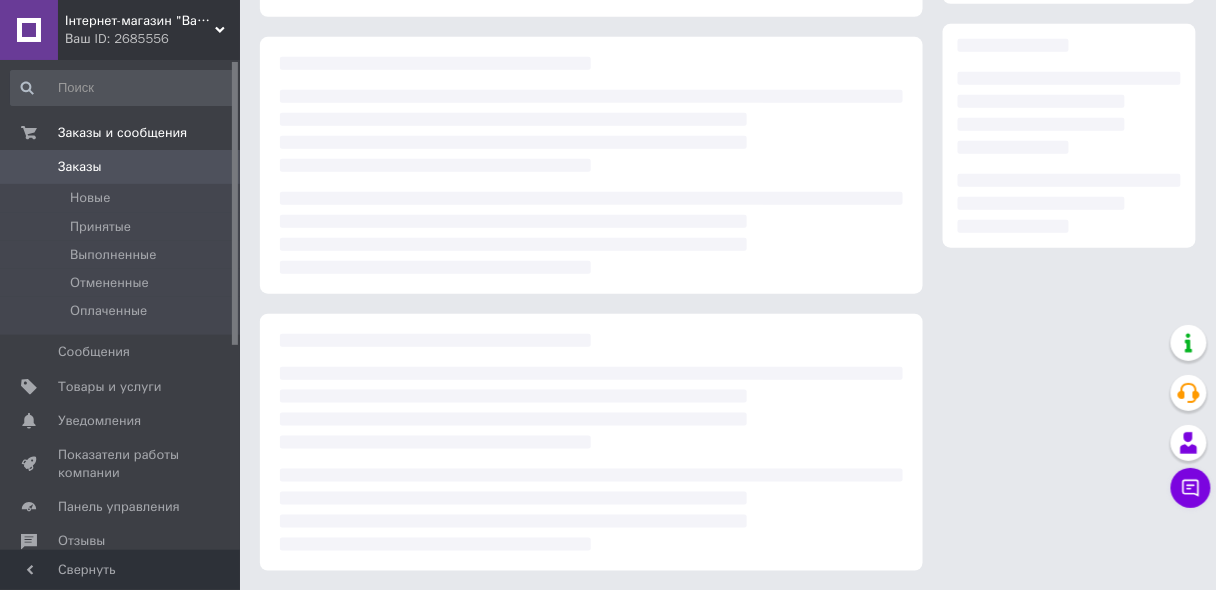 click on "Інтернет-магазин "Васильки"" at bounding box center [140, 21] 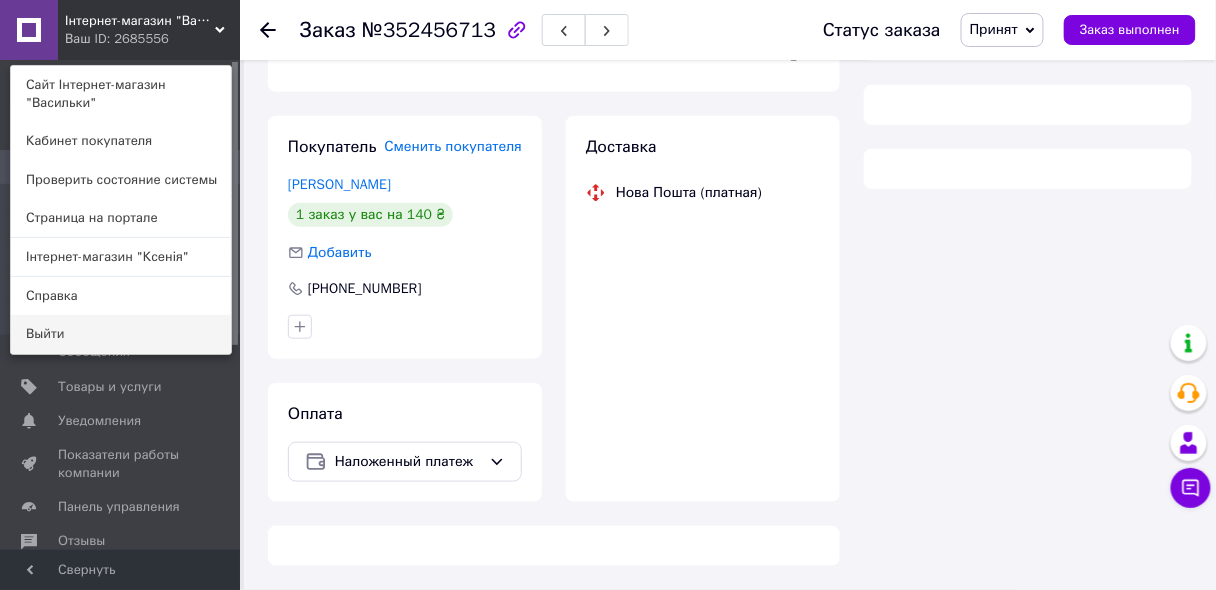 scroll, scrollTop: 311, scrollLeft: 0, axis: vertical 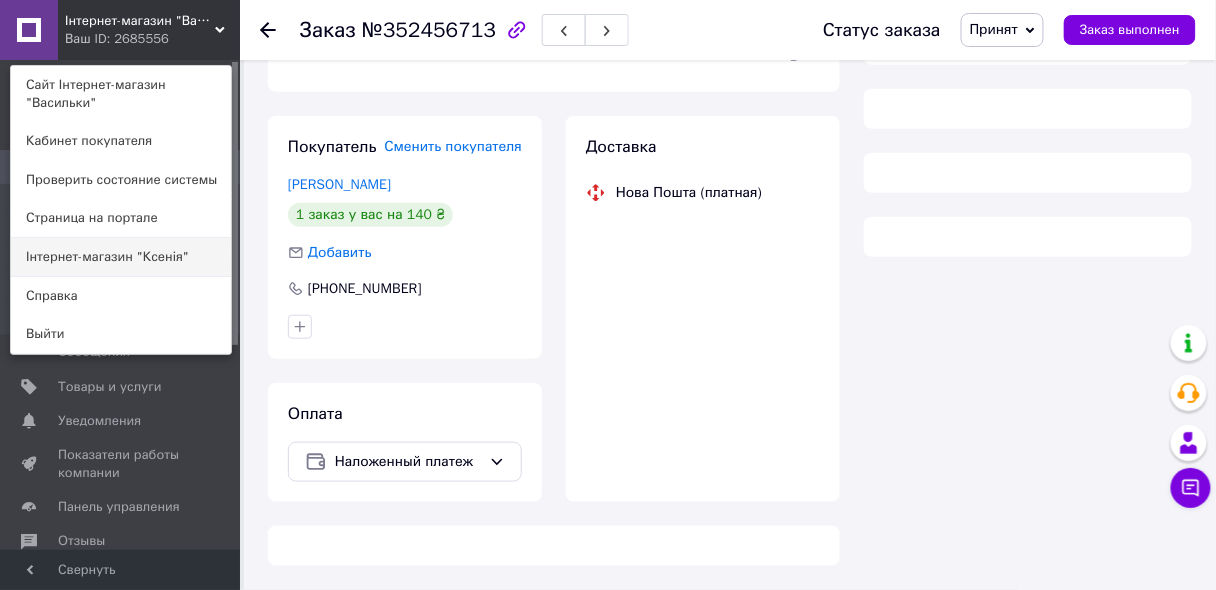 click on "Інтернет-магазин "Ксенія"" at bounding box center (121, 257) 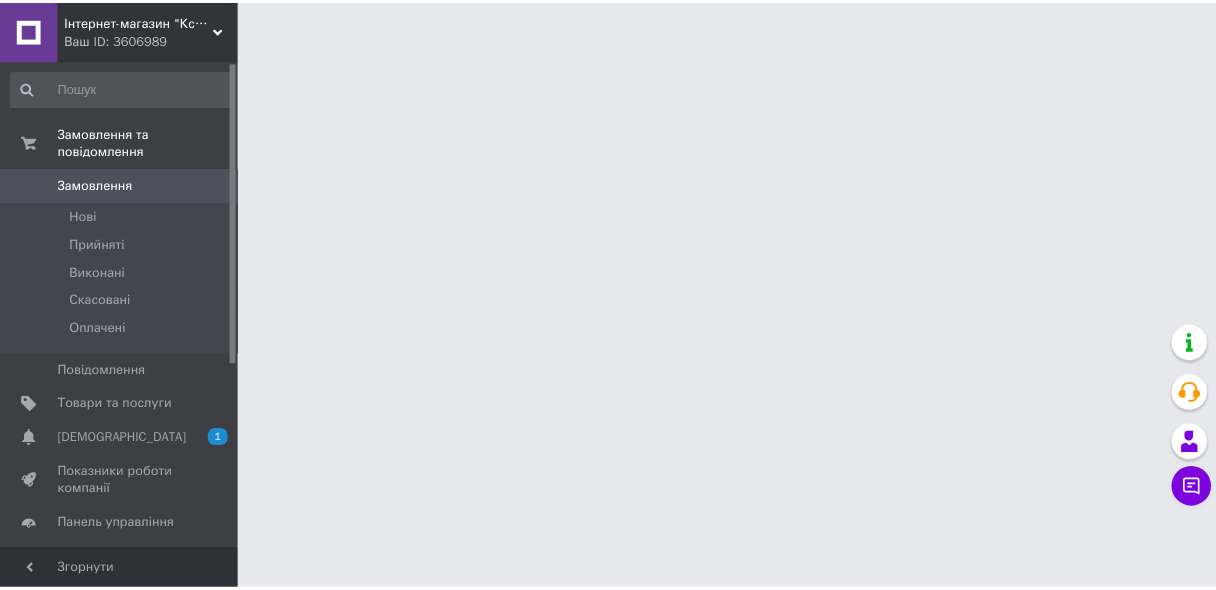 scroll, scrollTop: 0, scrollLeft: 0, axis: both 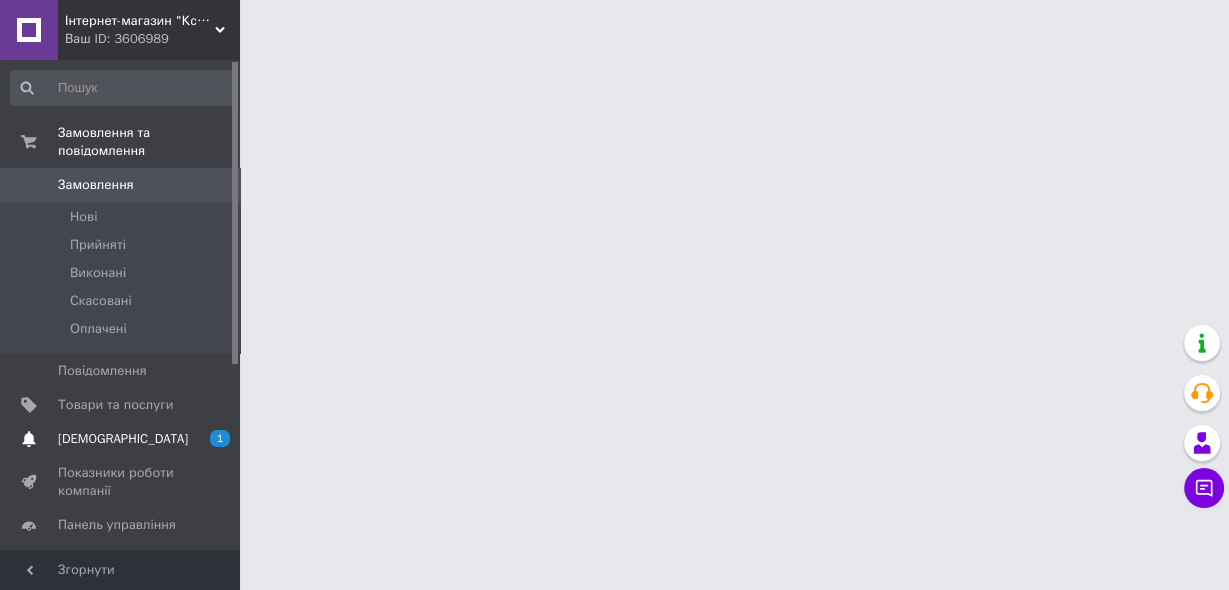 click on "[DEMOGRAPHIC_DATA]" at bounding box center (123, 439) 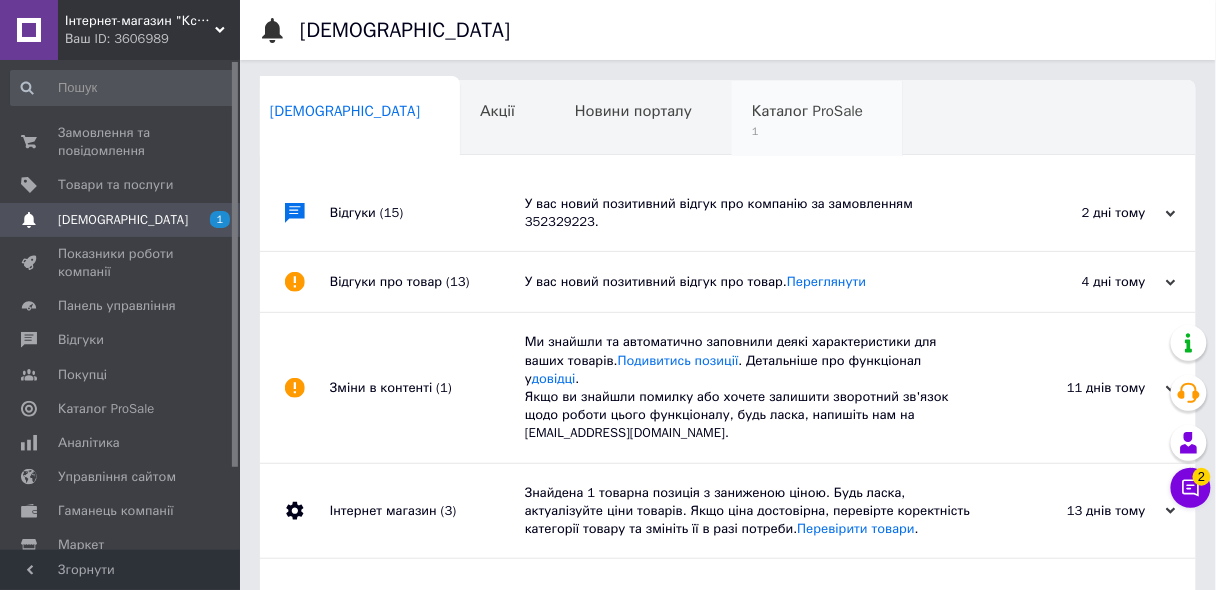 click on "Каталог ProSale 1" at bounding box center (817, 119) 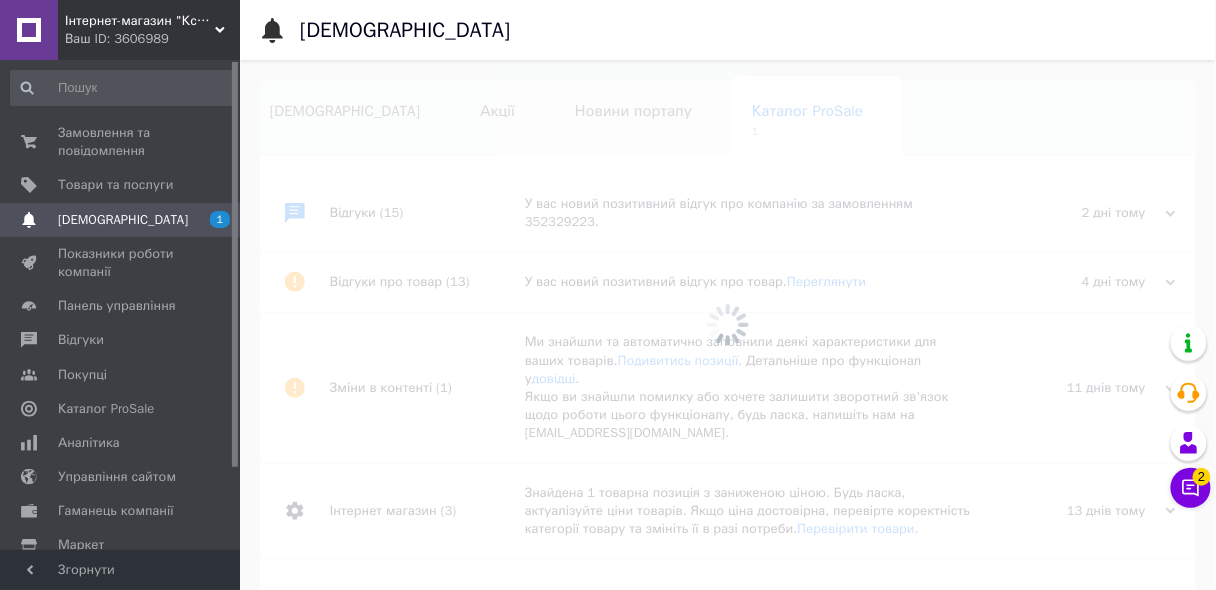 scroll, scrollTop: 0, scrollLeft: 13, axis: horizontal 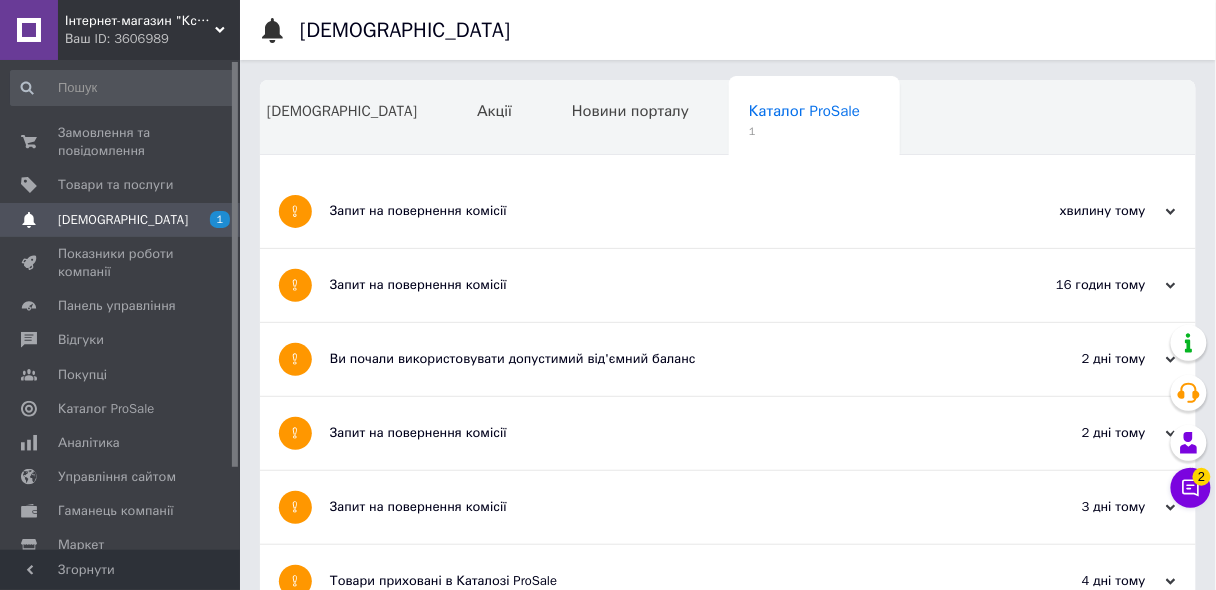 click on "Запит на повернення комісії" at bounding box center [653, 211] 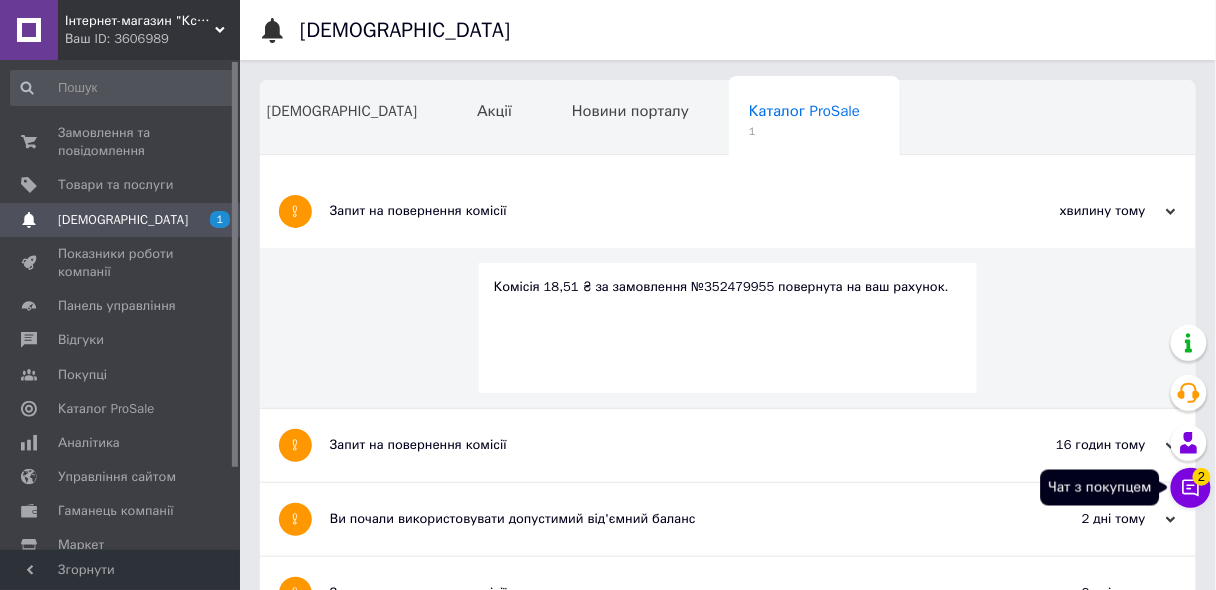 click on "Чат з покупцем 2" at bounding box center [1191, 488] 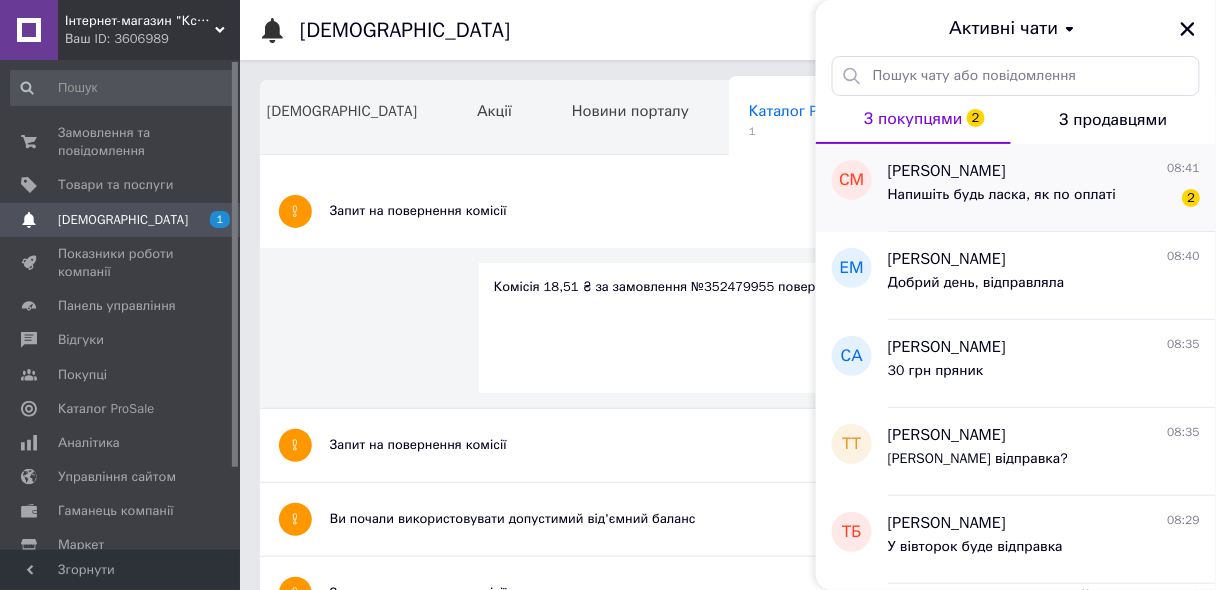 click on "Напишіть будь ласка, як по оплаті" at bounding box center (1002, 195) 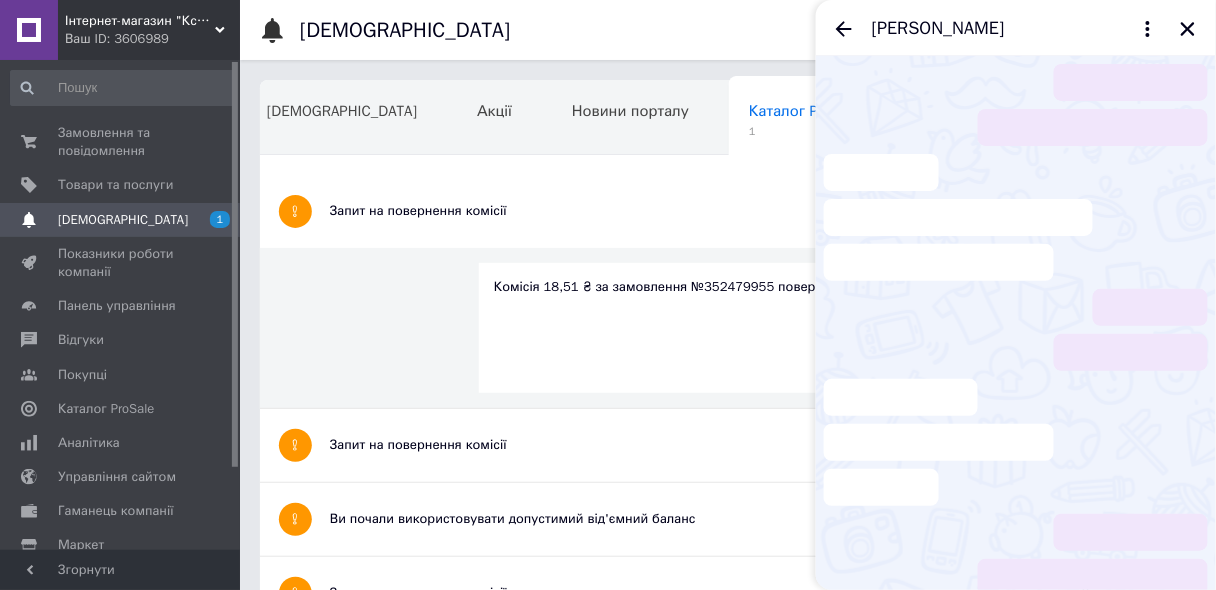 scroll, scrollTop: 2403, scrollLeft: 0, axis: vertical 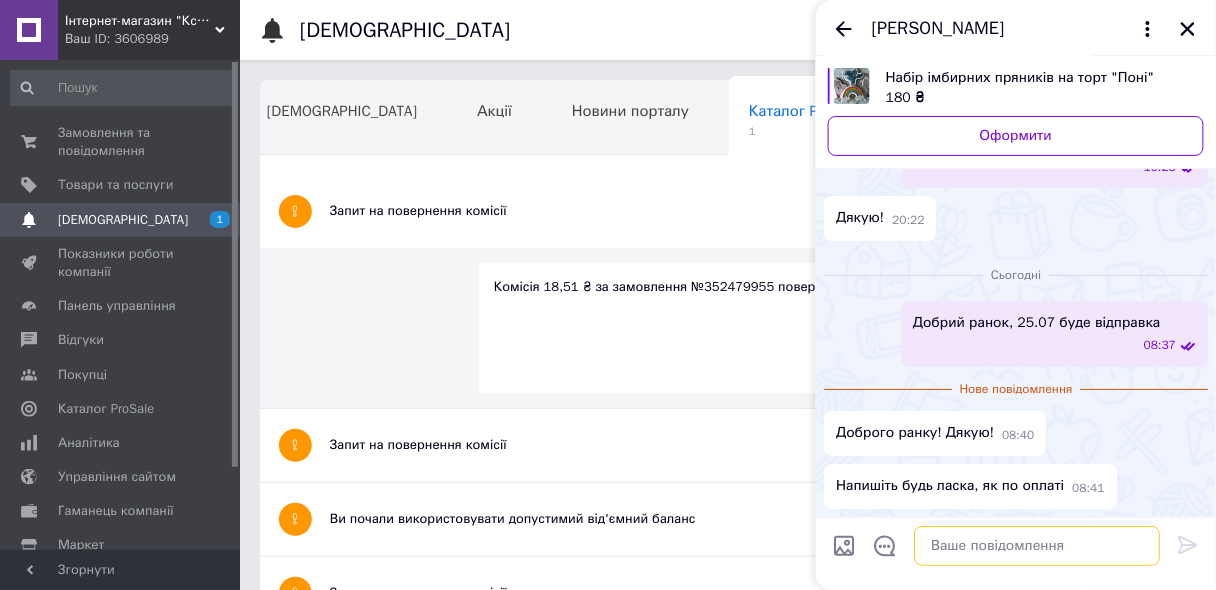 click at bounding box center [1037, 546] 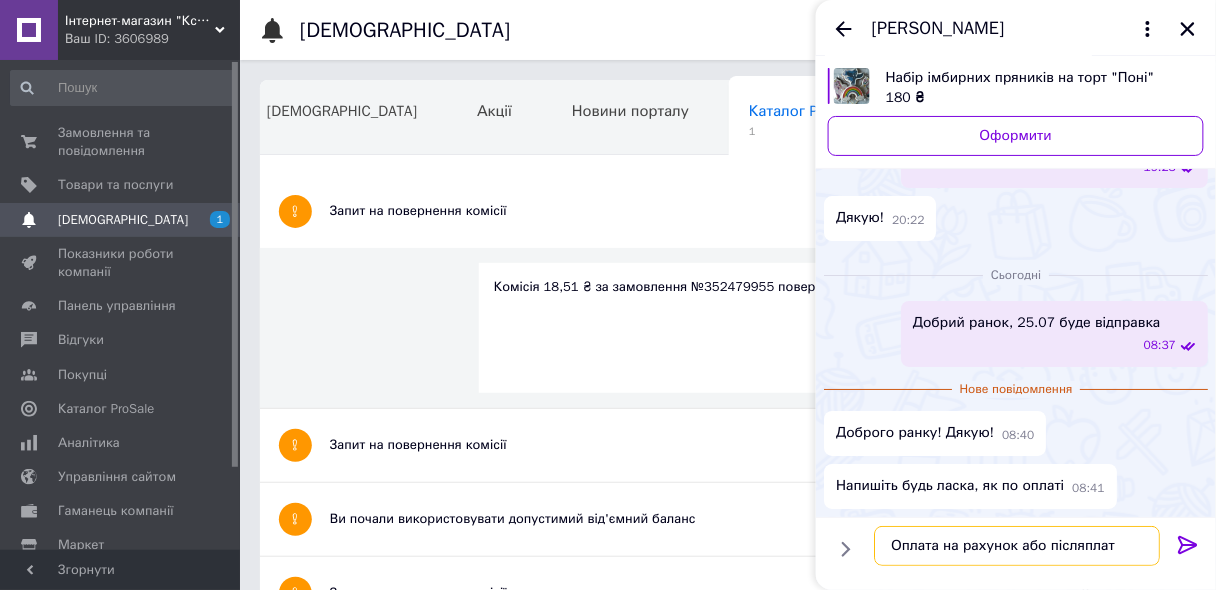 type on "Оплата на рахунок або післяплата" 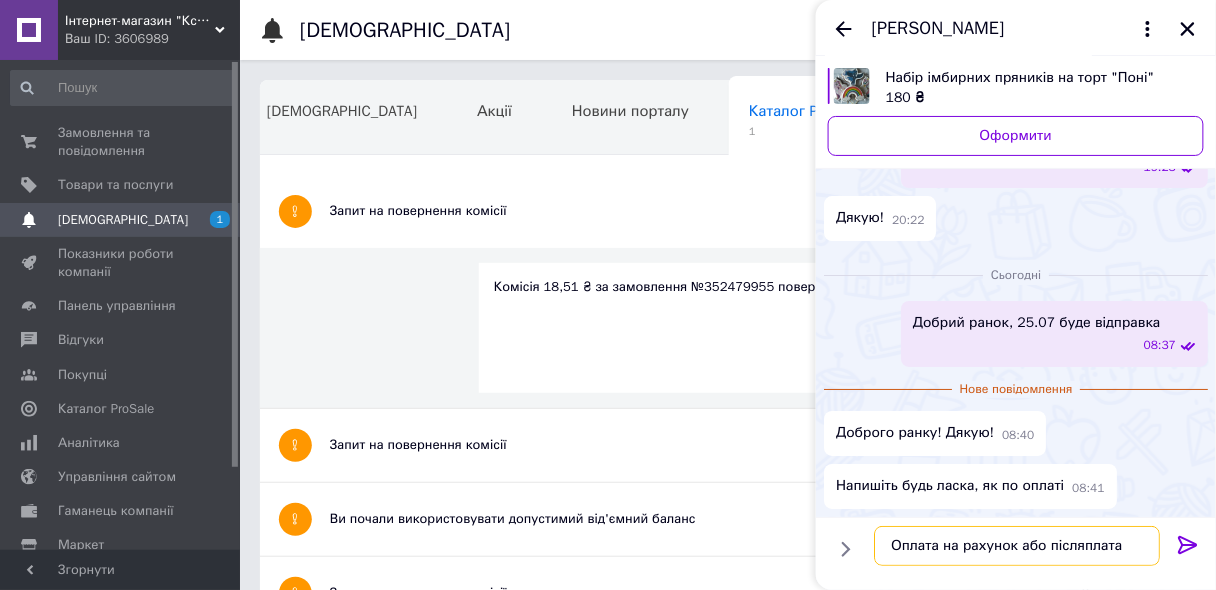 type 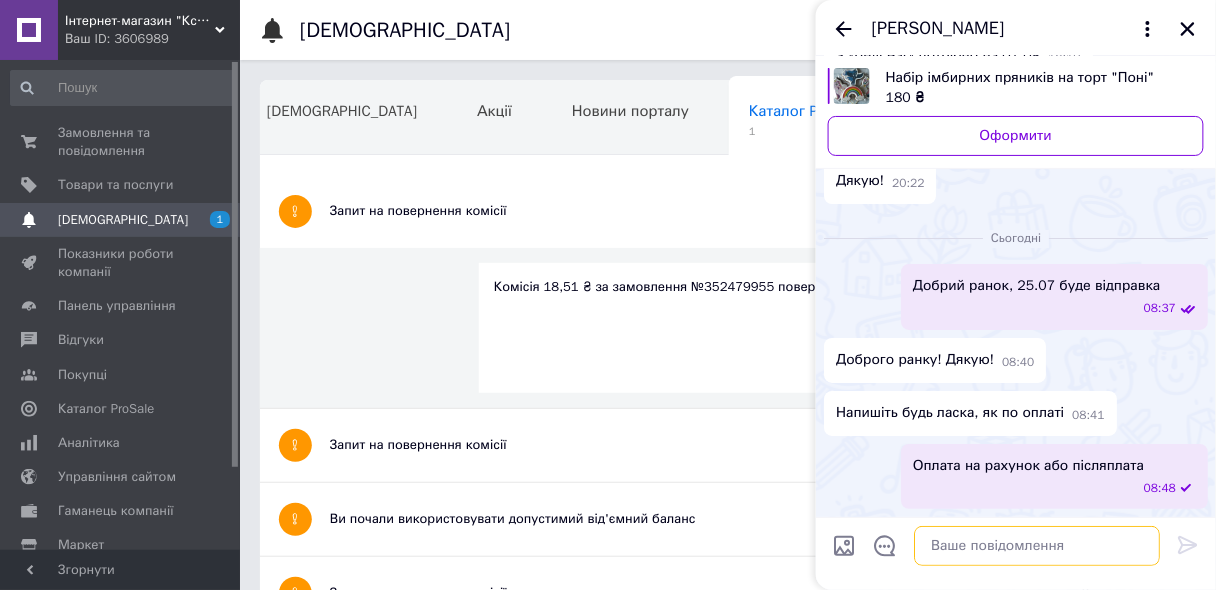 scroll, scrollTop: 2419, scrollLeft: 0, axis: vertical 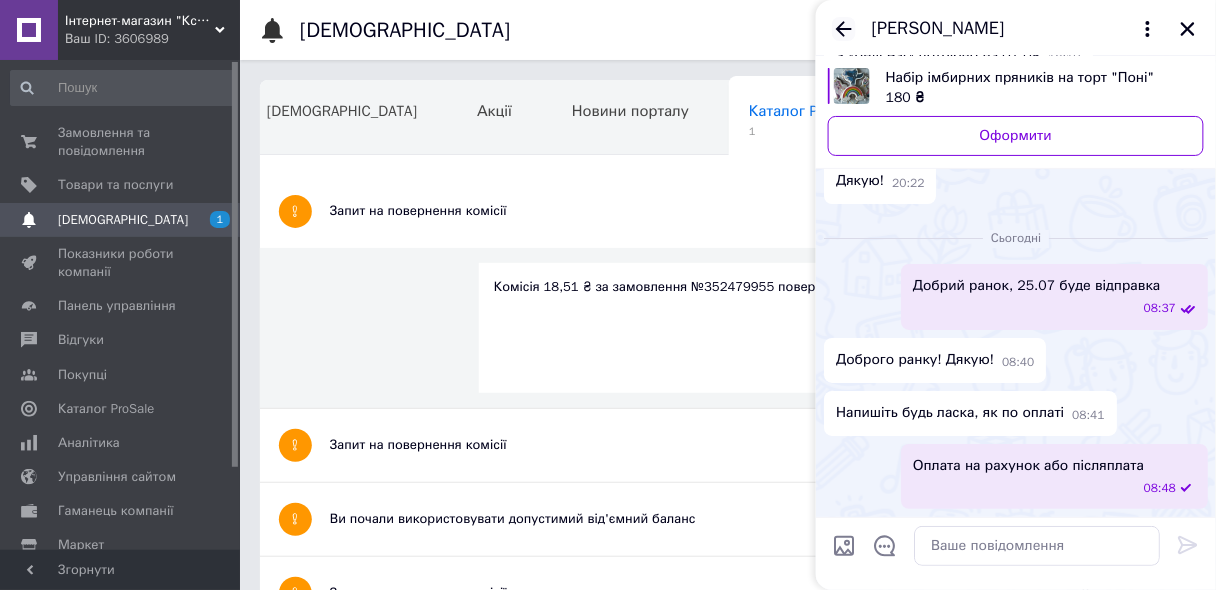 click 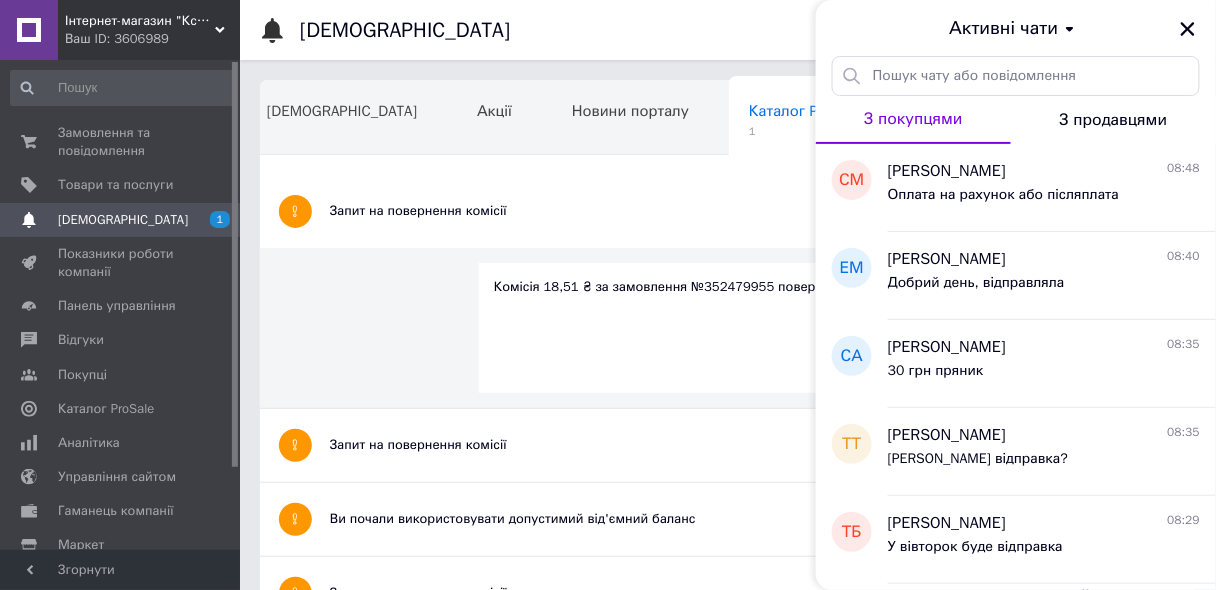 click on "Інтернет-магазин "Ксенія"" at bounding box center (140, 21) 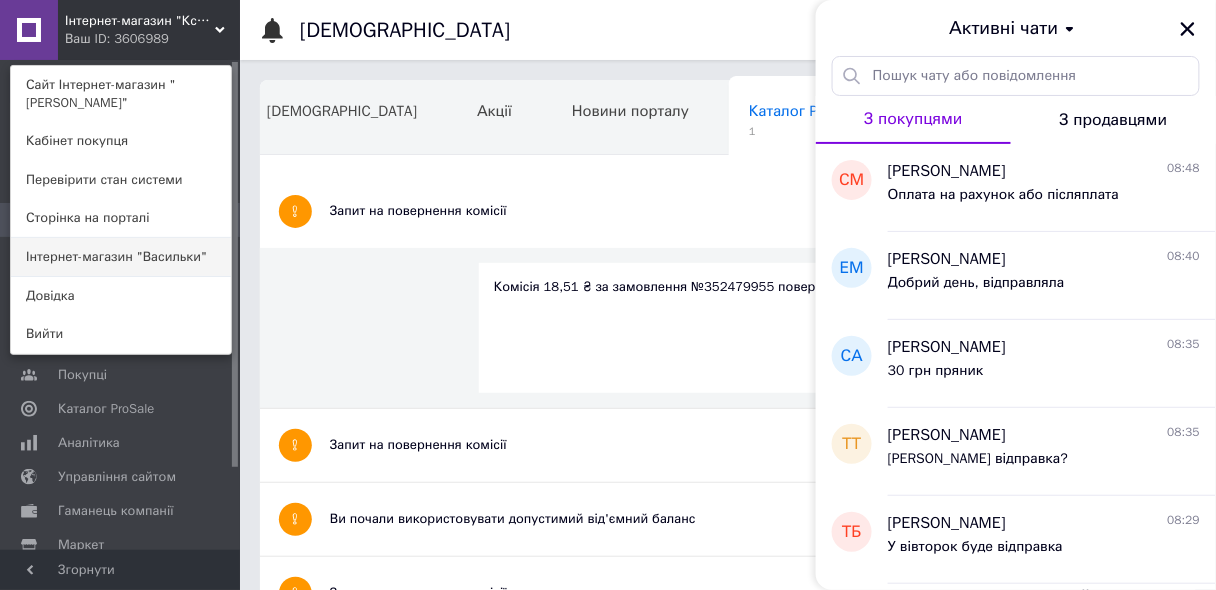 click on "Інтернет-магазин "Васильки"" at bounding box center (121, 257) 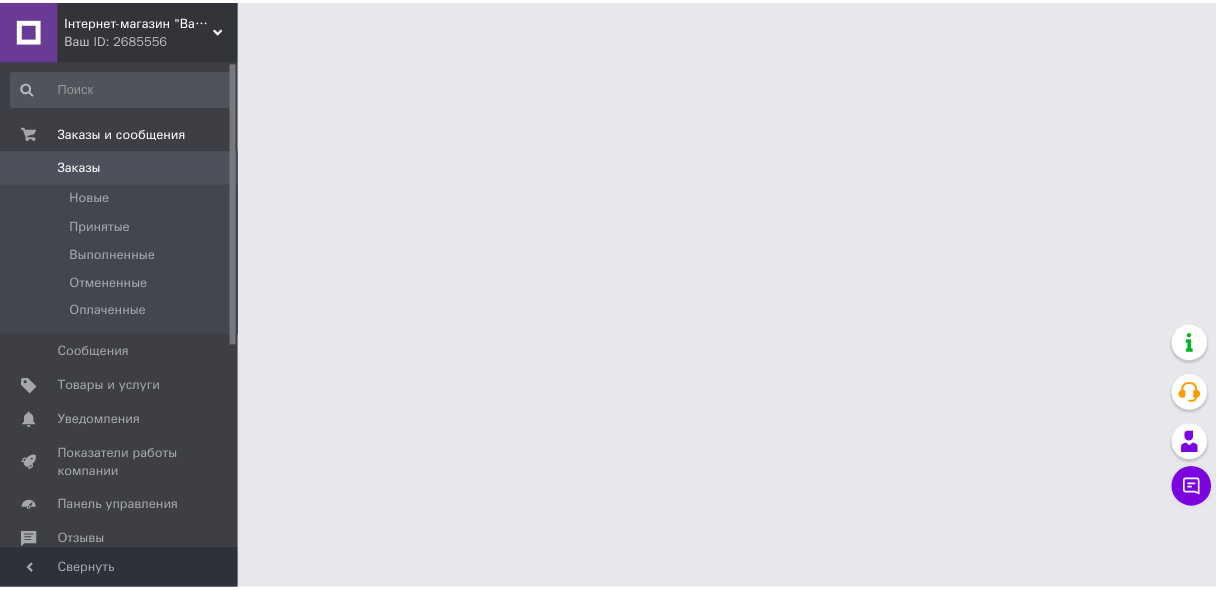 scroll, scrollTop: 0, scrollLeft: 0, axis: both 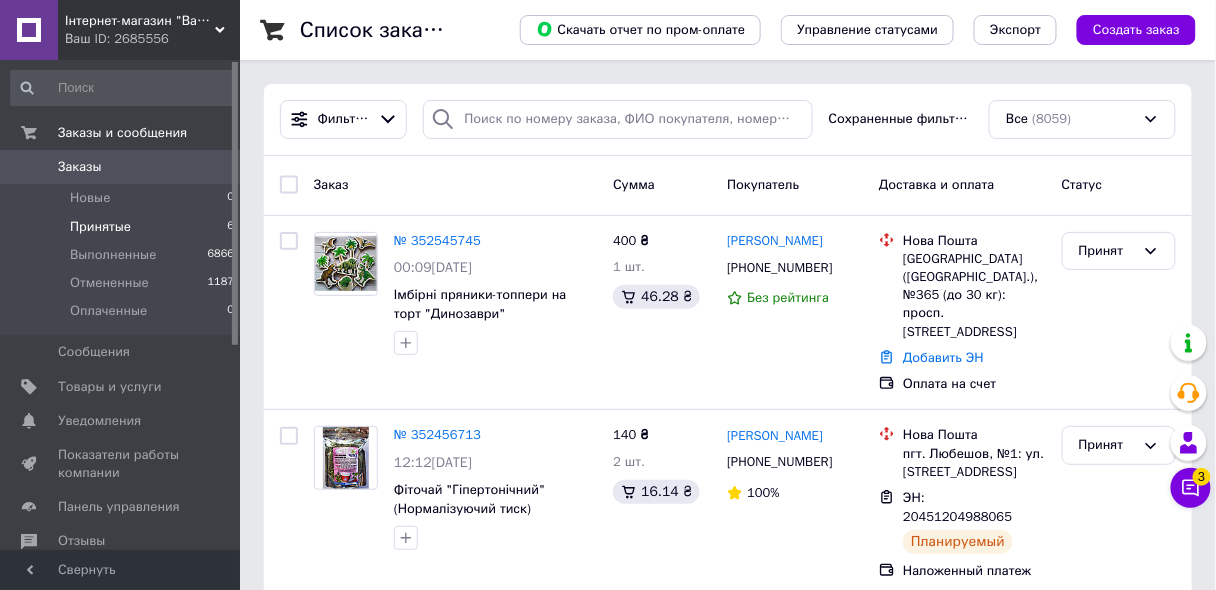 click on "Принятые" at bounding box center (100, 227) 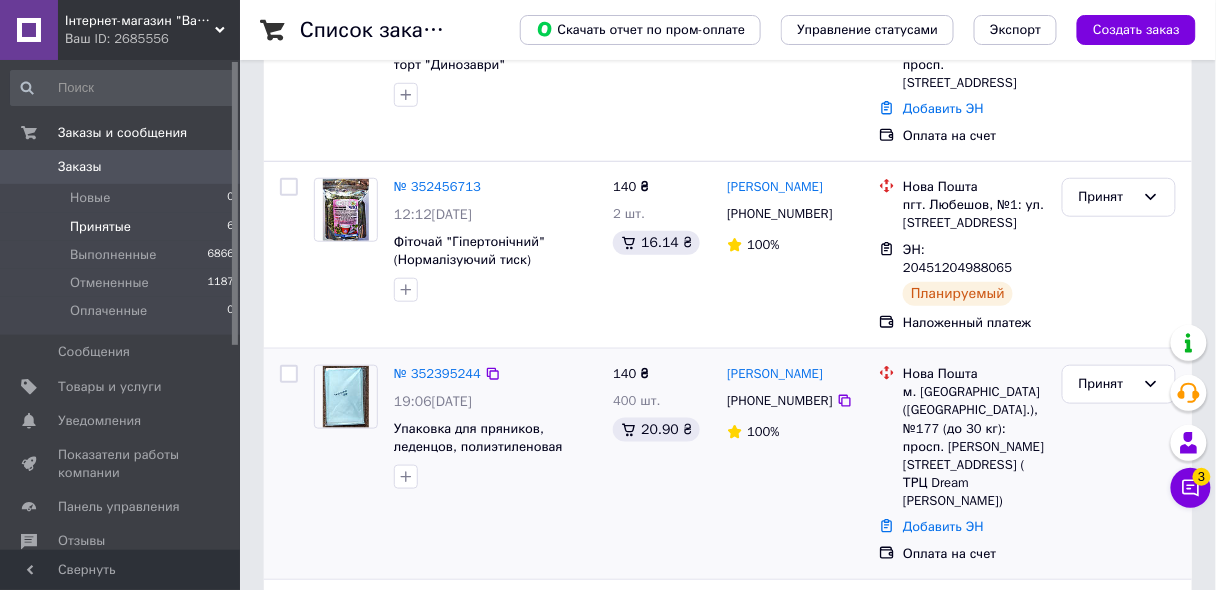 scroll, scrollTop: 480, scrollLeft: 0, axis: vertical 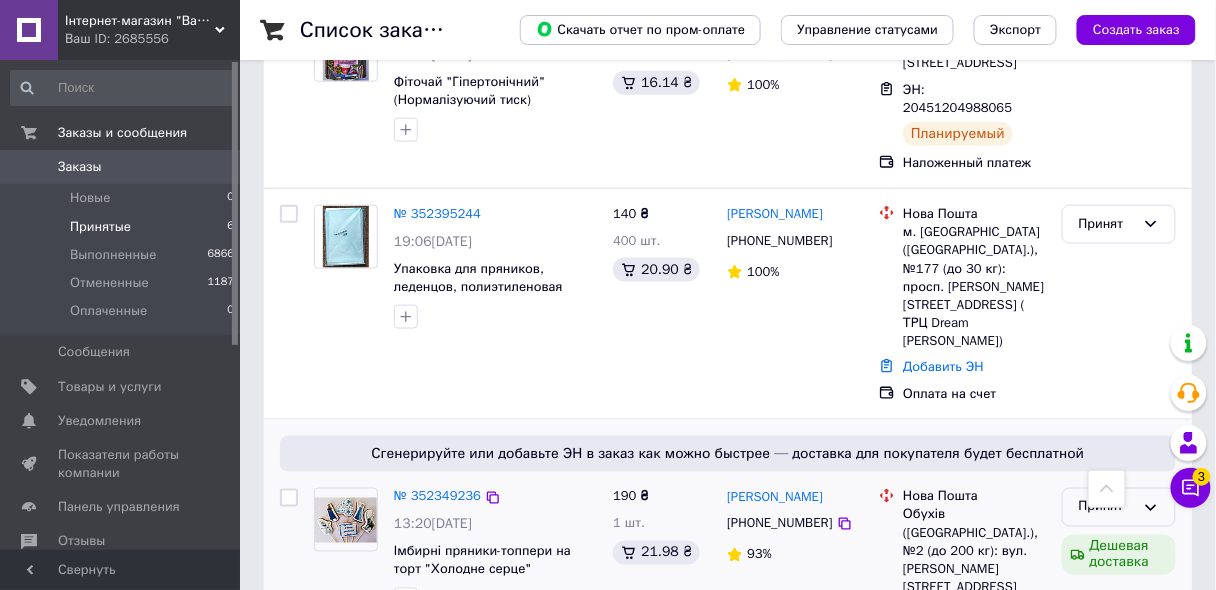 click on "Принят" at bounding box center (1107, 507) 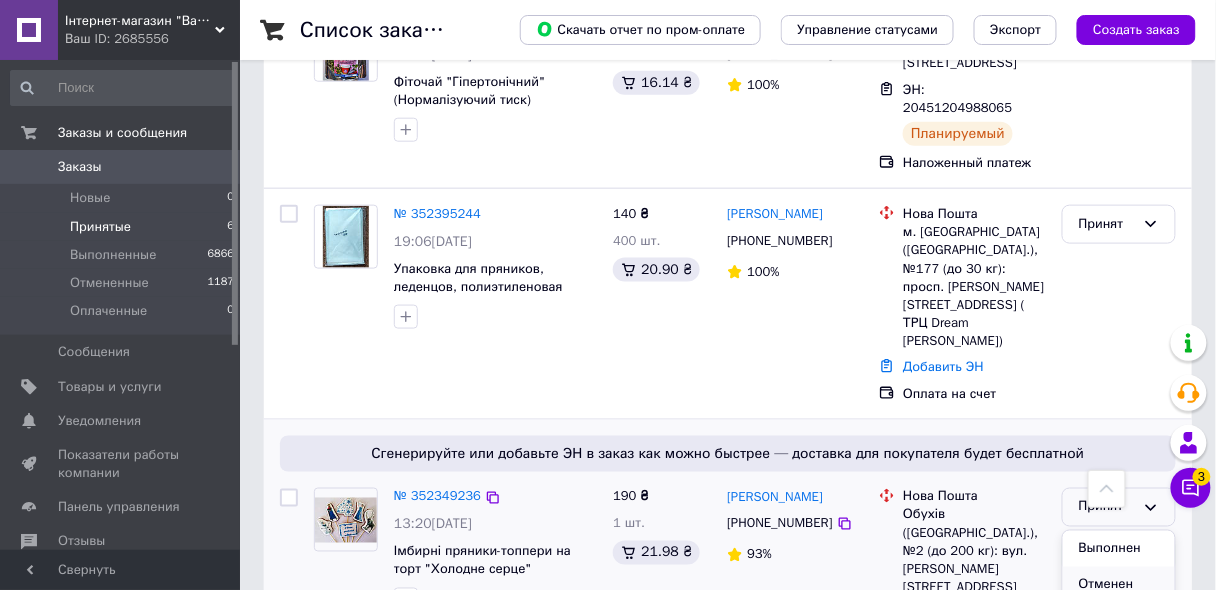 click on "Отменен" at bounding box center (1119, 585) 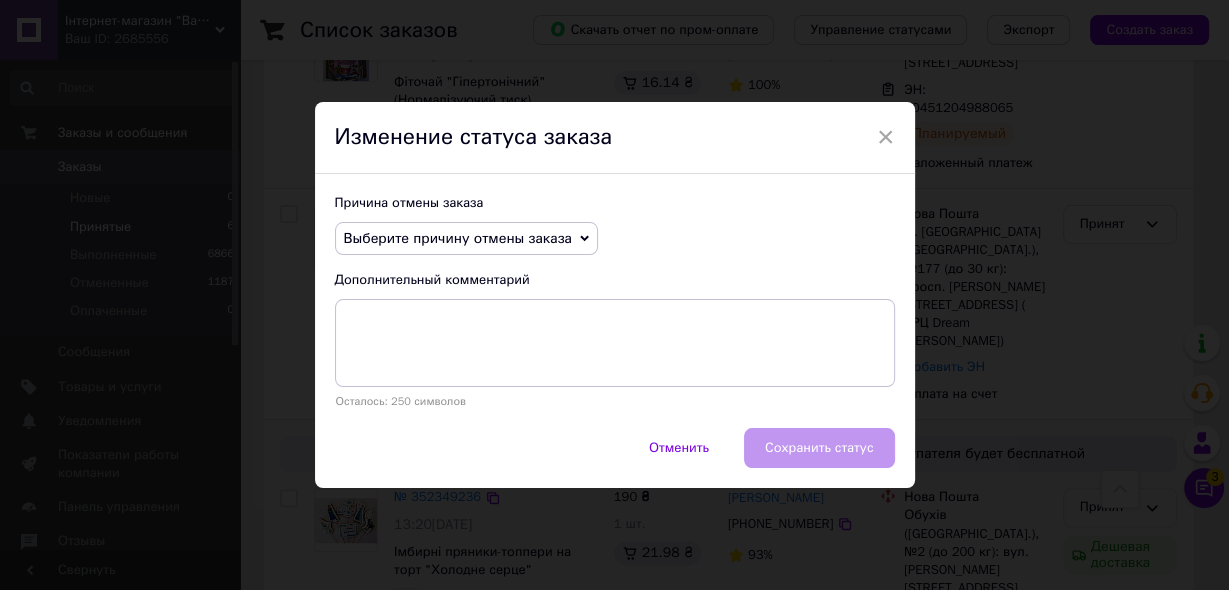 click on "Выберите причину отмены заказа" at bounding box center [458, 238] 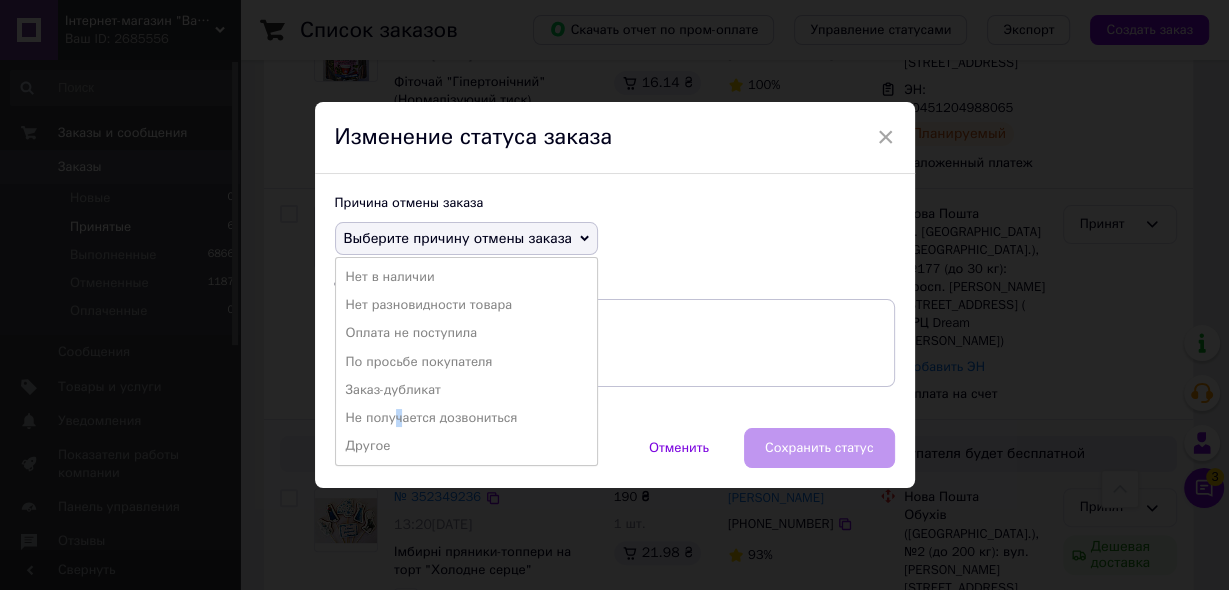 click on "Не получается дозвониться" at bounding box center [466, 418] 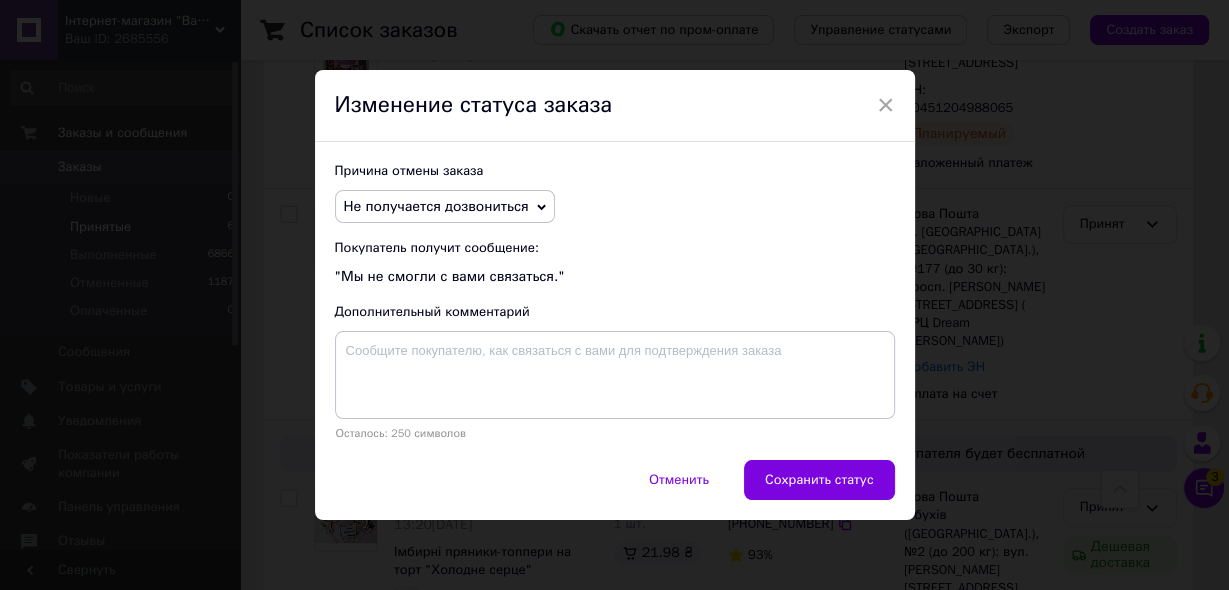click on "Сохранить статус" at bounding box center [819, 480] 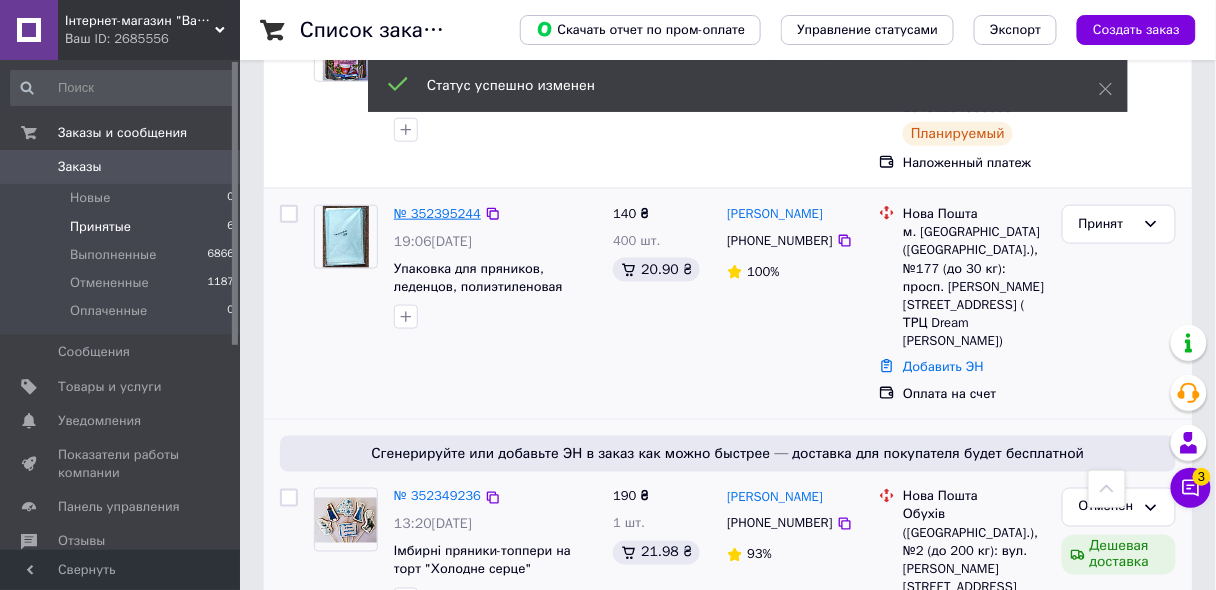 click on "№ 352395244" at bounding box center [437, 213] 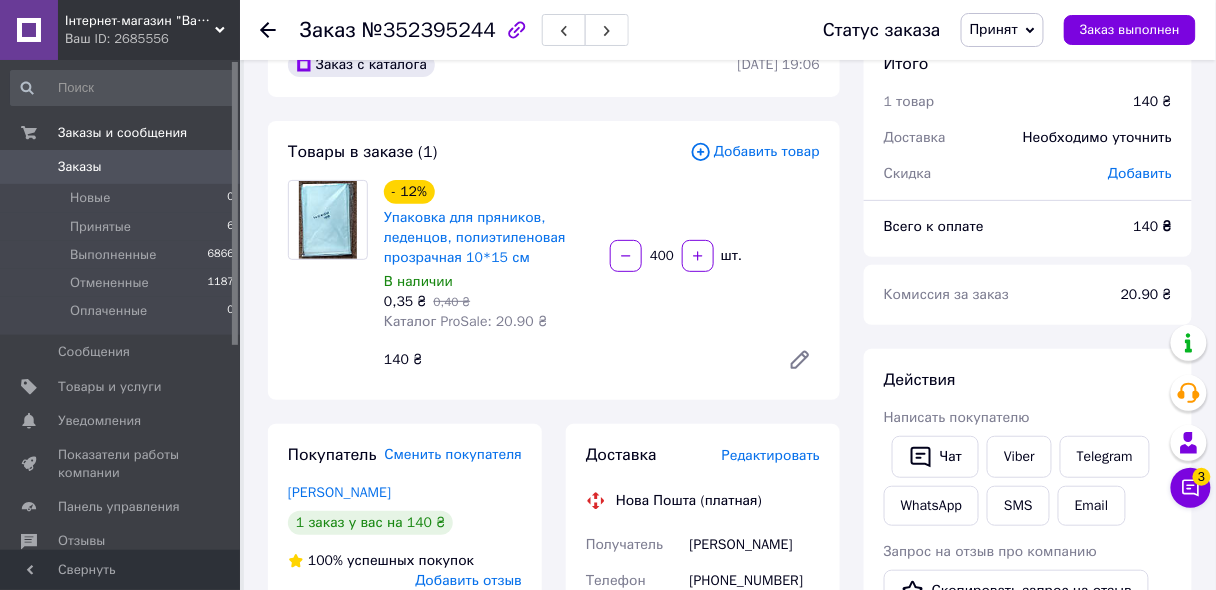 scroll, scrollTop: 80, scrollLeft: 0, axis: vertical 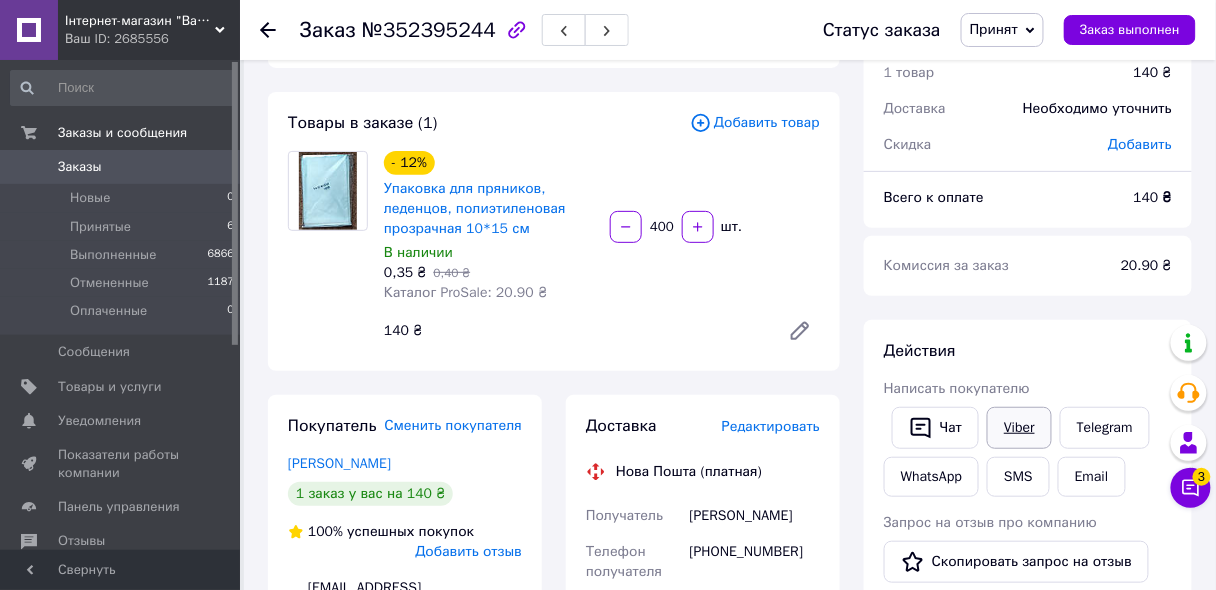 click on "Viber" at bounding box center (1019, 428) 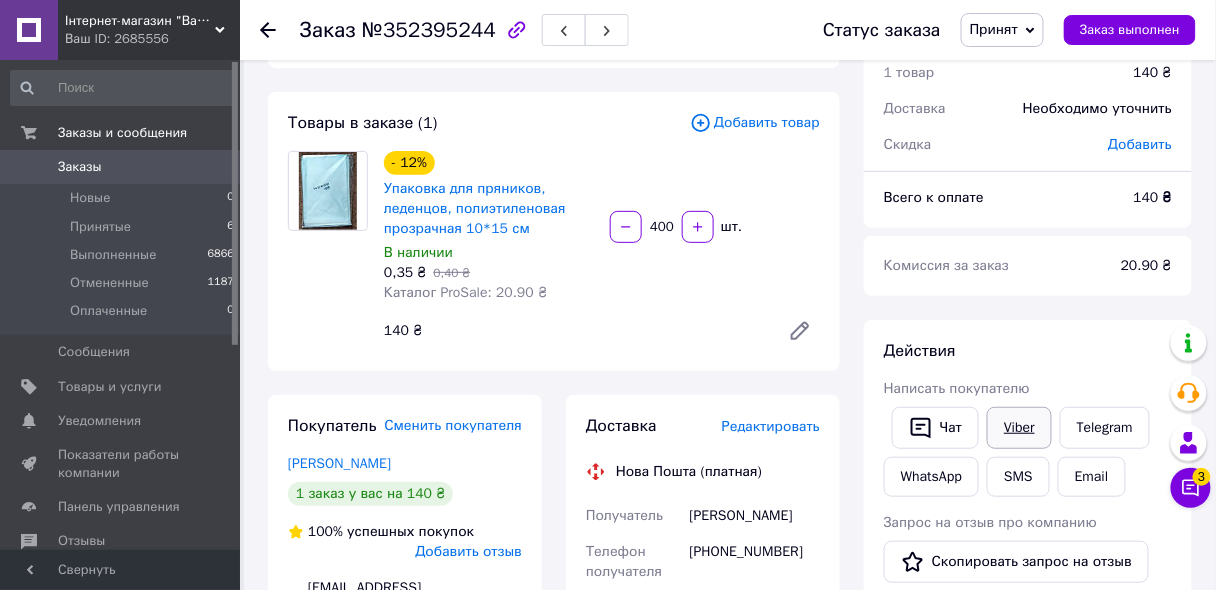 click on "Viber" at bounding box center (1019, 428) 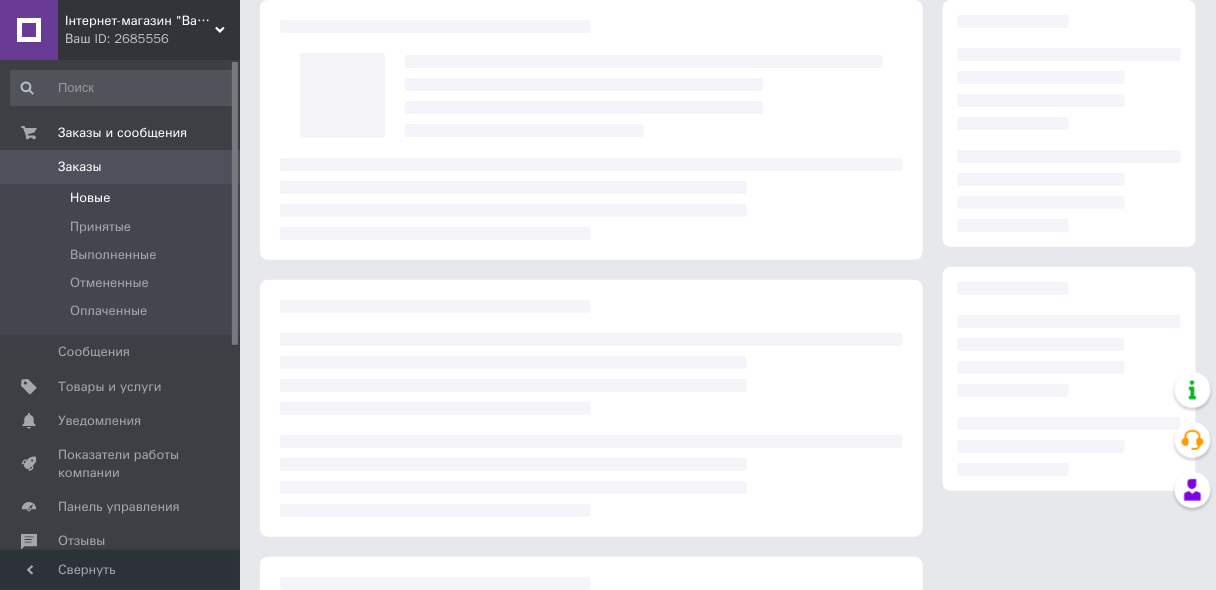 scroll, scrollTop: 80, scrollLeft: 0, axis: vertical 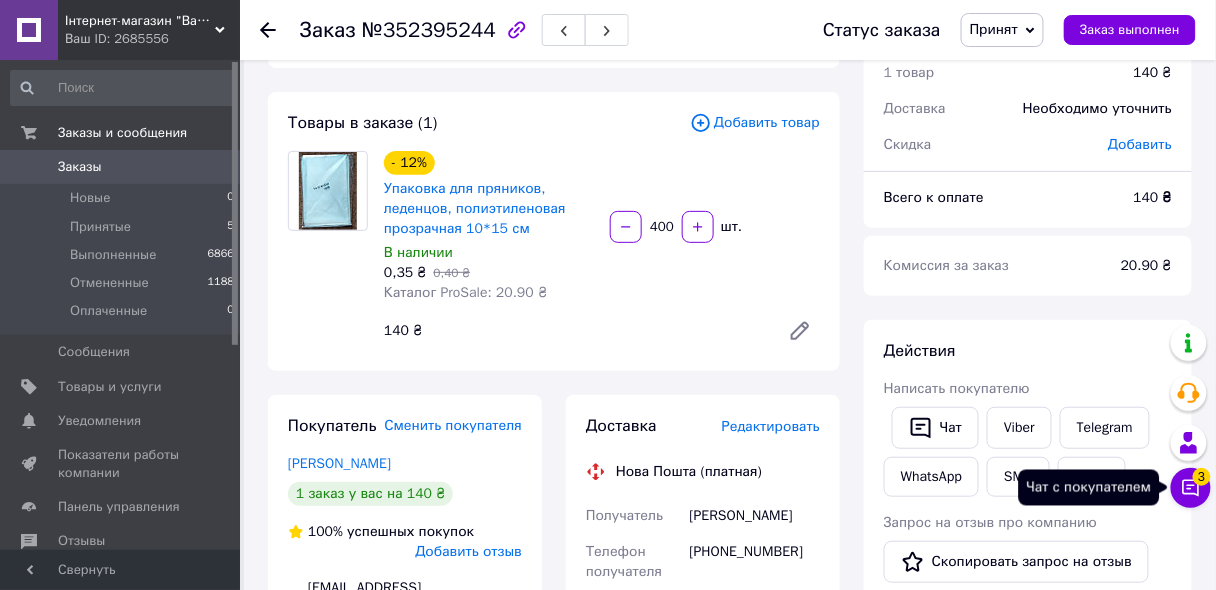 click 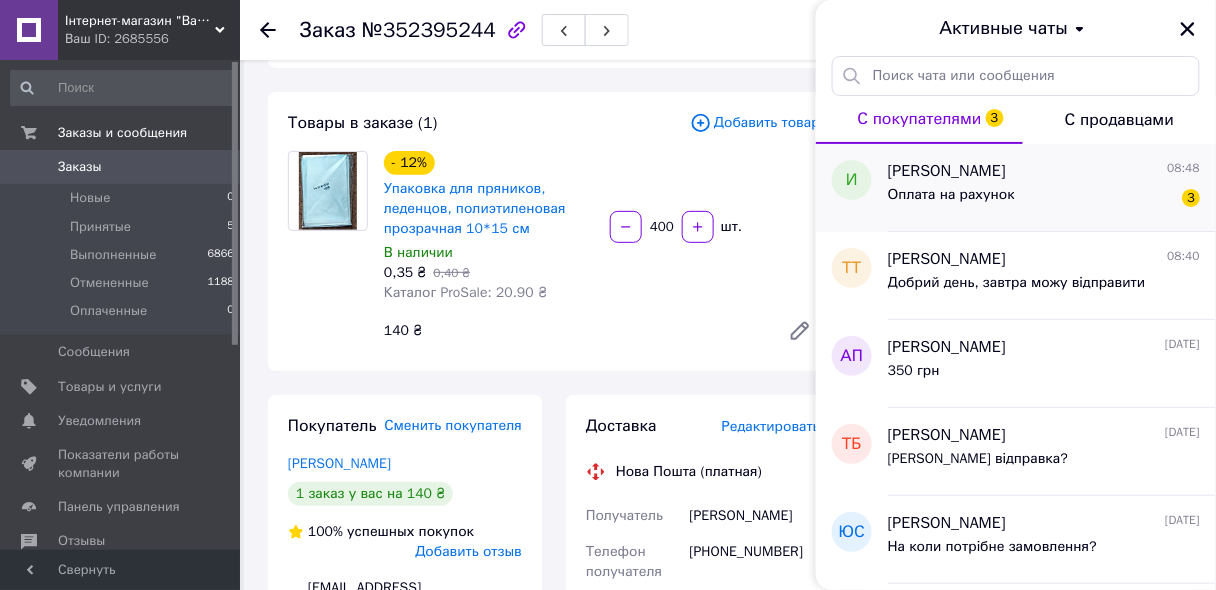 click on "Оплата на рахунок" at bounding box center [951, 195] 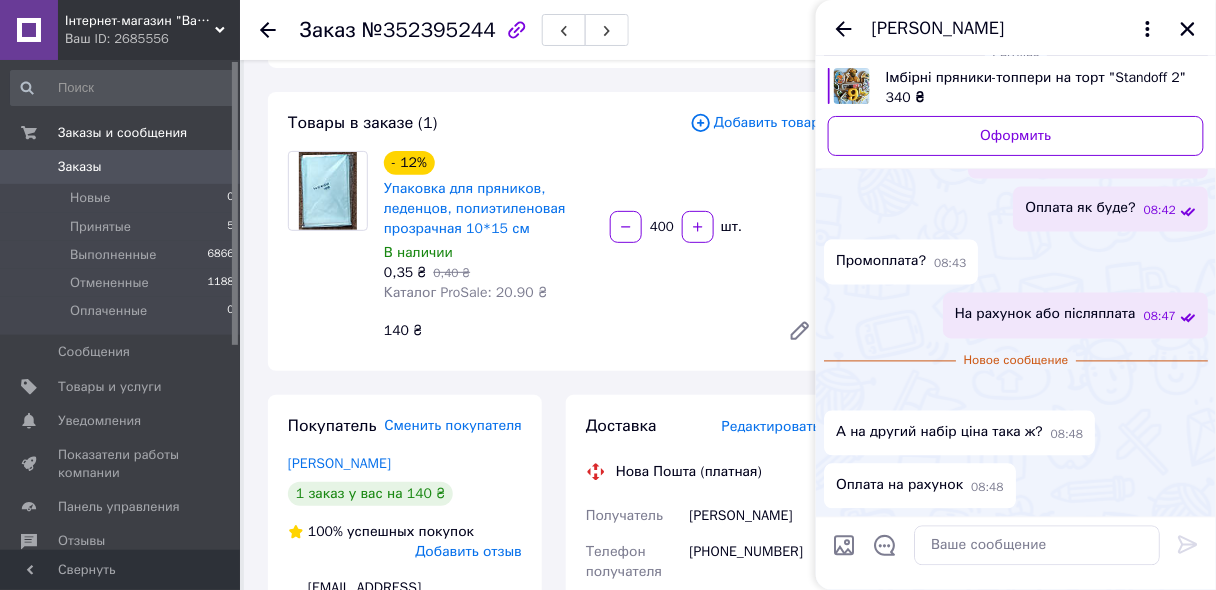 scroll, scrollTop: 1043, scrollLeft: 0, axis: vertical 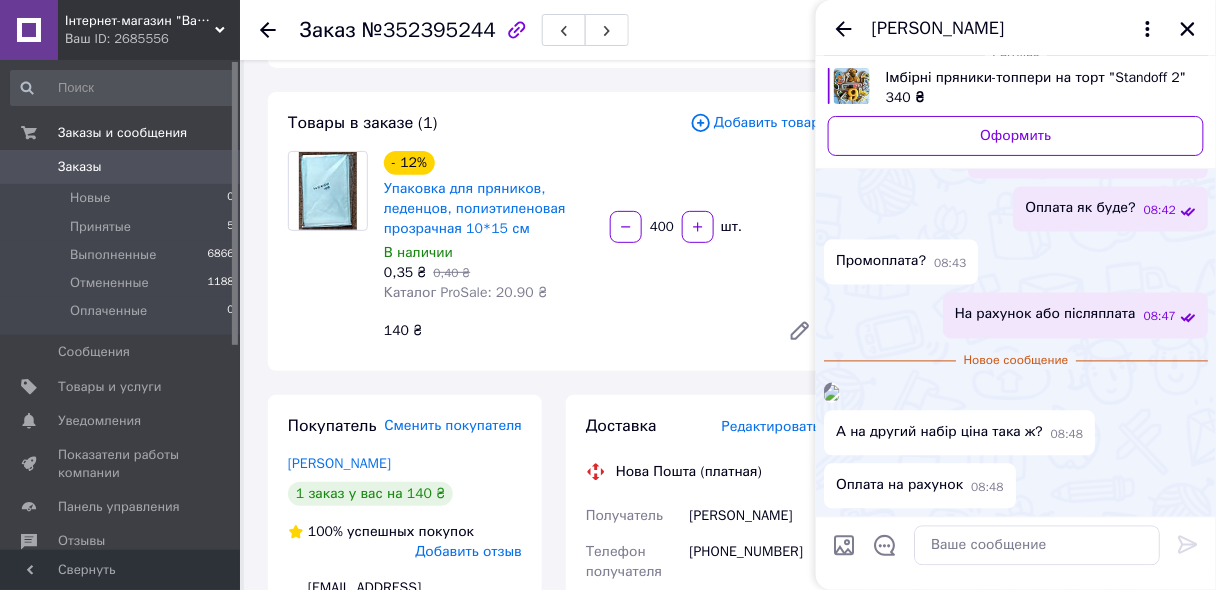 click at bounding box center [832, 393] 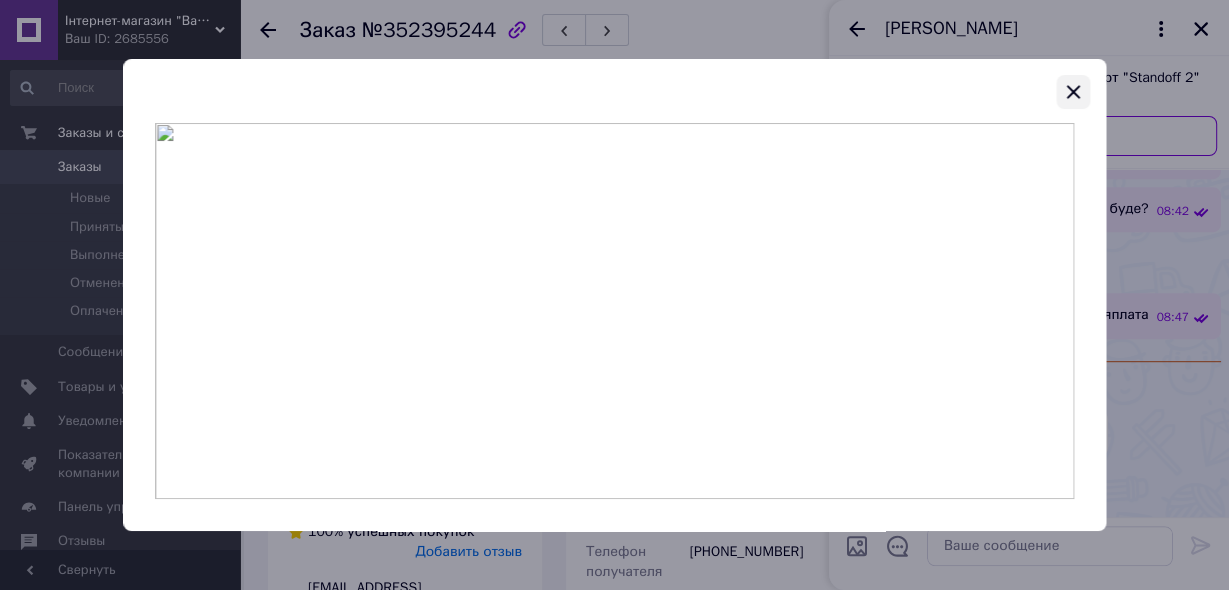 click 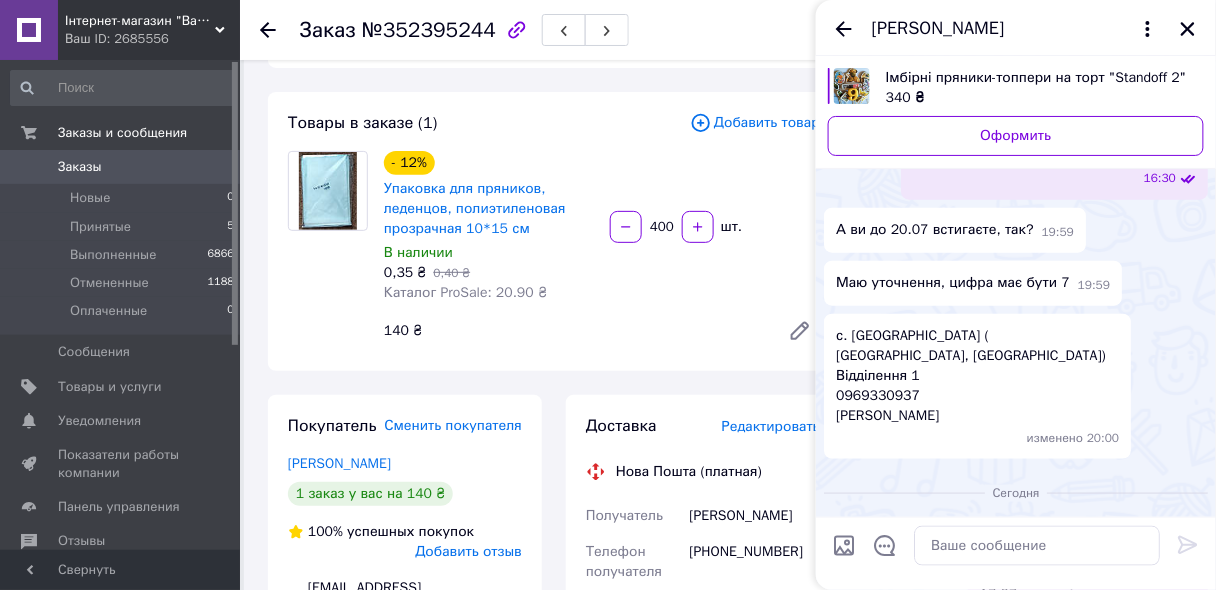 scroll, scrollTop: 403, scrollLeft: 0, axis: vertical 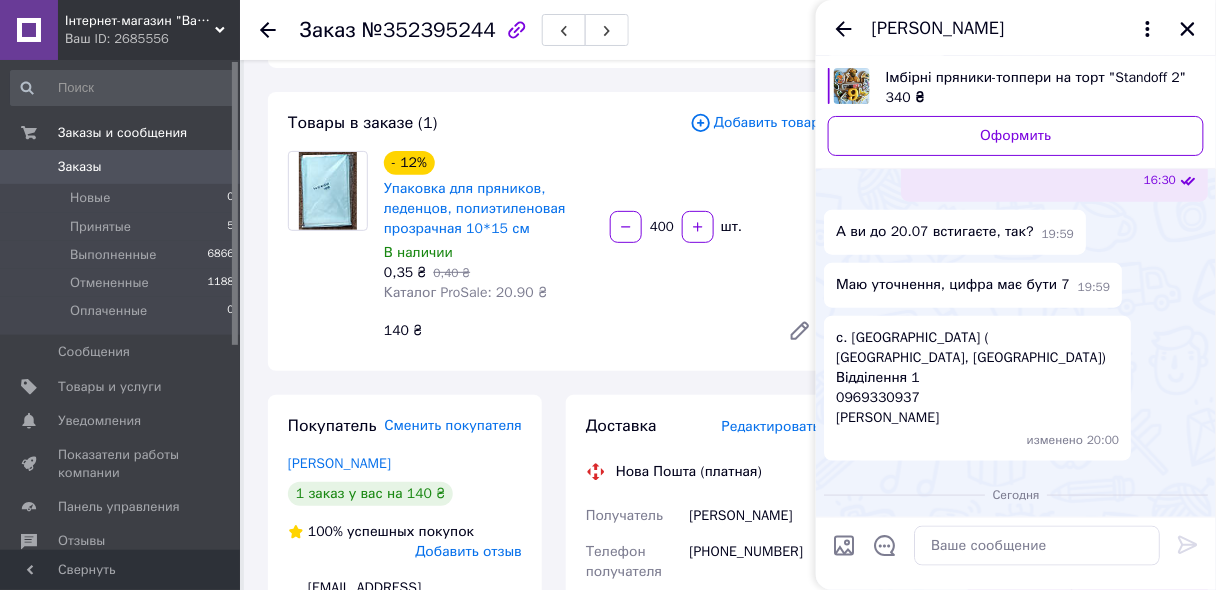 click on "Імбірні пряники-топпери на торт "Standoff 2"" at bounding box center [1037, 78] 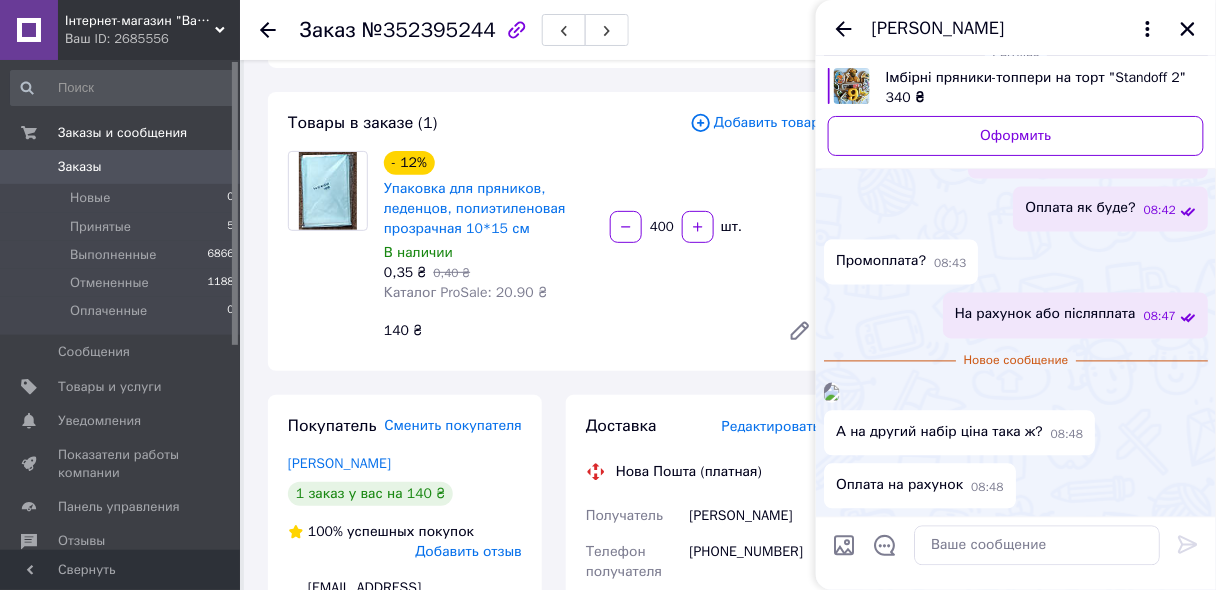 scroll, scrollTop: 1123, scrollLeft: 0, axis: vertical 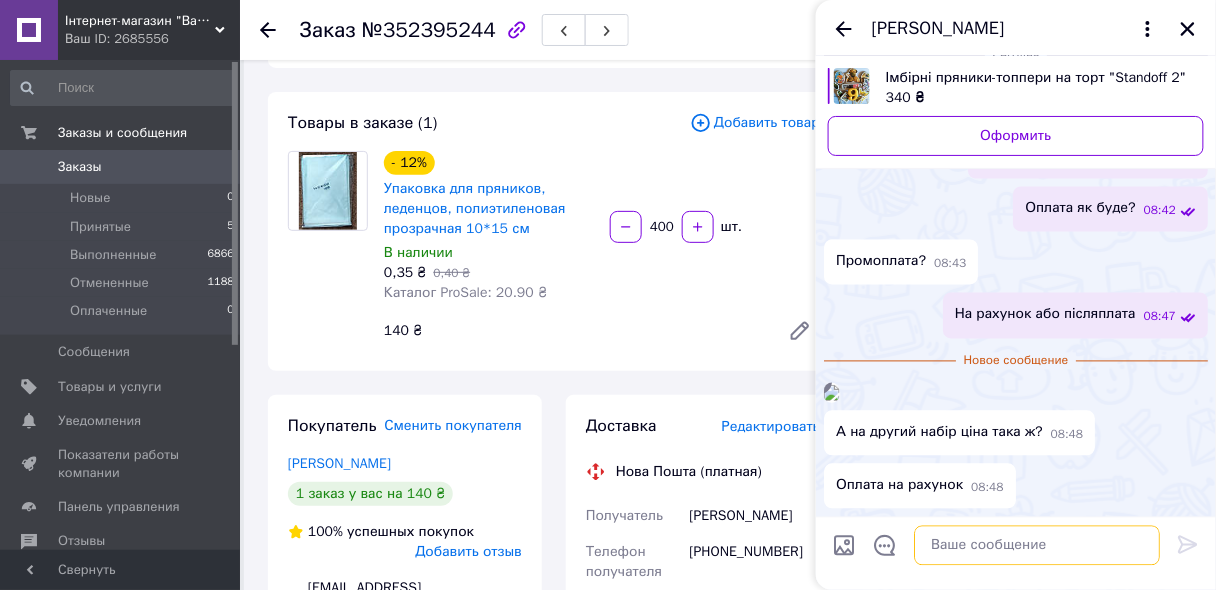 click at bounding box center [1037, 546] 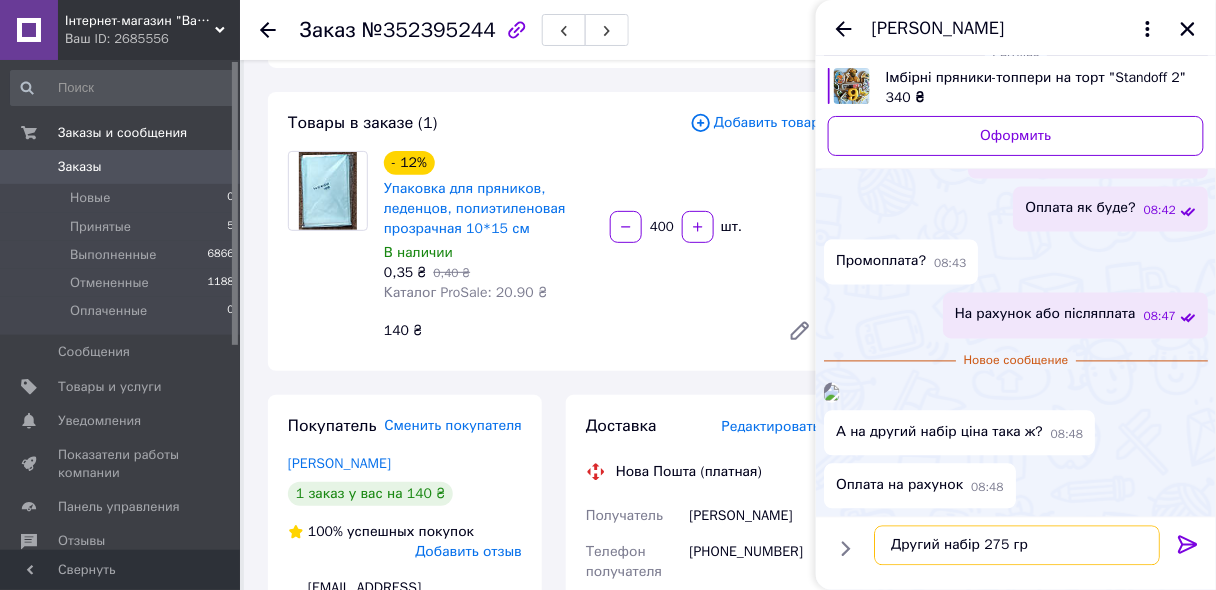 type on "Другий набір 275 грн" 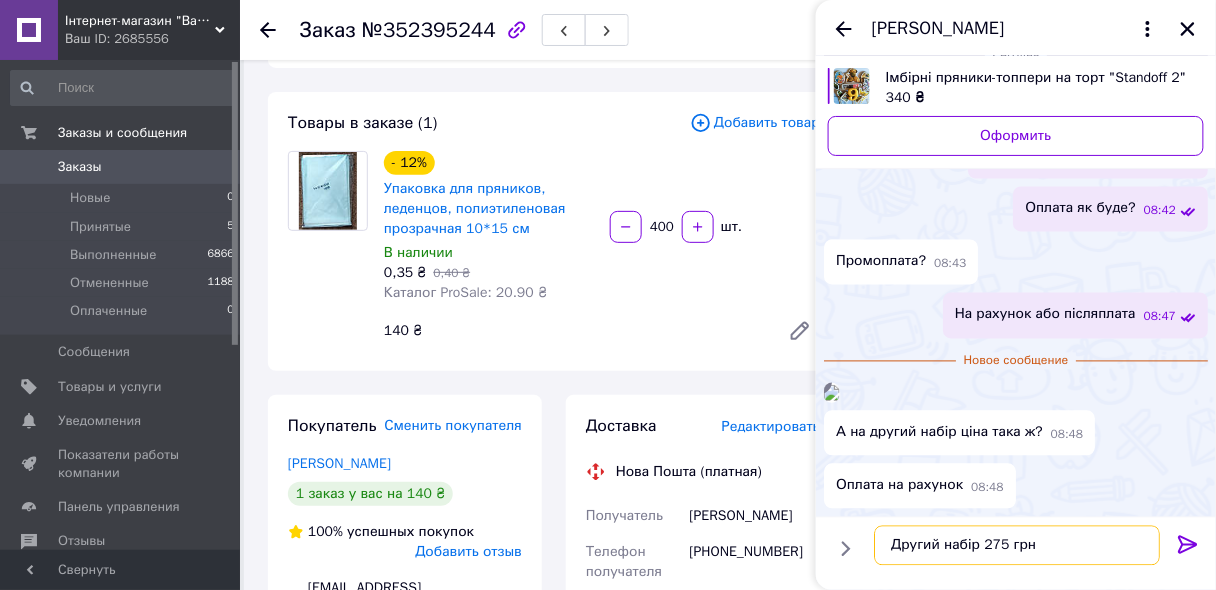 type 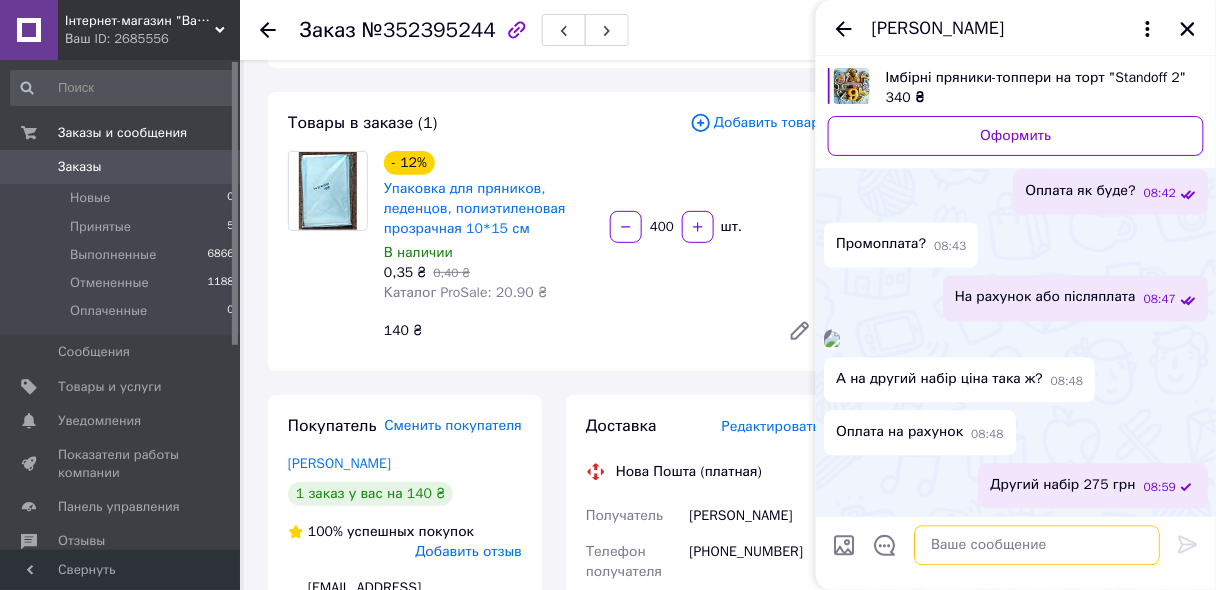scroll, scrollTop: 1140, scrollLeft: 0, axis: vertical 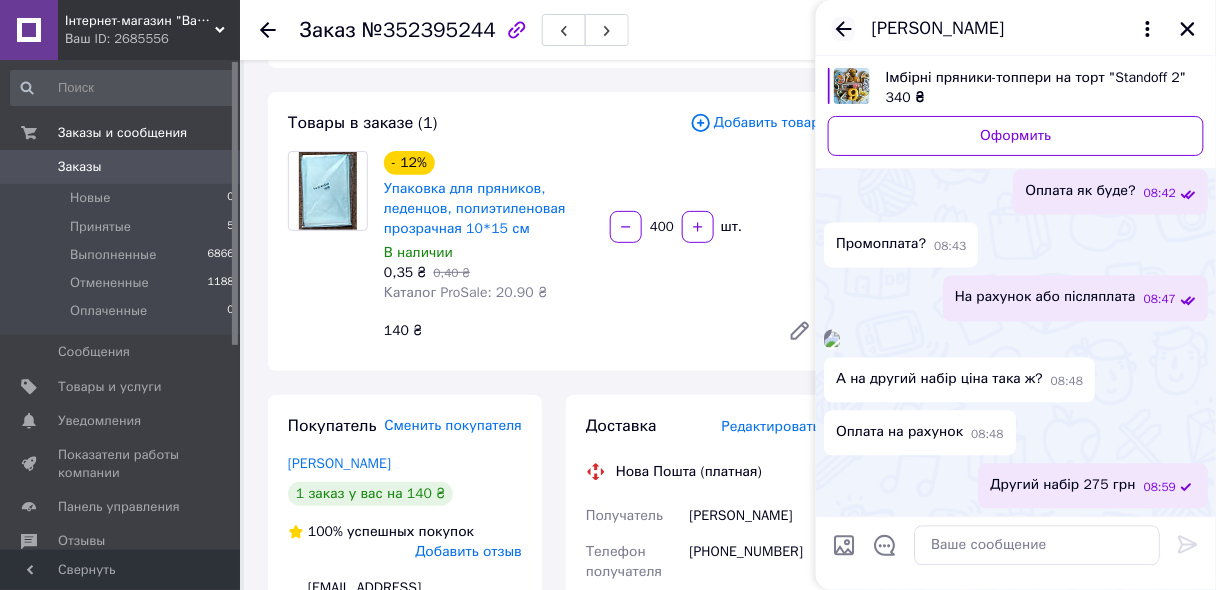 click 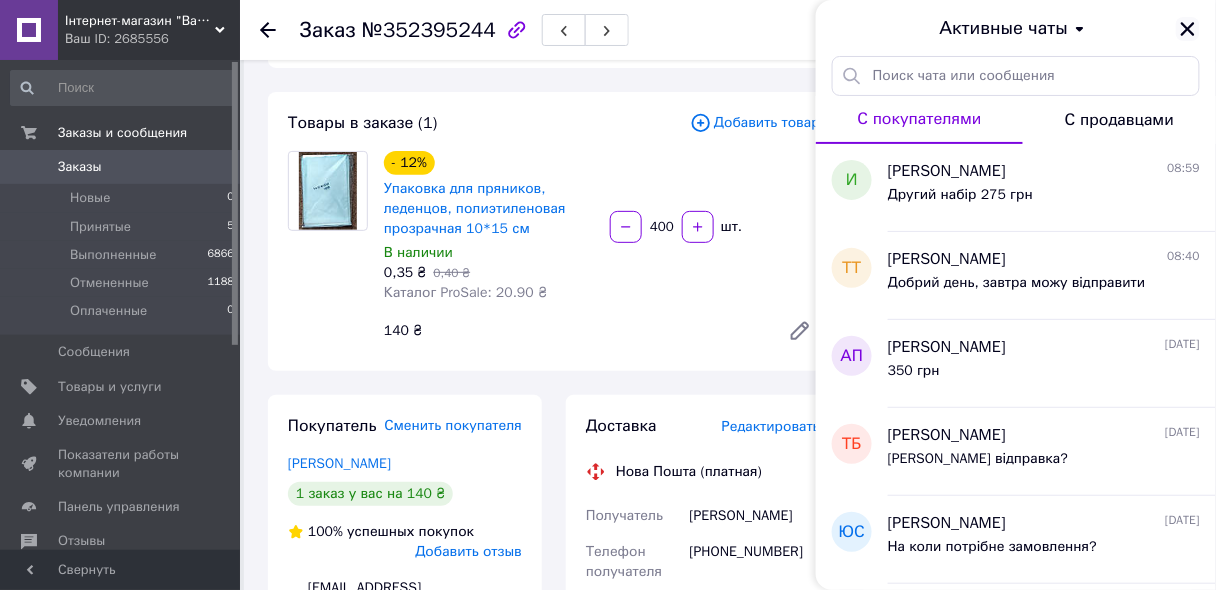 click 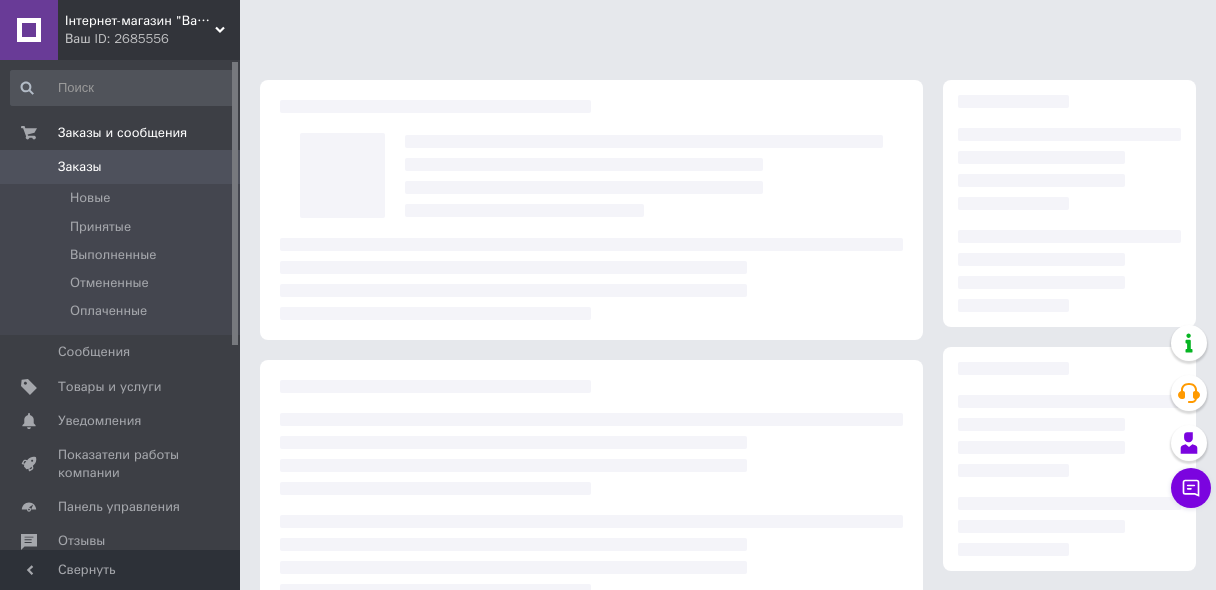 scroll, scrollTop: 80, scrollLeft: 0, axis: vertical 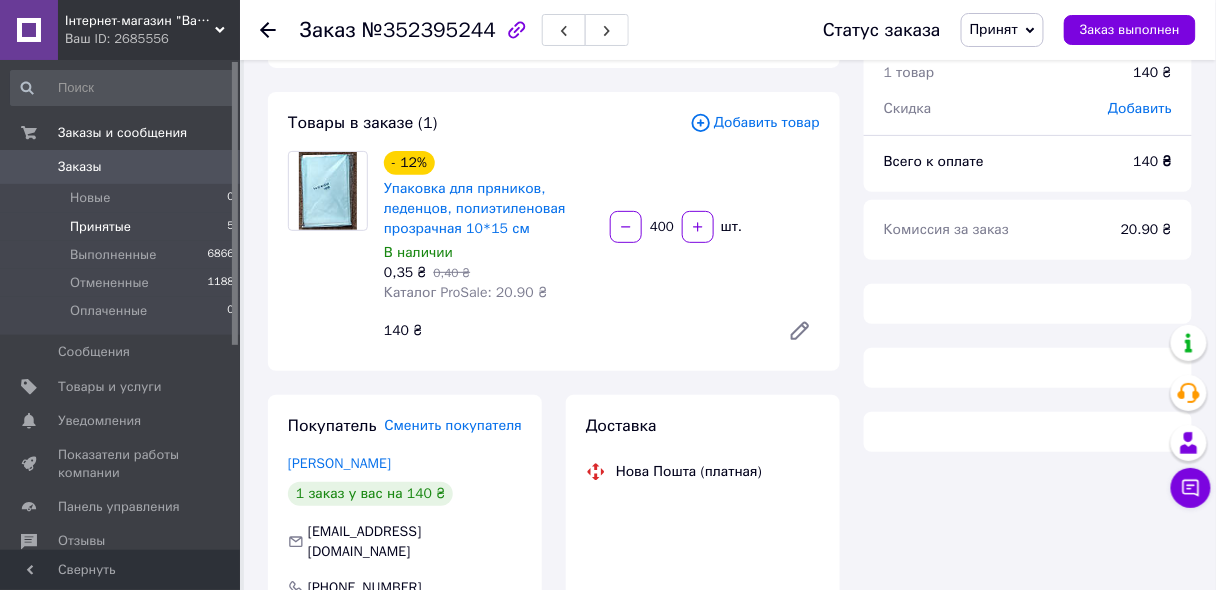 click on "Принятые" at bounding box center (100, 227) 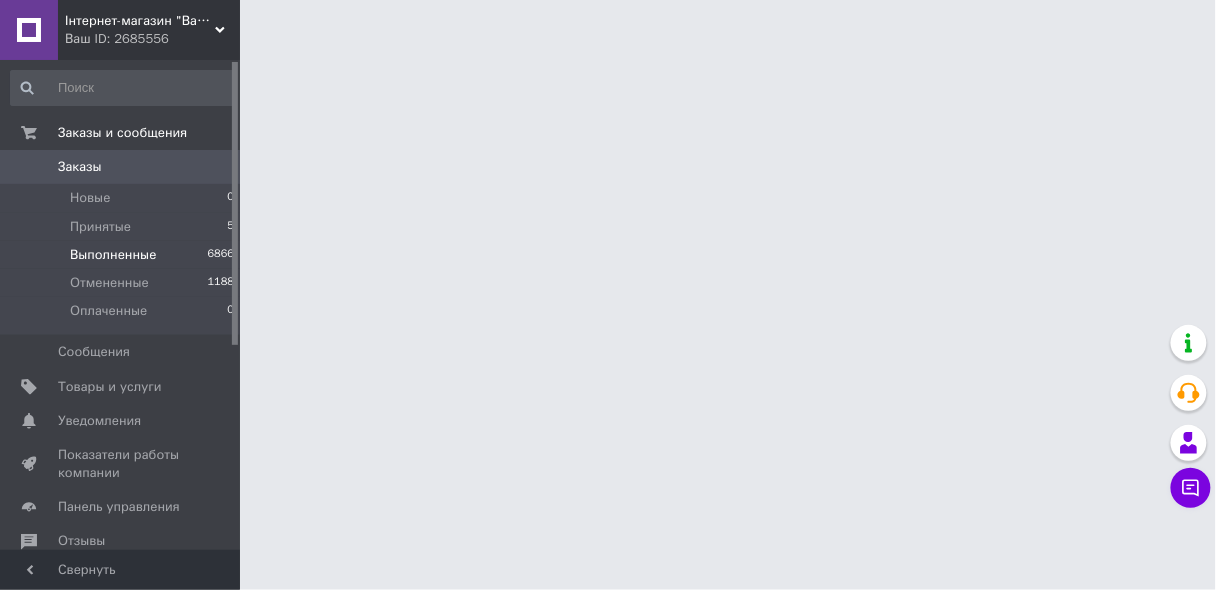 scroll, scrollTop: 0, scrollLeft: 0, axis: both 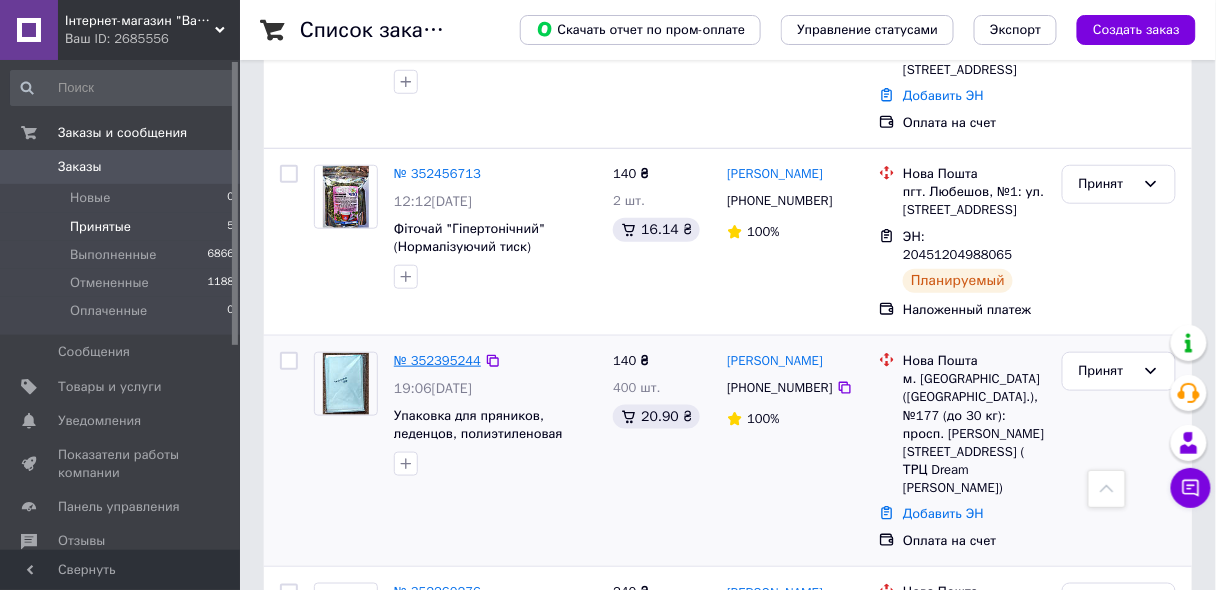 click on "№ 352395244" at bounding box center [437, 360] 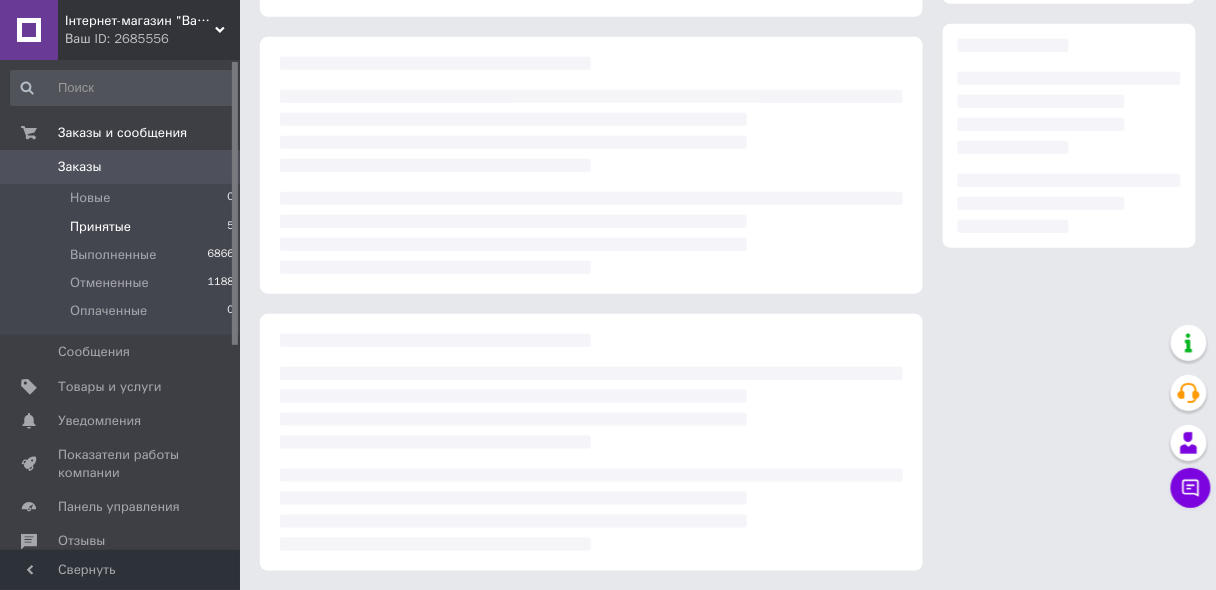 scroll, scrollTop: 333, scrollLeft: 0, axis: vertical 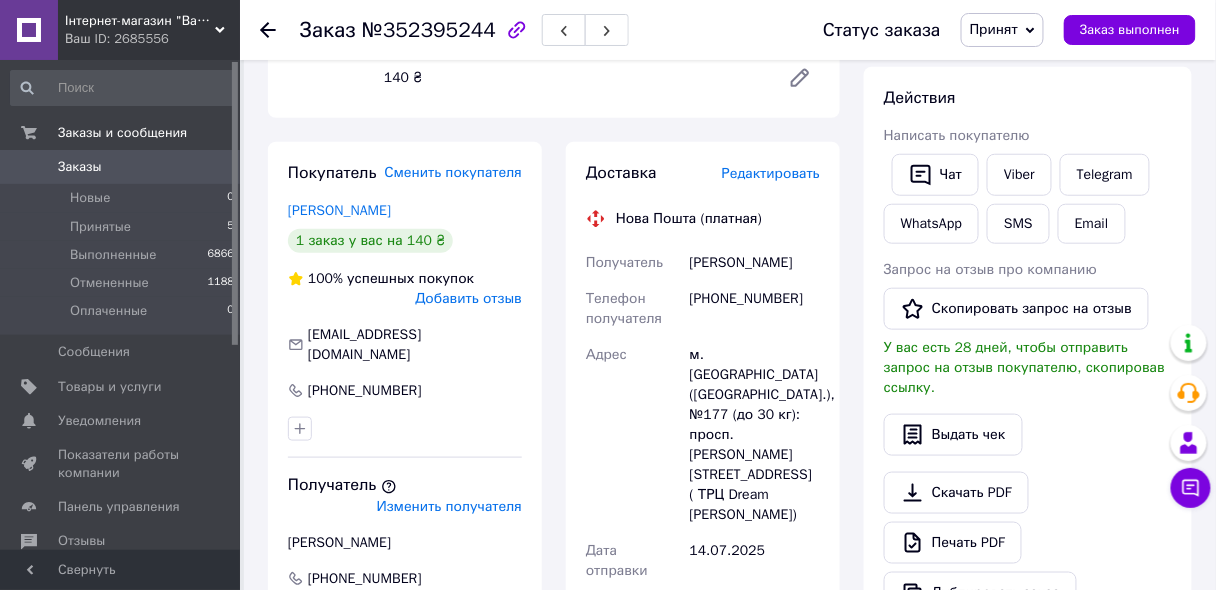 click on "Действия Написать покупателю   Чат Viber Telegram WhatsApp SMS Email Запрос на отзыв про компанию   Скопировать запрос на отзыв У вас есть 28 дней, чтобы отправить запрос на отзыв покупателю, скопировав ссылку.   Выдать чек   Скачать PDF   Печать PDF   Дублировать заказ" at bounding box center [1028, 350] 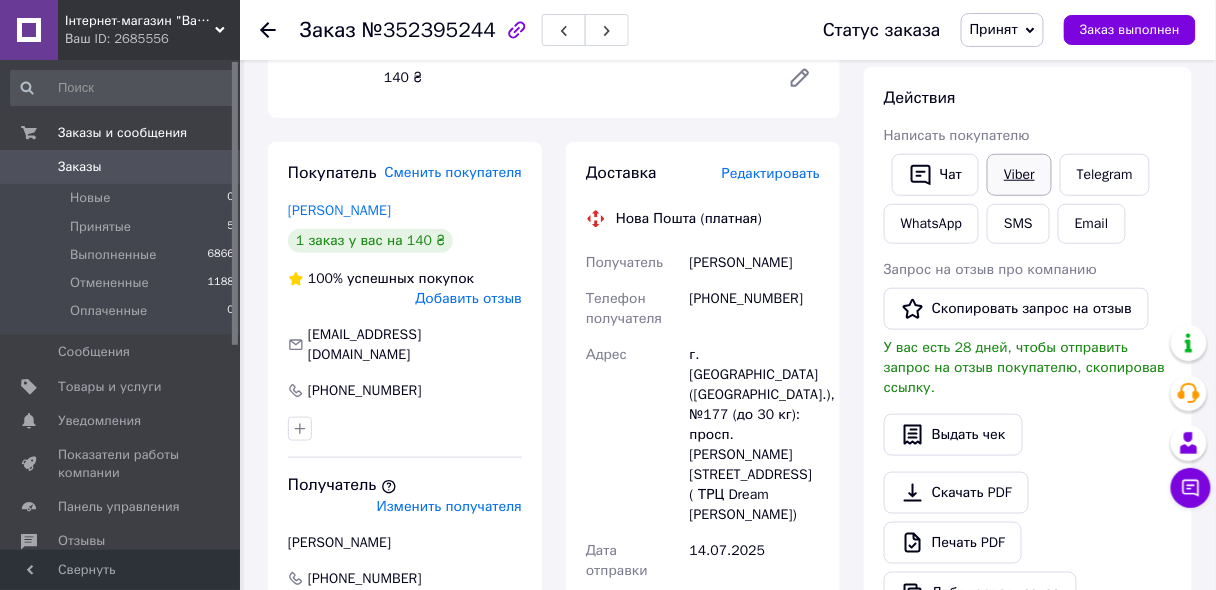 click on "Viber" at bounding box center [1019, 175] 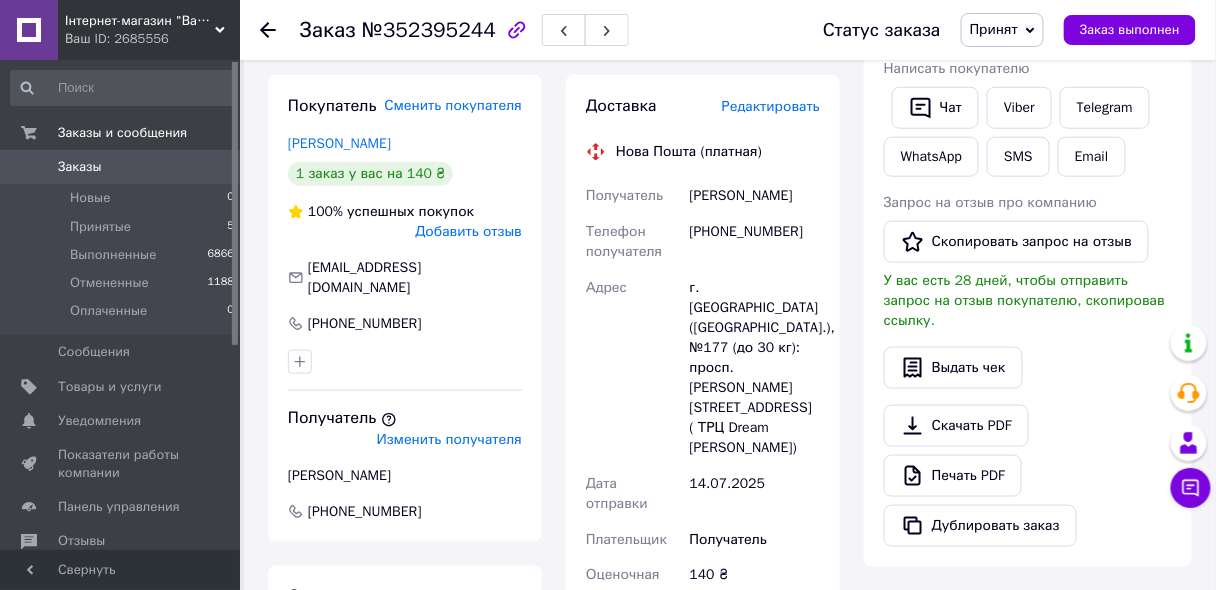 scroll, scrollTop: 480, scrollLeft: 0, axis: vertical 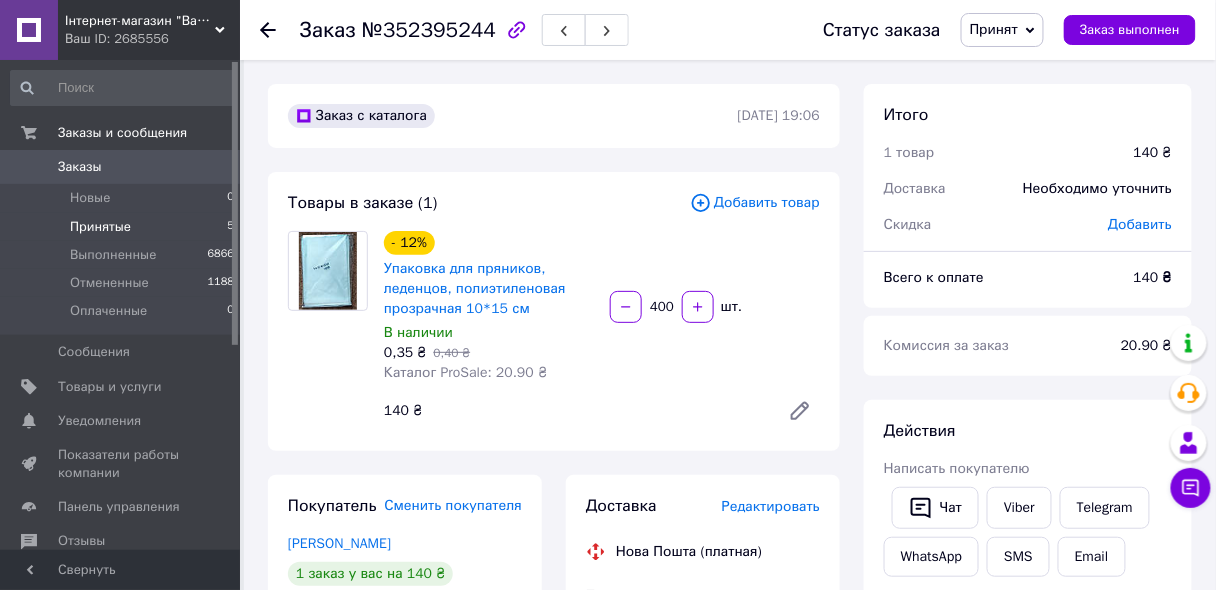 click on "Принятые" at bounding box center (100, 227) 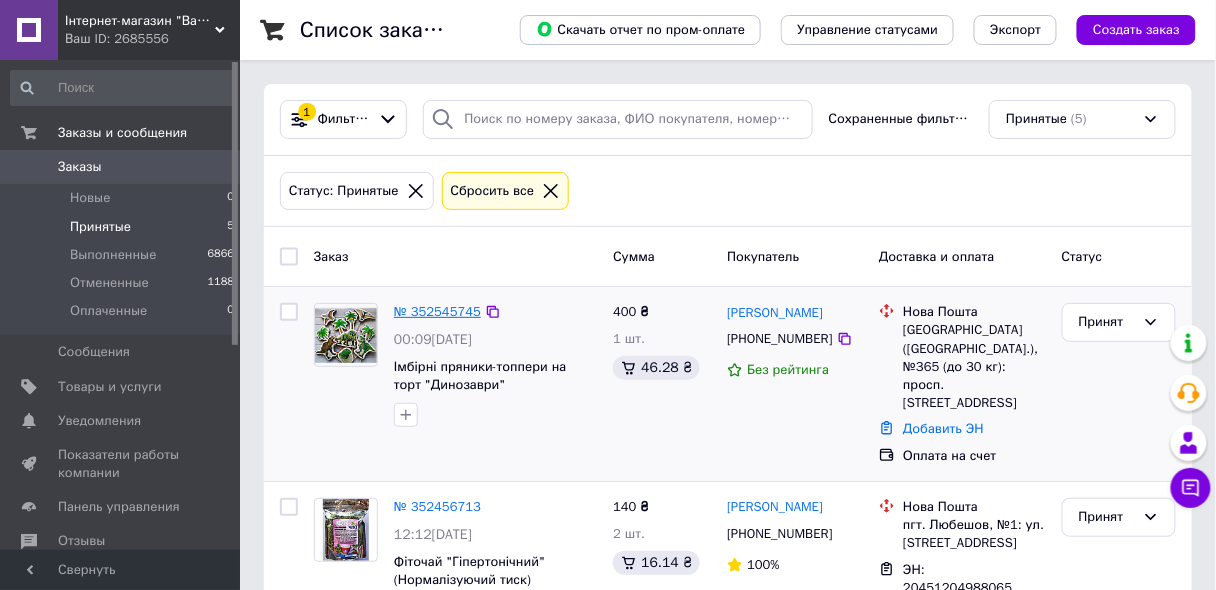 click on "№ 352545745" at bounding box center [437, 311] 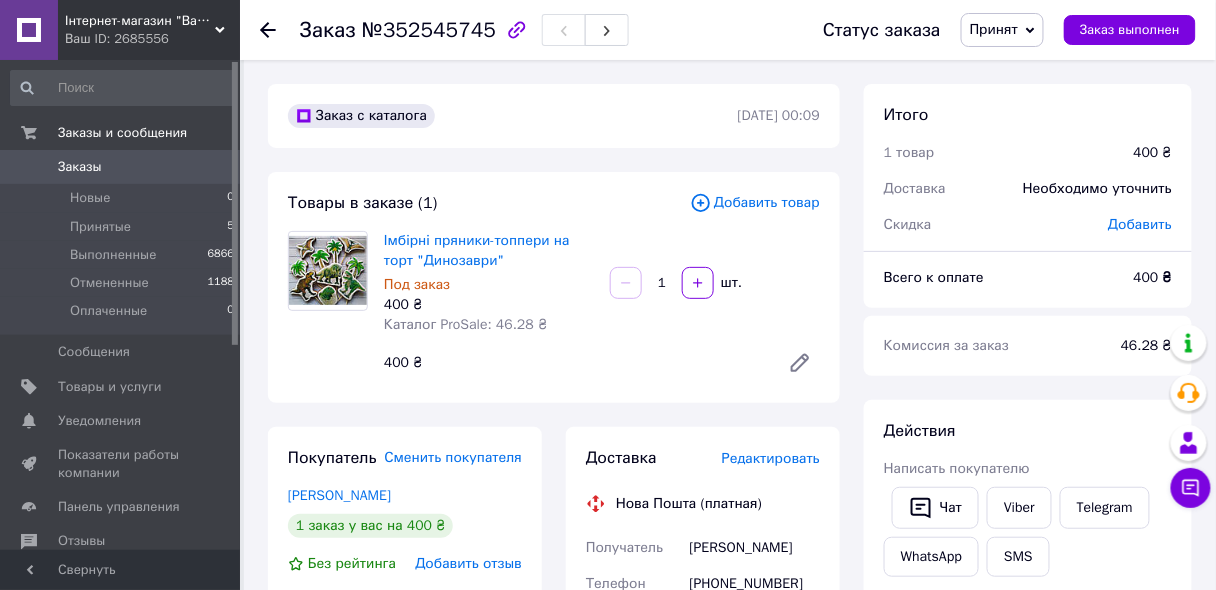 click on "Написать покупателю" at bounding box center (1028, 469) 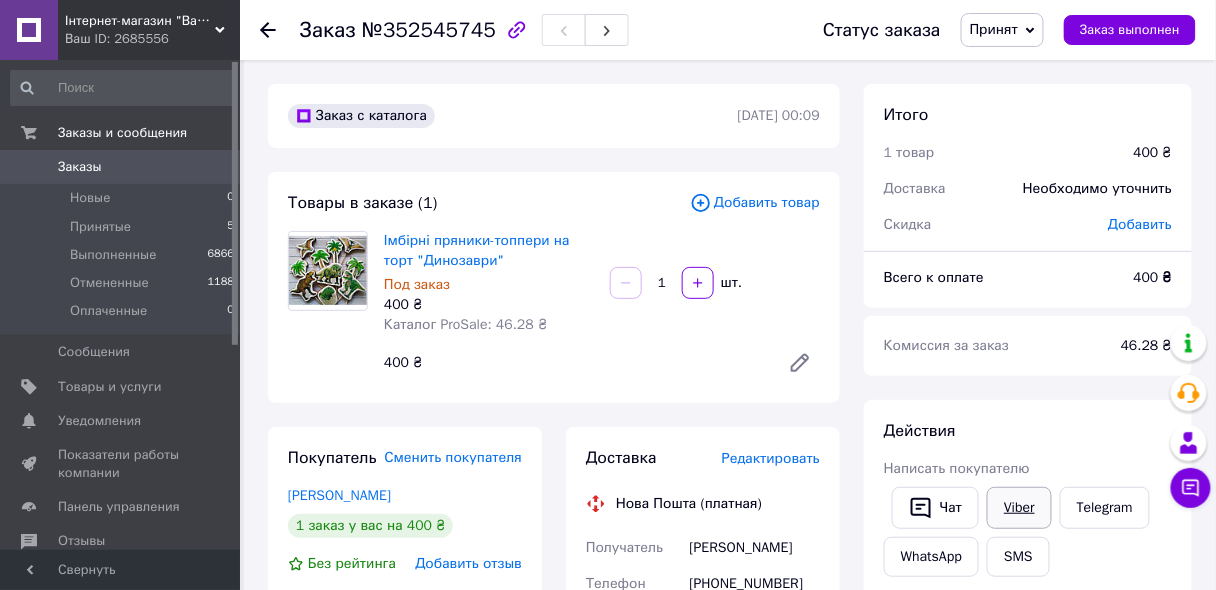 click on "Viber" at bounding box center (1019, 508) 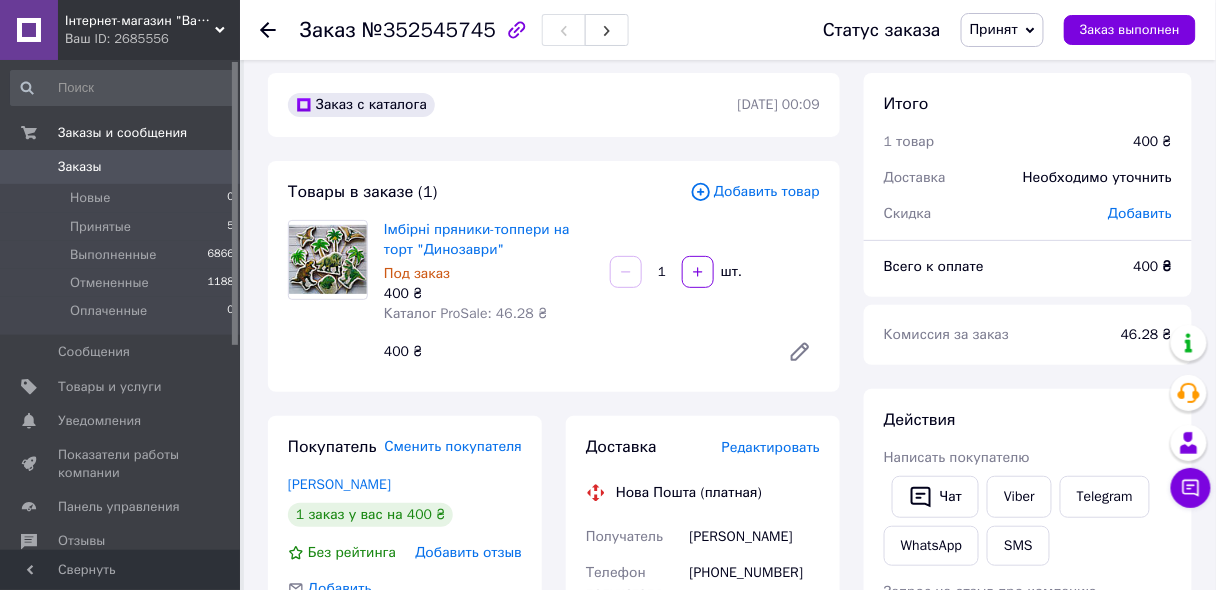 scroll, scrollTop: 160, scrollLeft: 0, axis: vertical 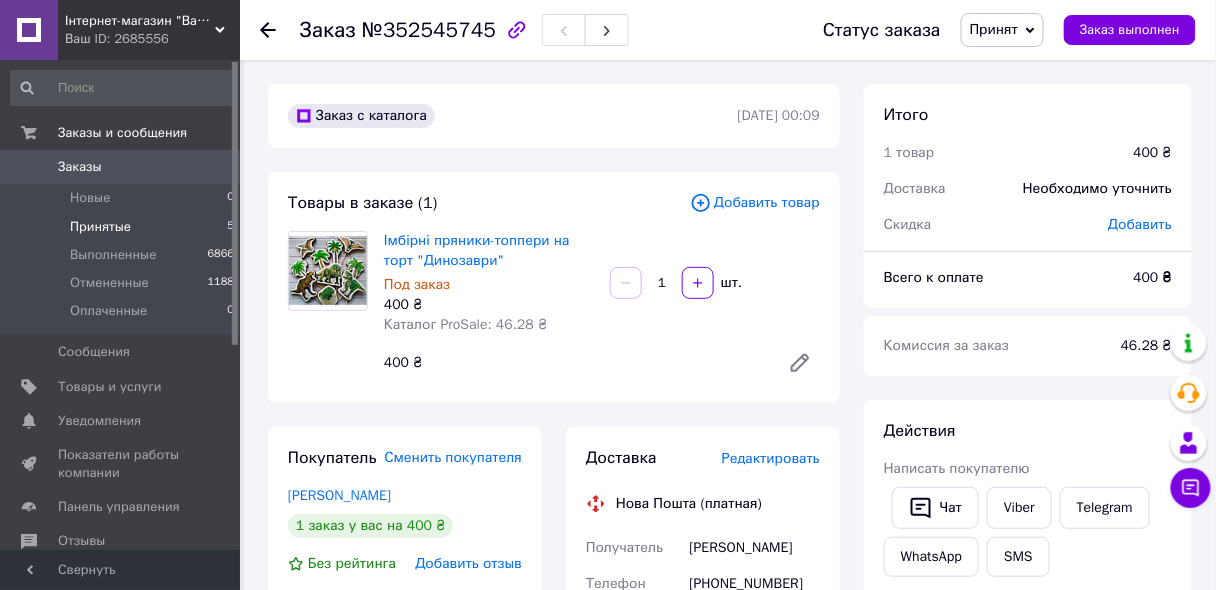click on "Принятые" at bounding box center [100, 227] 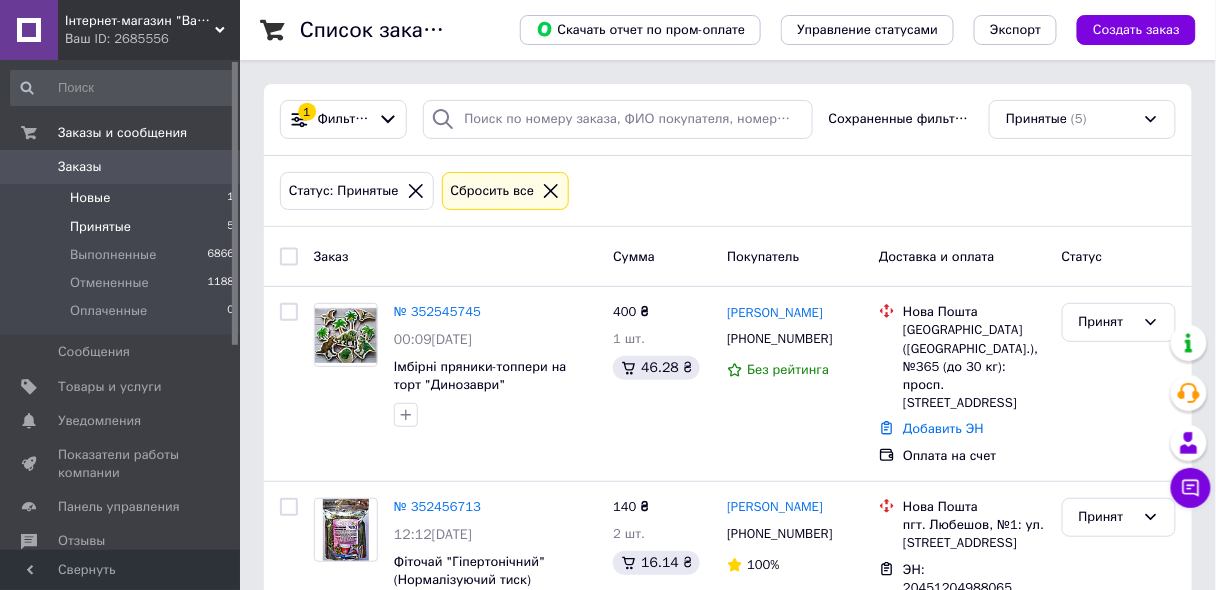 click on "Новые 1" at bounding box center [123, 198] 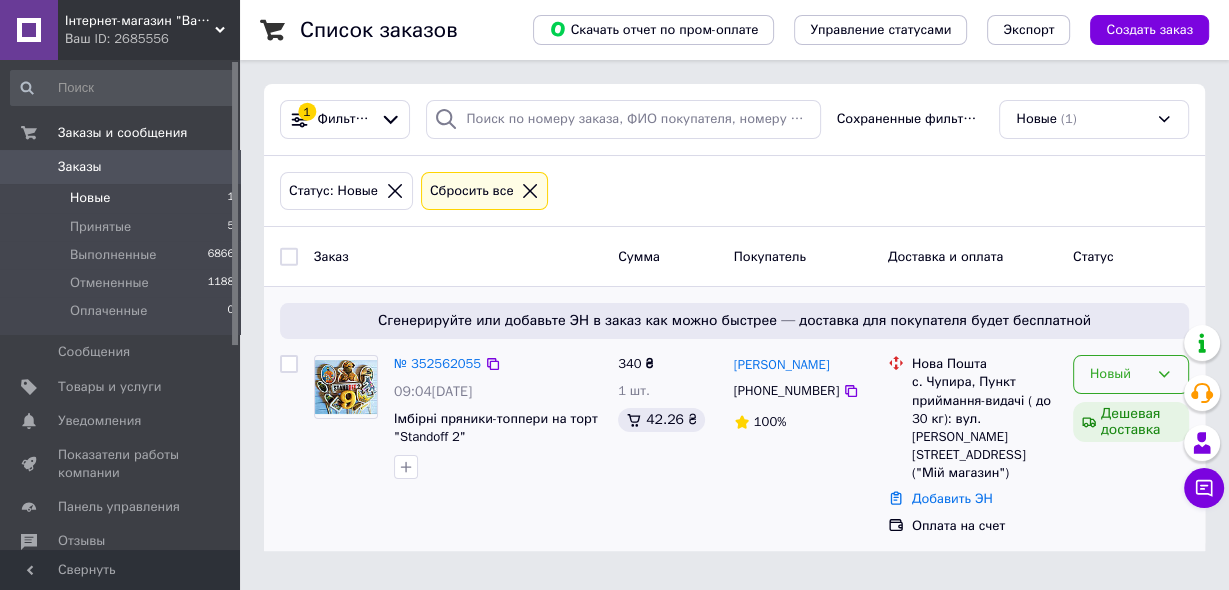 click on "Новый" at bounding box center (1119, 374) 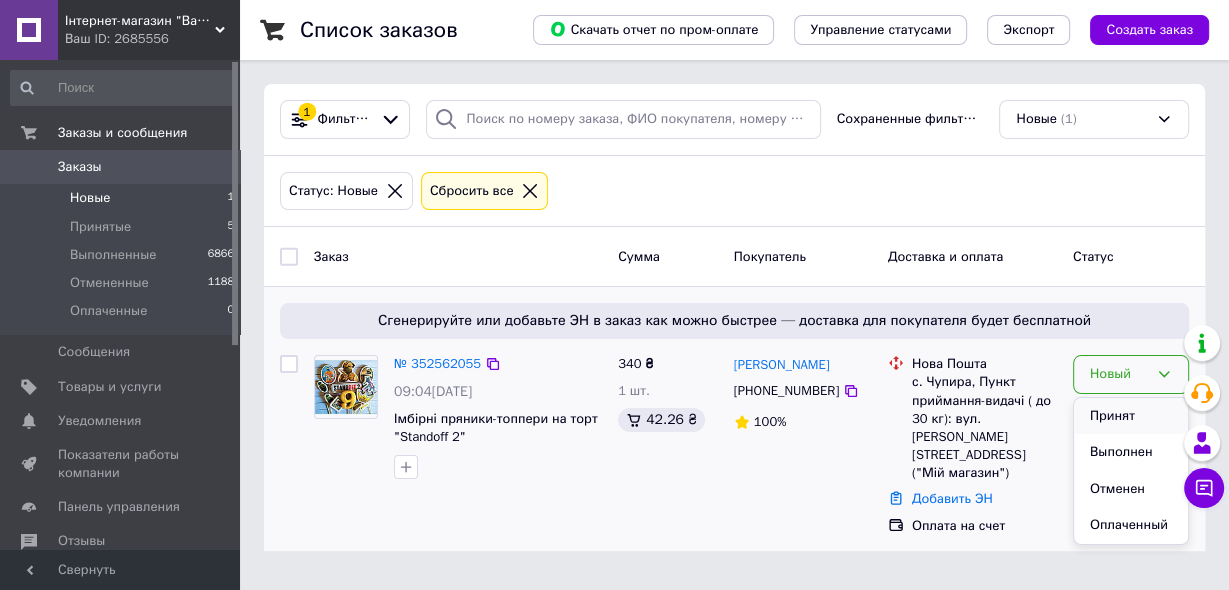 click on "Принят" at bounding box center [1131, 416] 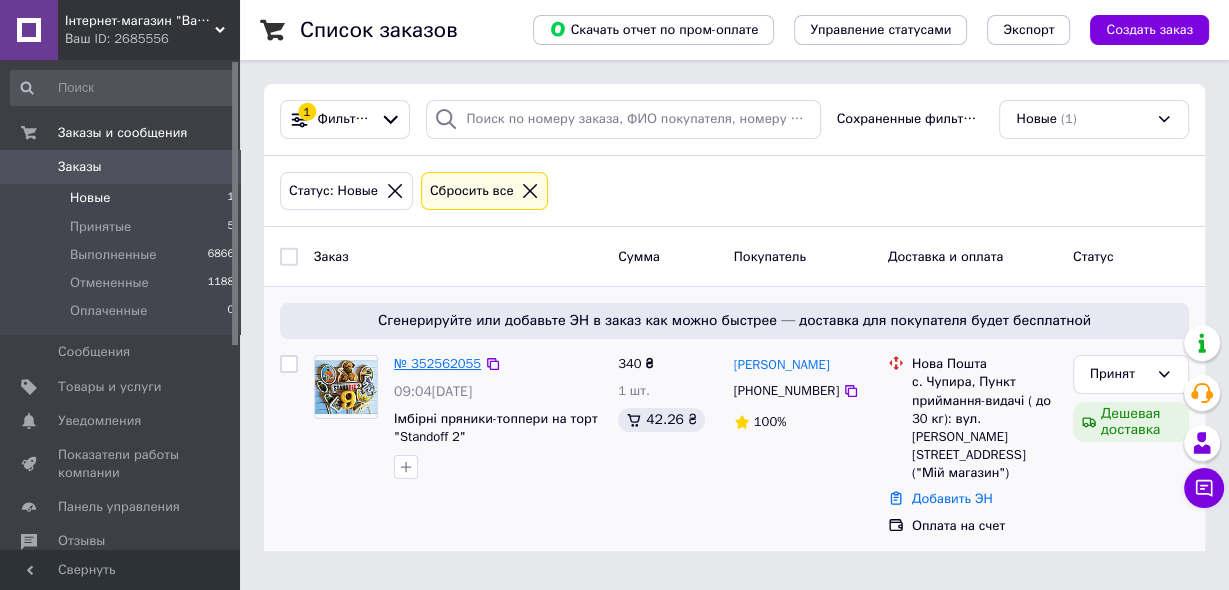 click on "№ 352562055" at bounding box center (437, 363) 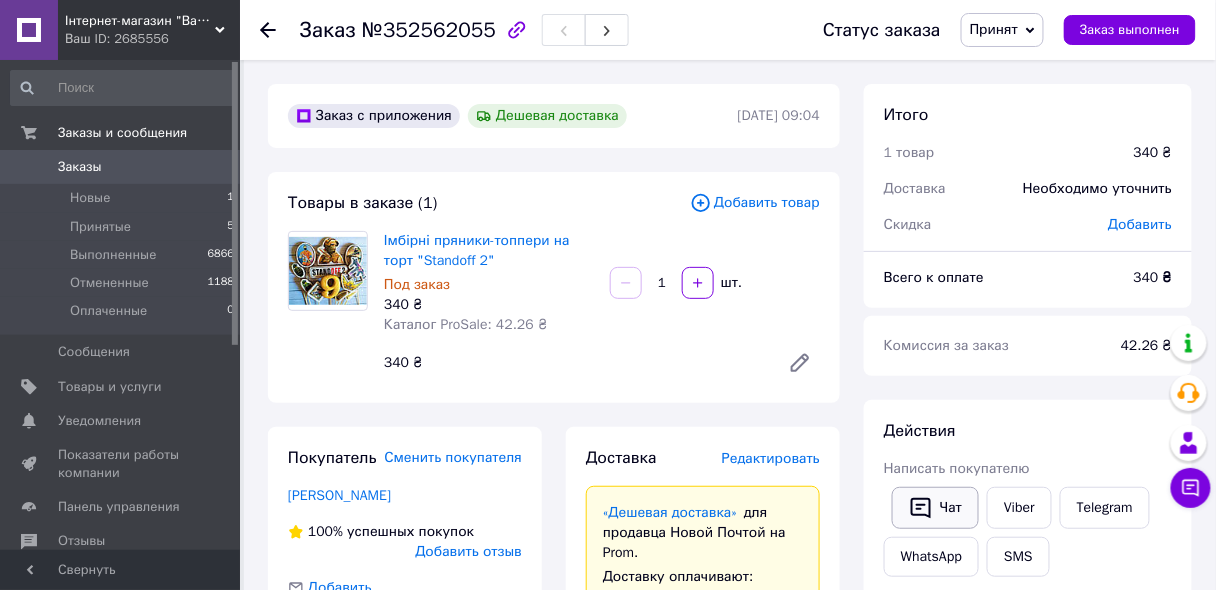click on "Чат" at bounding box center (935, 508) 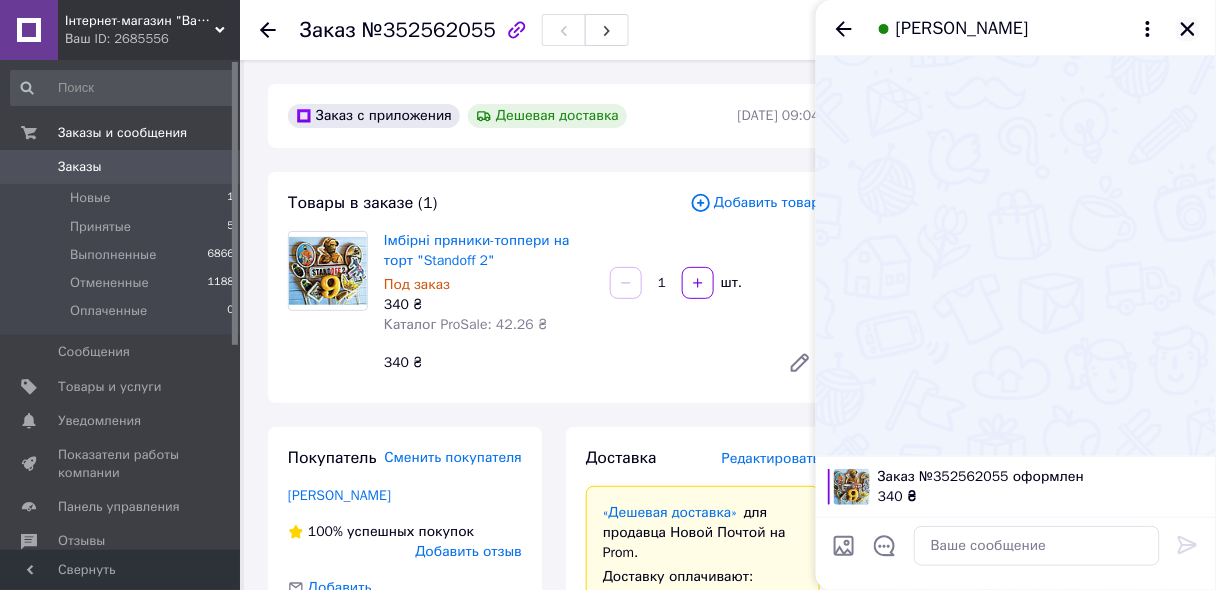 click 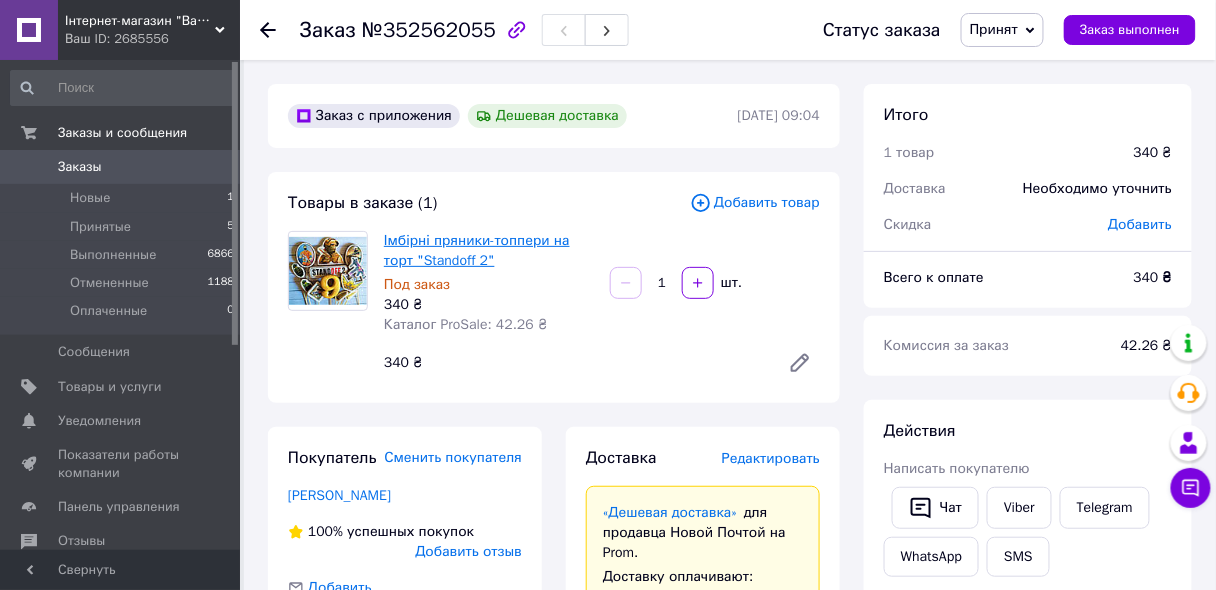 click on "Імбірні пряники-топпери на торт "Standoff 2"" at bounding box center (477, 250) 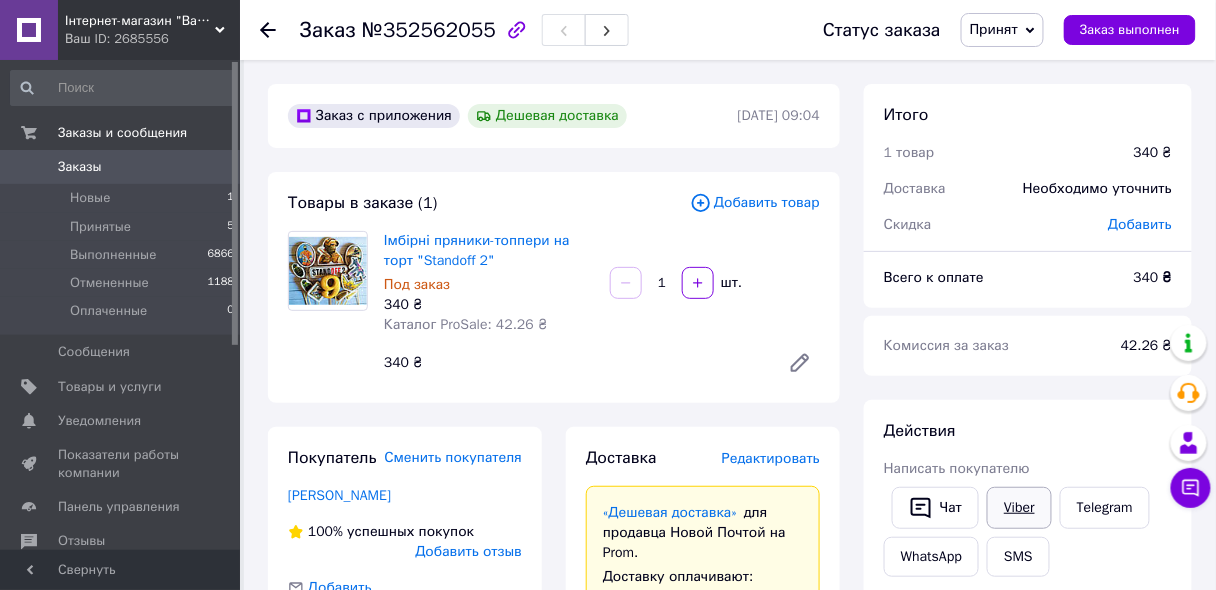 click on "Viber" at bounding box center (1019, 508) 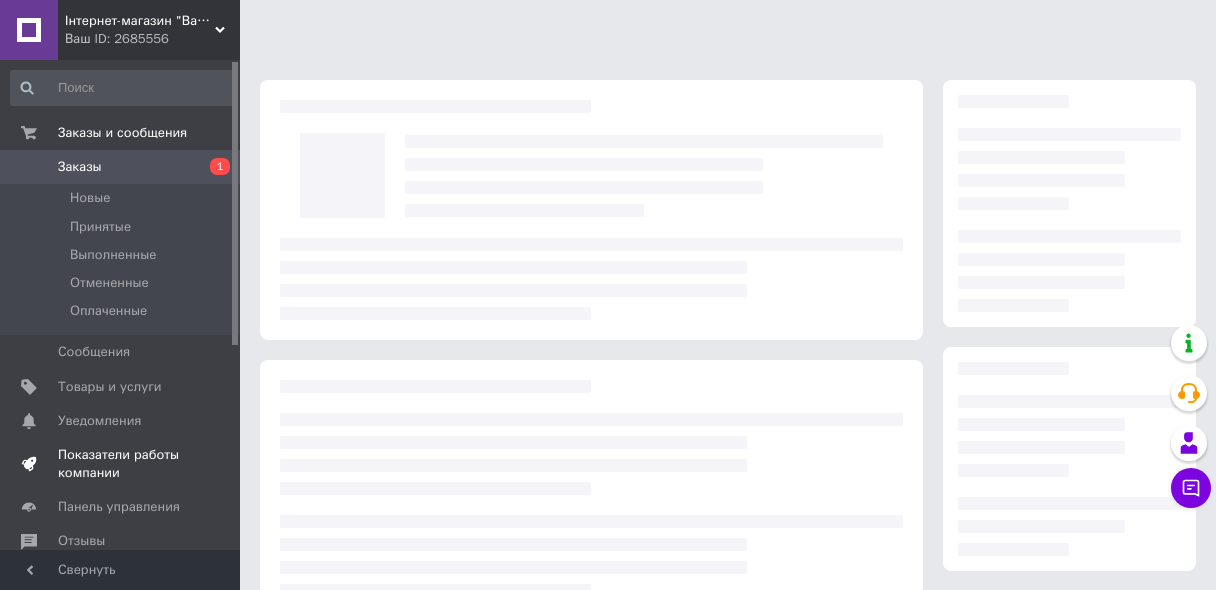scroll, scrollTop: 0, scrollLeft: 0, axis: both 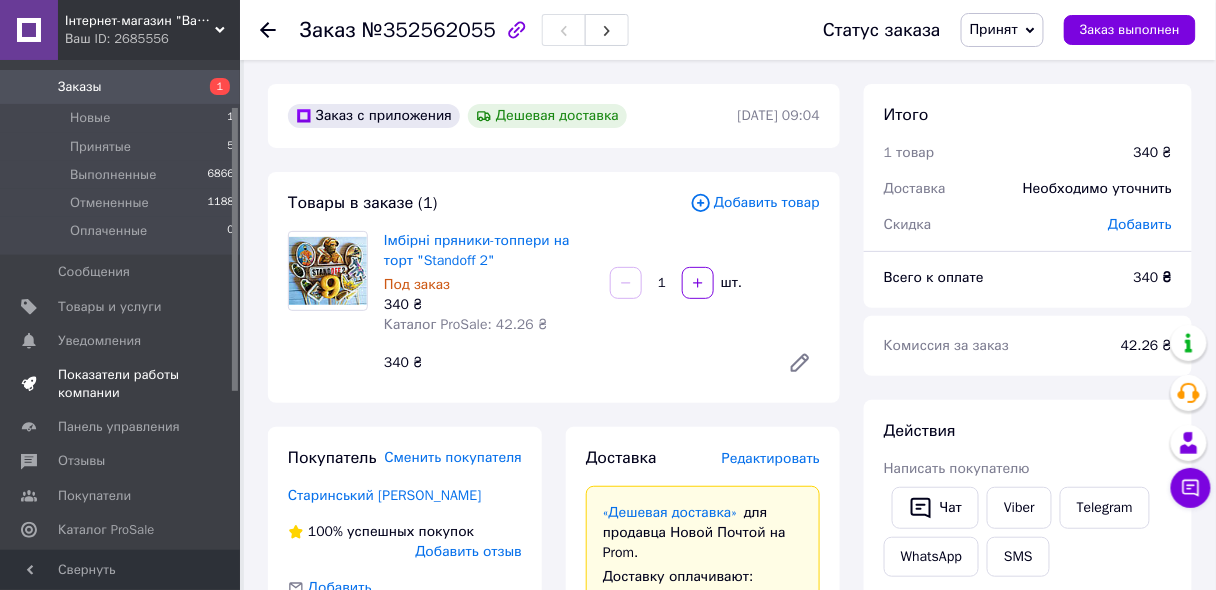 click on "Показатели работы компании" at bounding box center [121, 384] 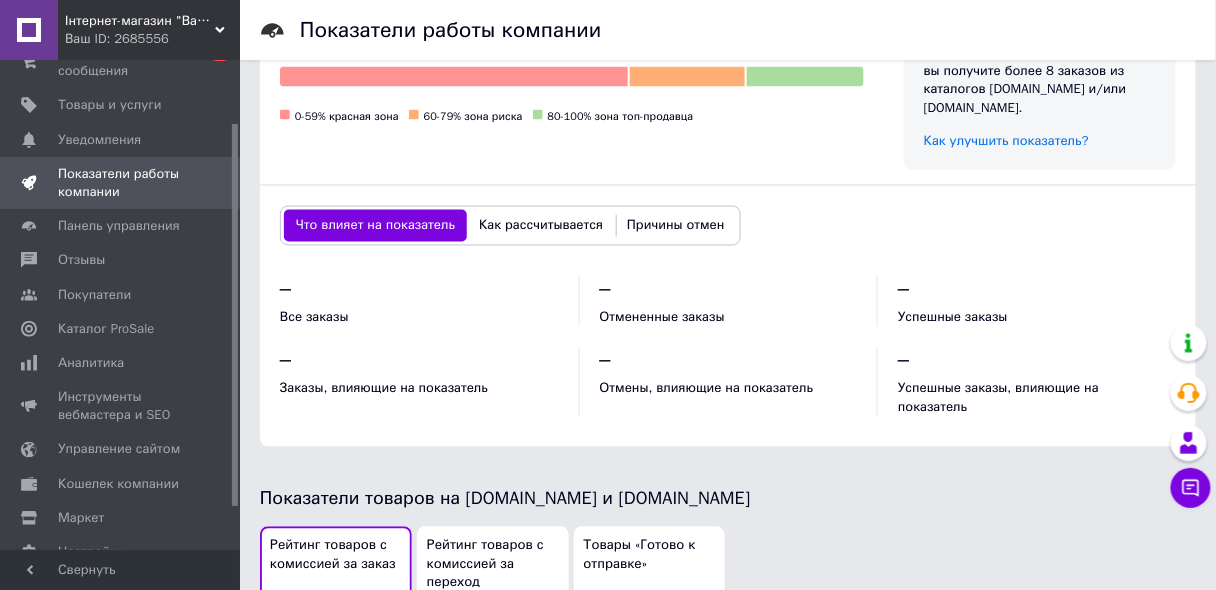 scroll, scrollTop: 800, scrollLeft: 0, axis: vertical 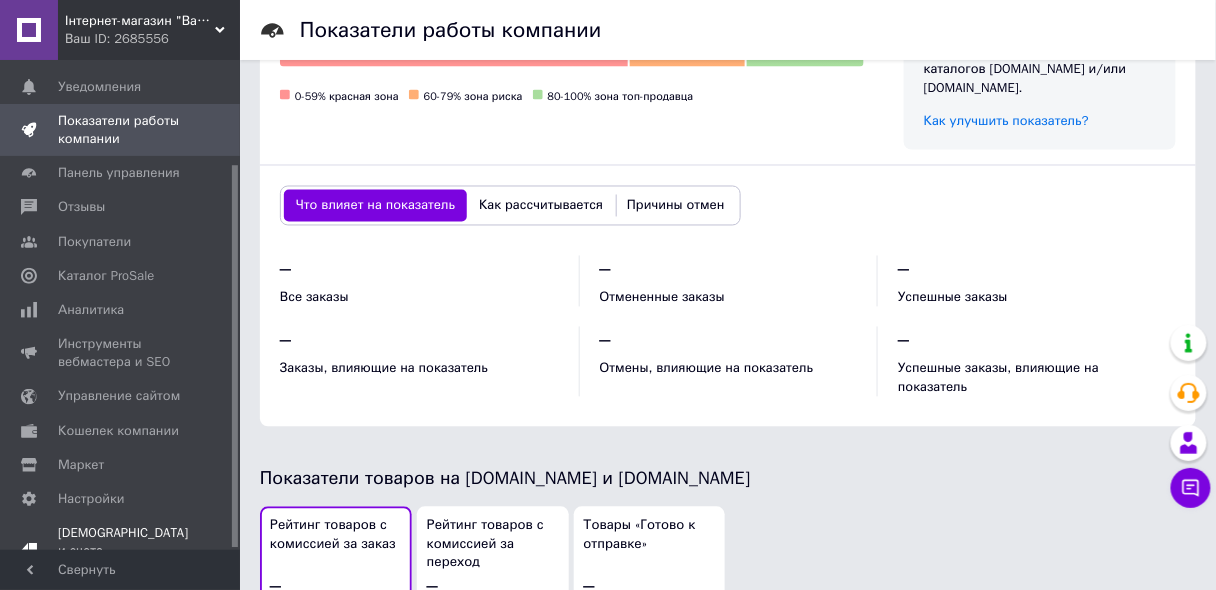 click on "Тарифы и счета Prom топ" at bounding box center [123, 551] 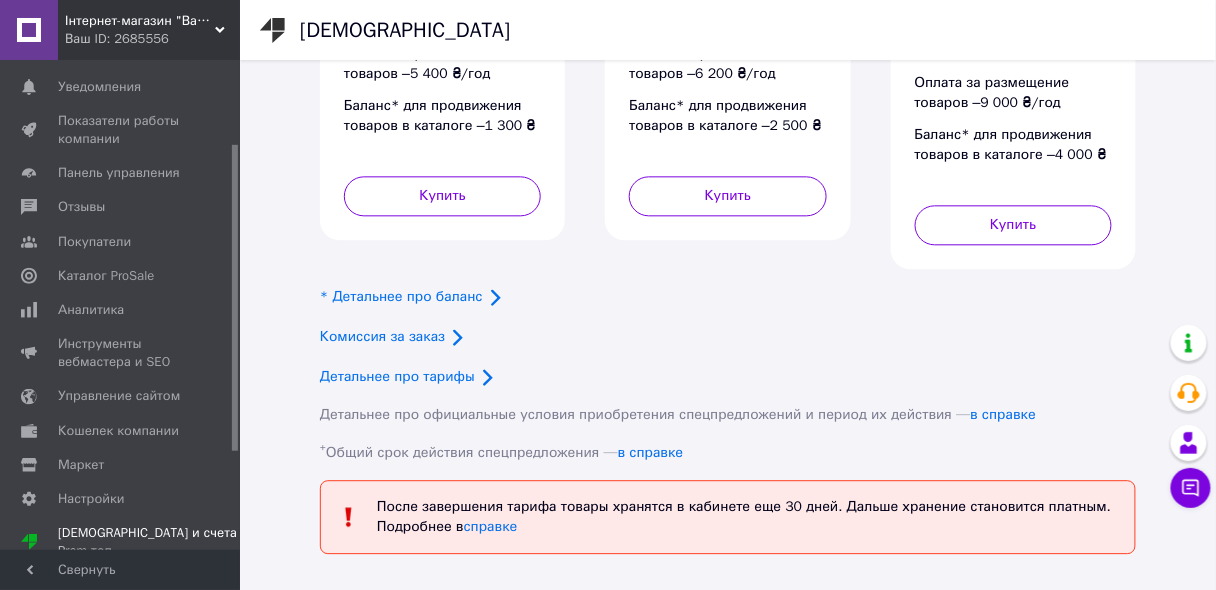 scroll, scrollTop: 1059, scrollLeft: 0, axis: vertical 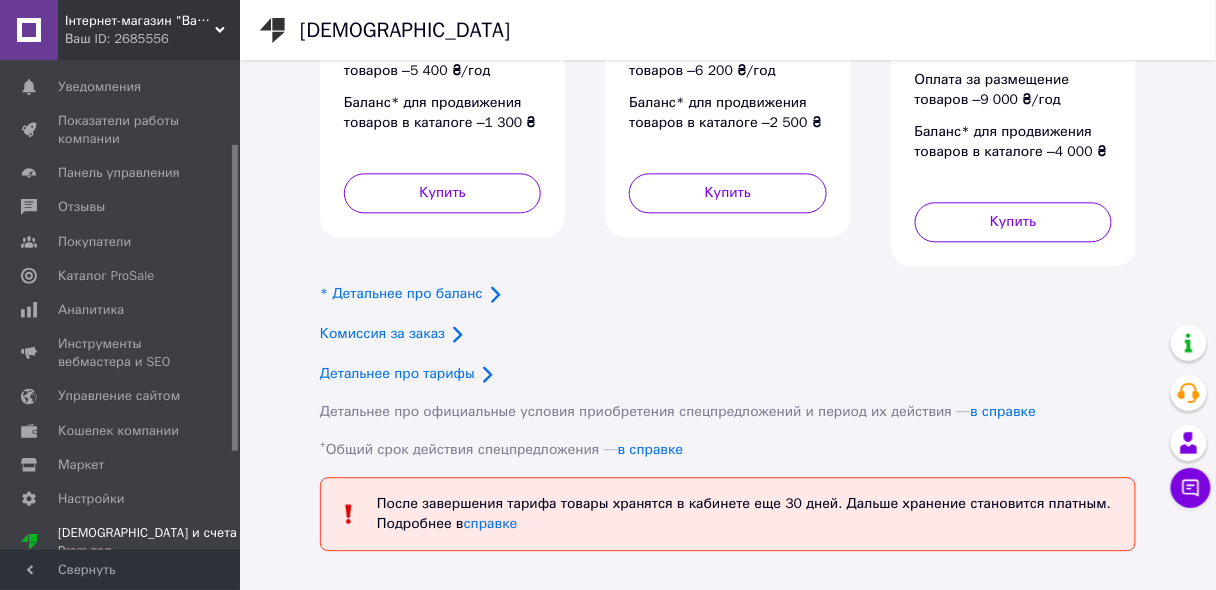 click on "Інтернет-магазин "Васильки"" at bounding box center [140, 21] 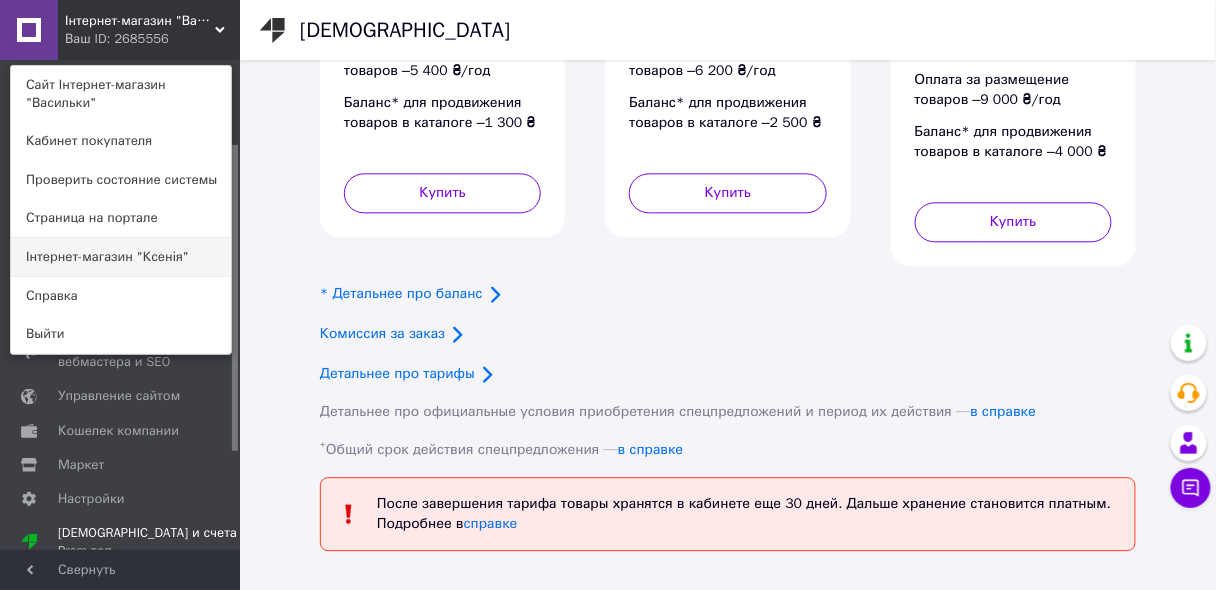 click on "Інтернет-магазин "Ксенія"" at bounding box center (121, 257) 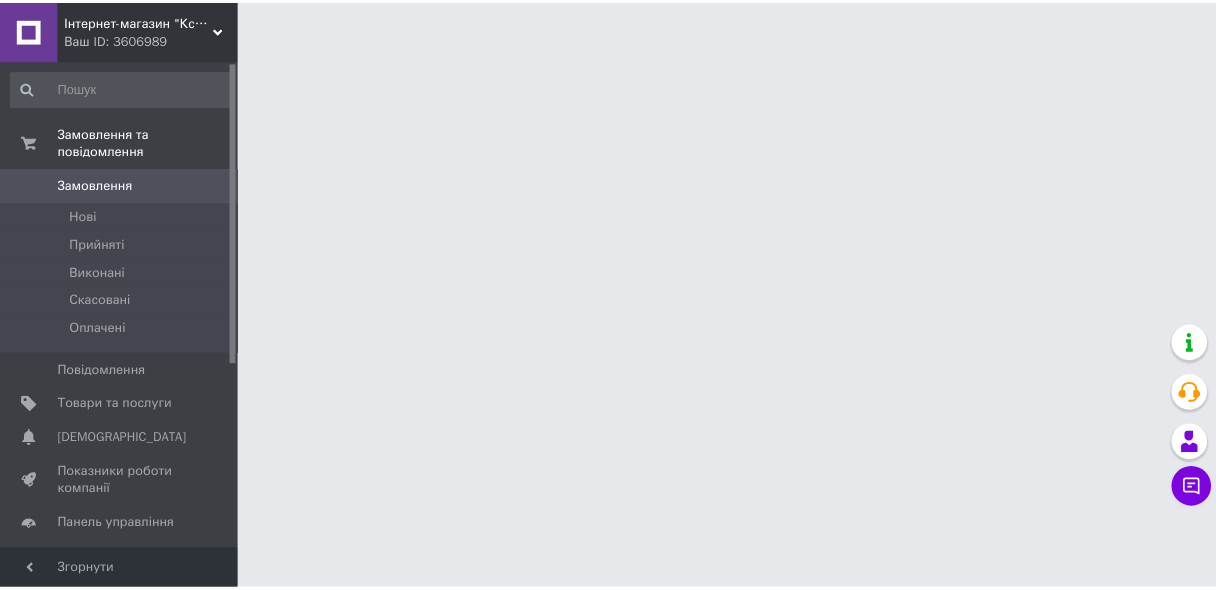 scroll, scrollTop: 0, scrollLeft: 0, axis: both 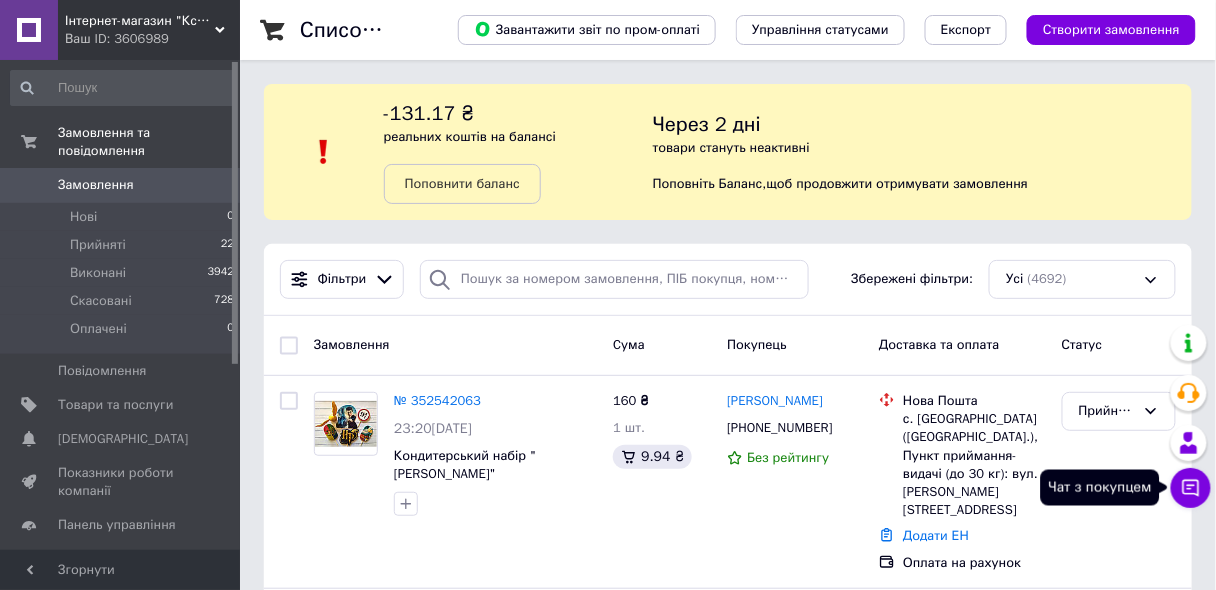 click 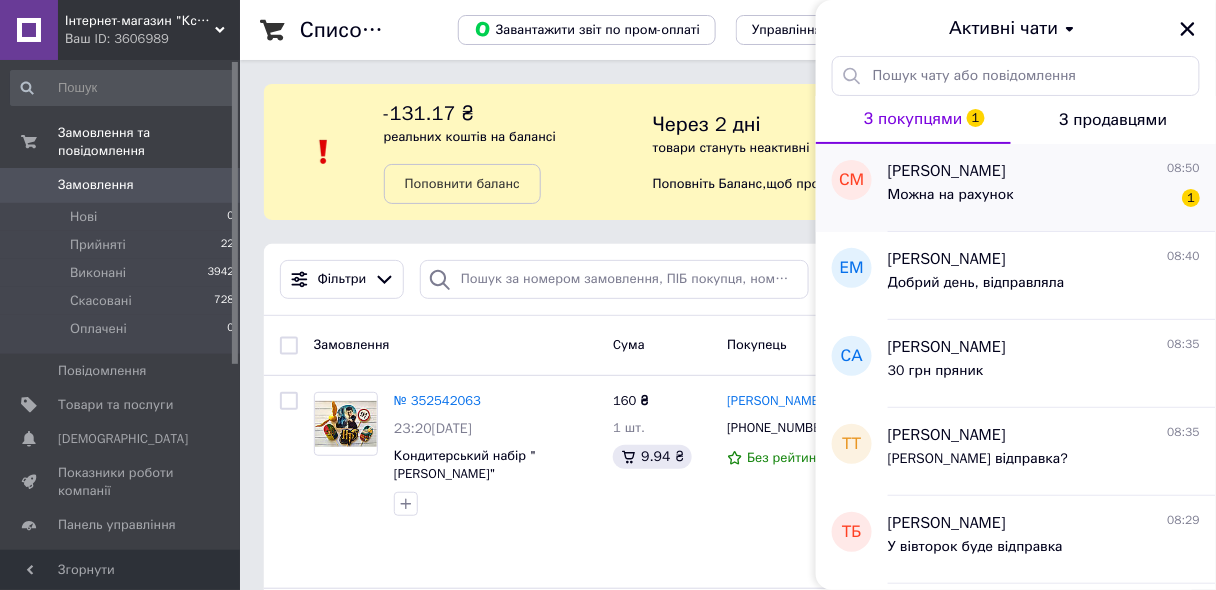 click on "Можна на рахунок" at bounding box center [951, 195] 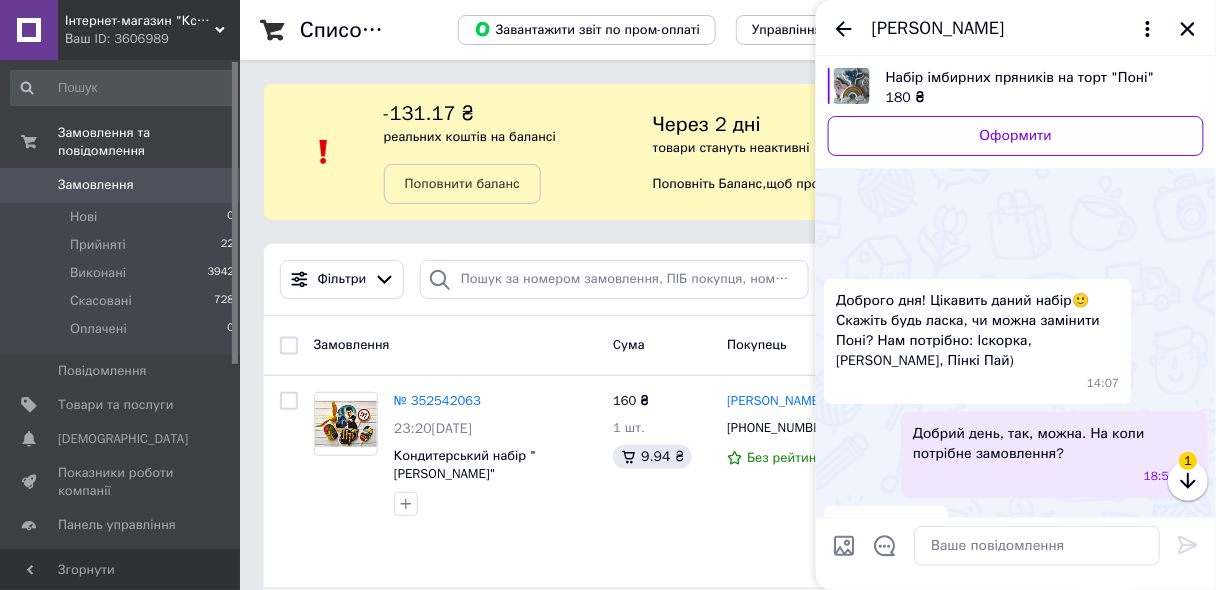 scroll, scrollTop: 2509, scrollLeft: 0, axis: vertical 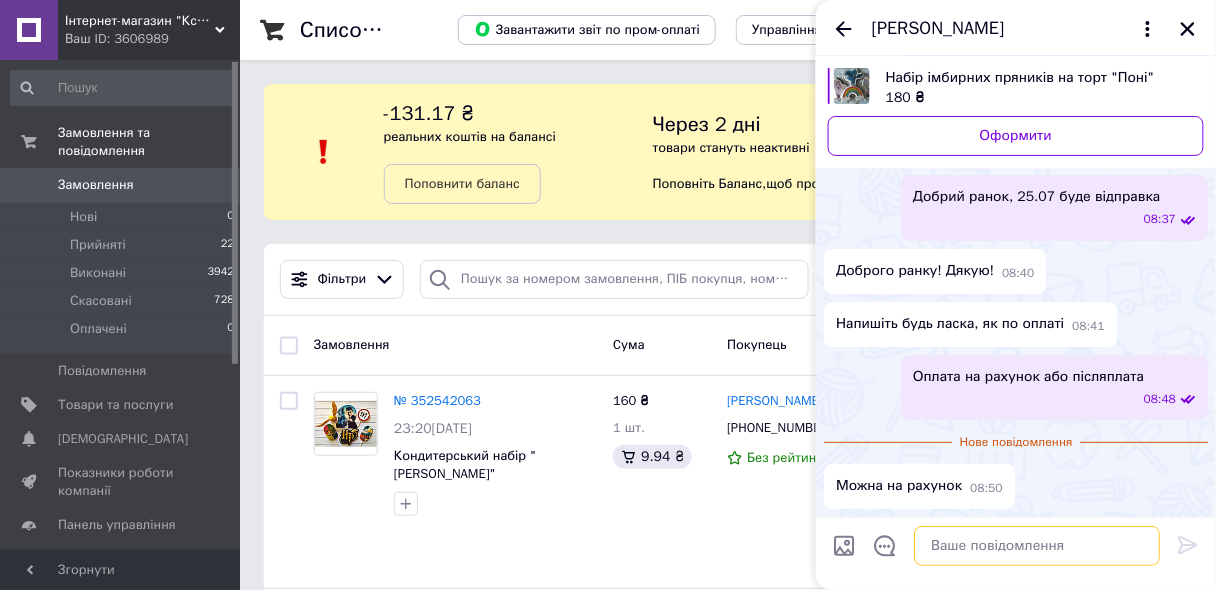 click at bounding box center (1037, 546) 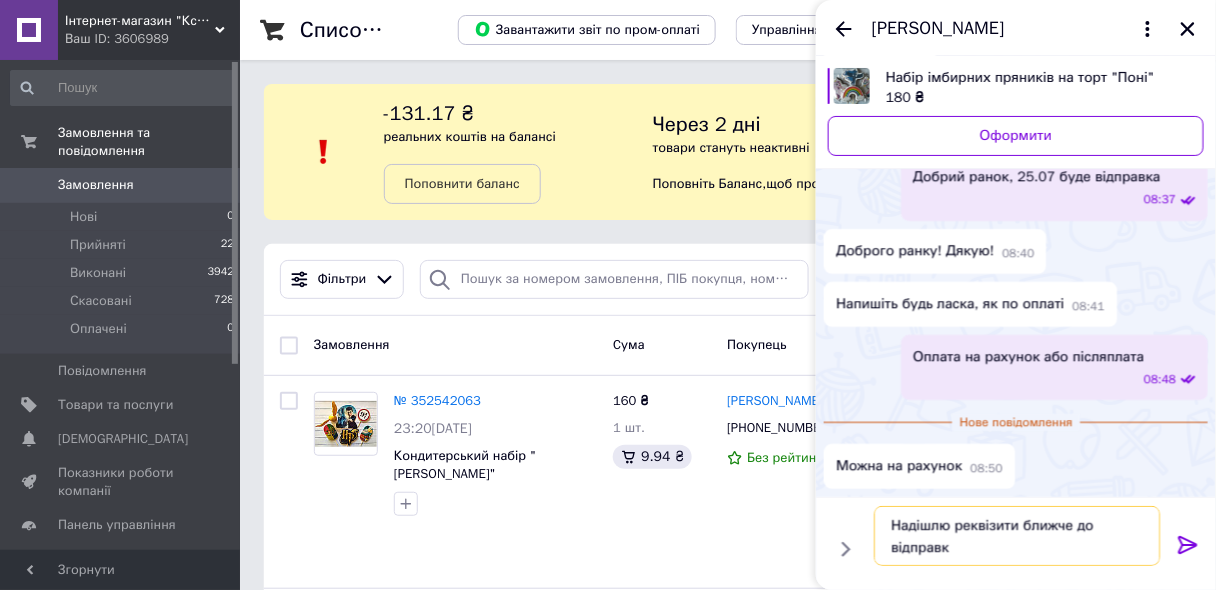 type on "Надішлю реквізити ближче до відправки" 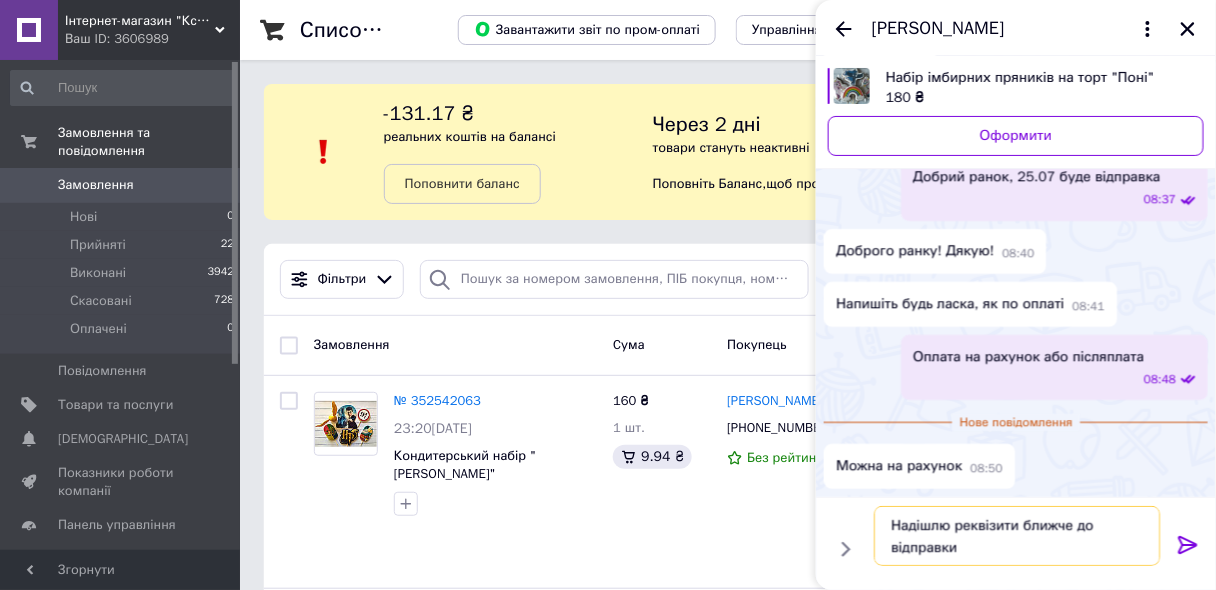 type 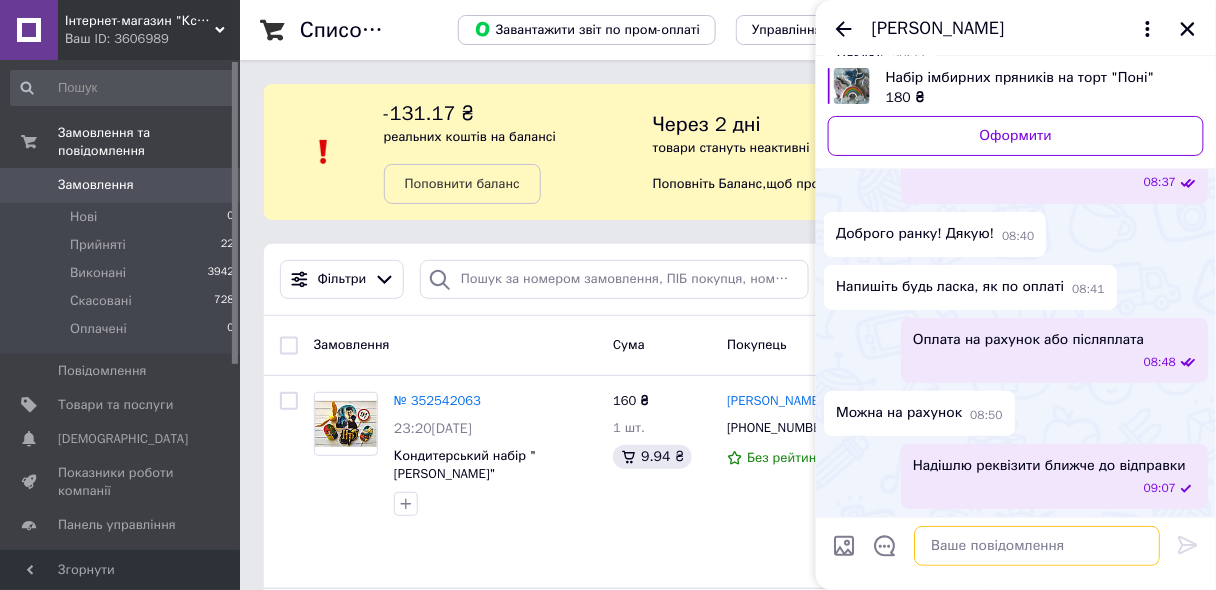 scroll, scrollTop: 2546, scrollLeft: 0, axis: vertical 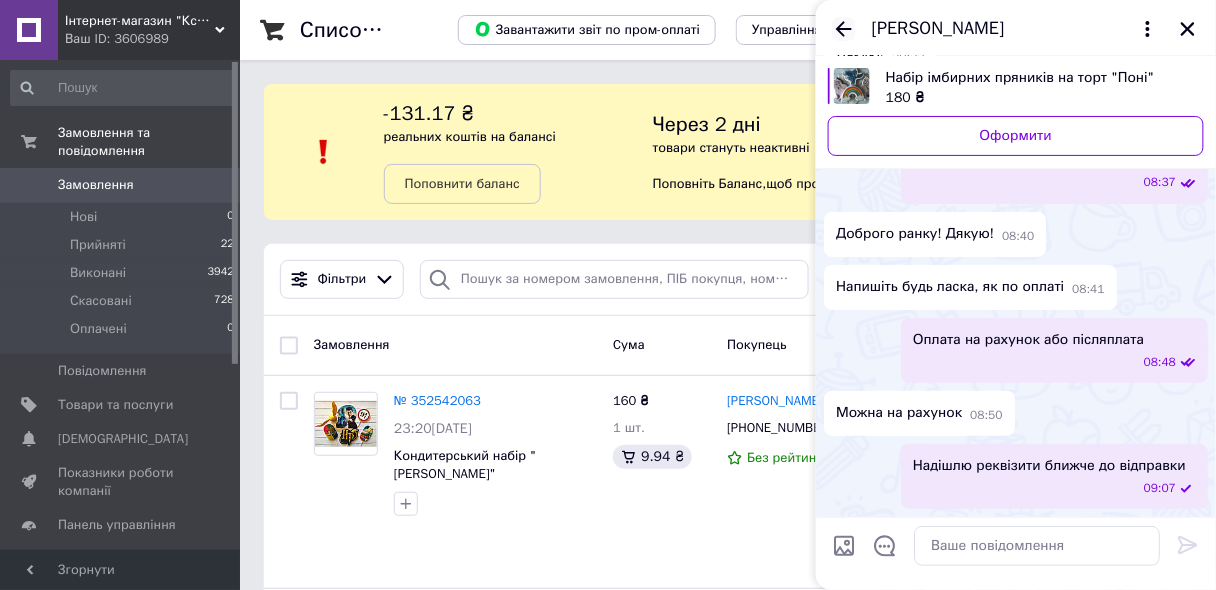 click 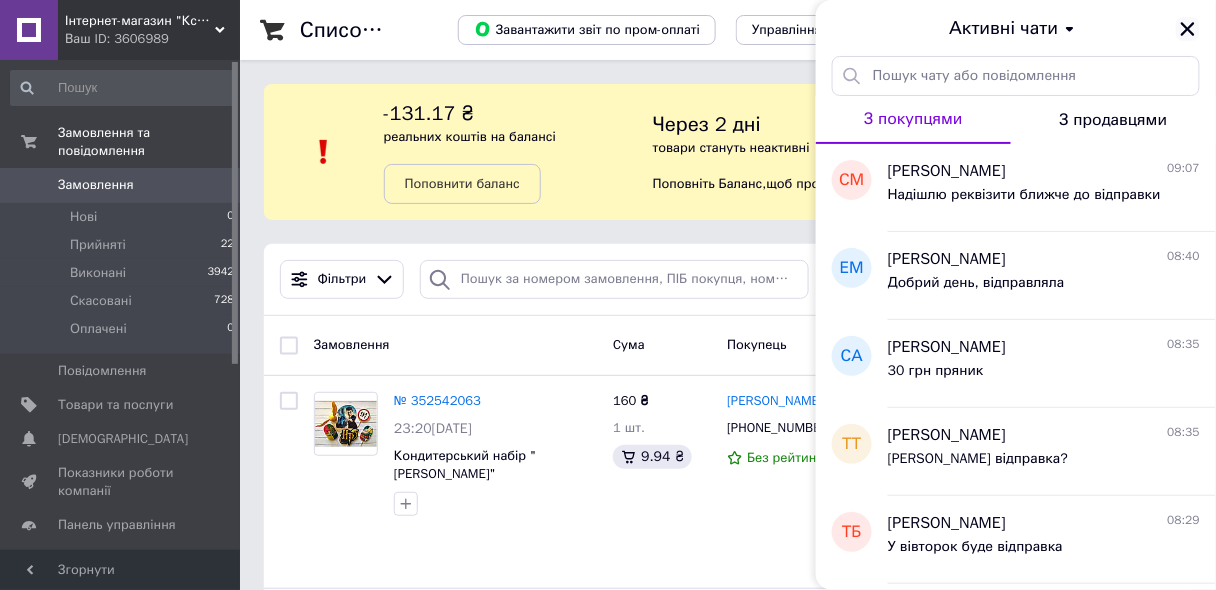 click 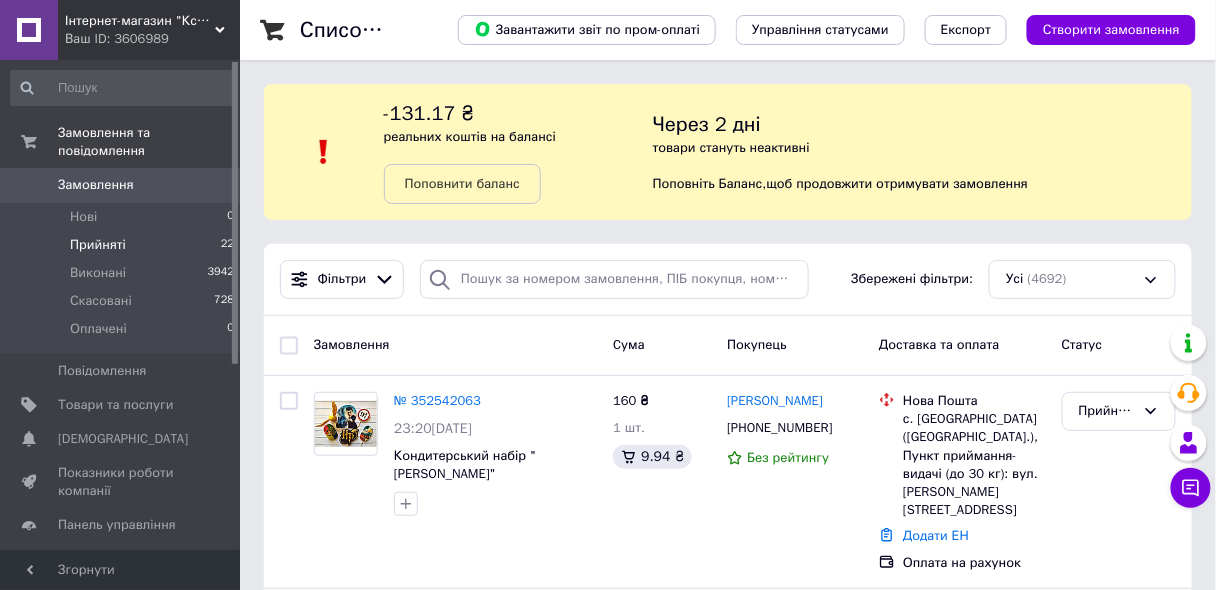 click on "Прийняті" at bounding box center [98, 245] 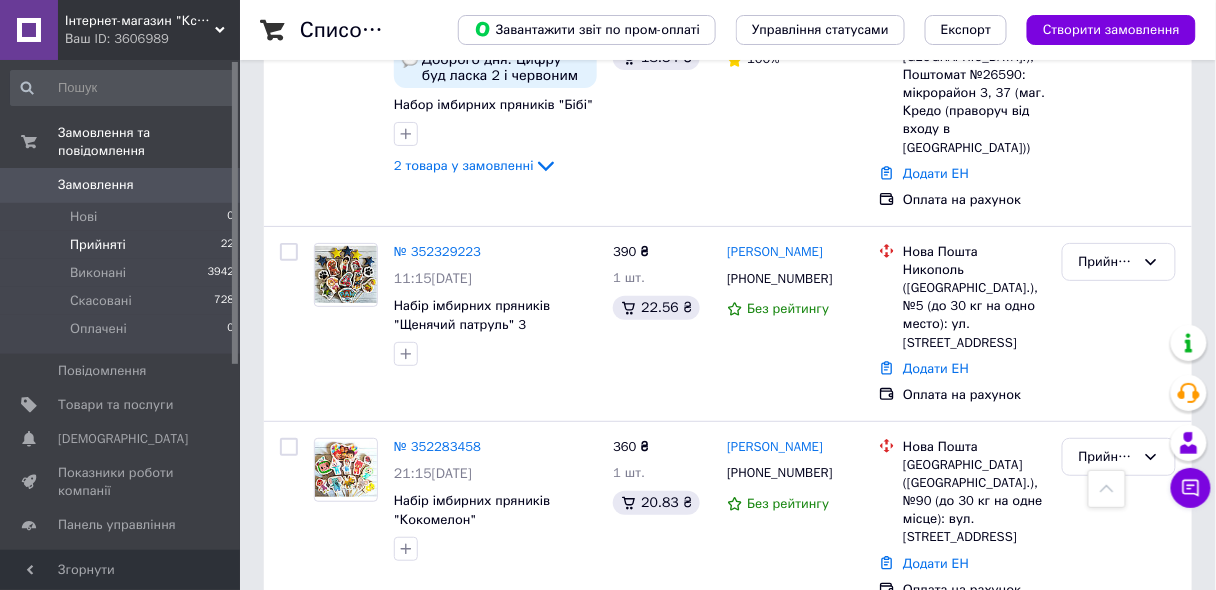 scroll, scrollTop: 2000, scrollLeft: 0, axis: vertical 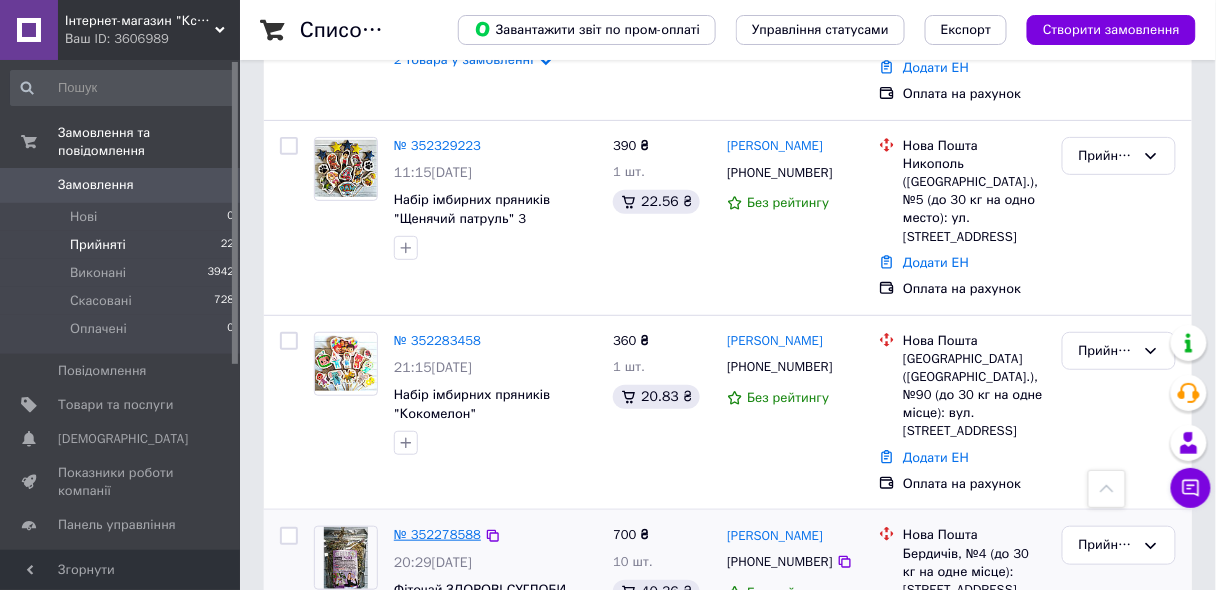 click on "№ 352278588" at bounding box center [437, 534] 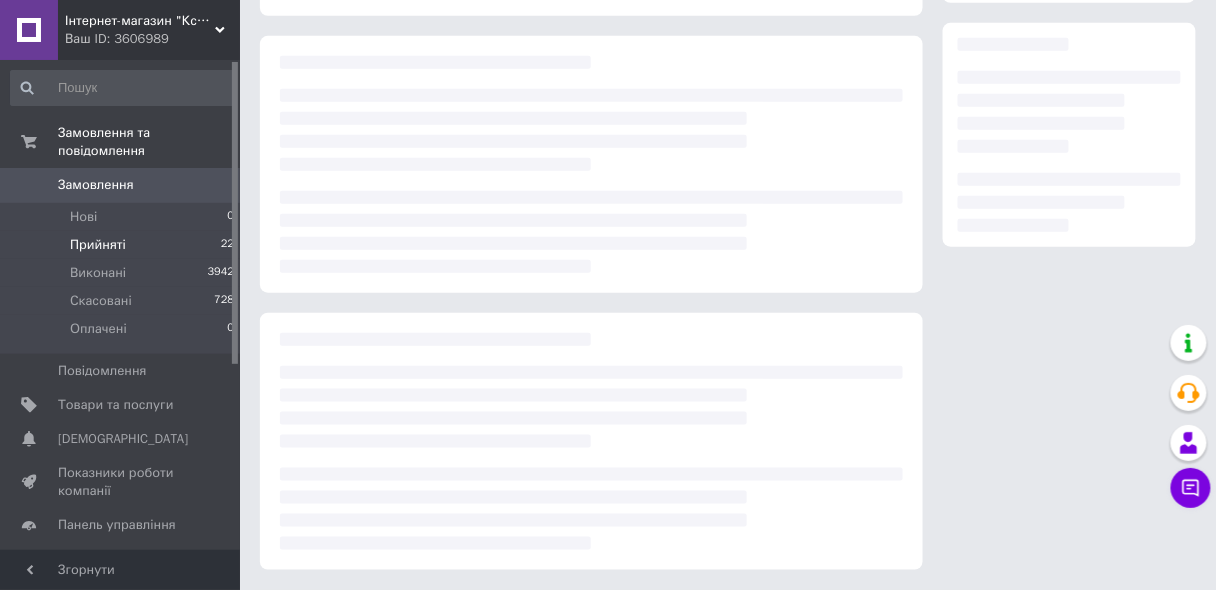 scroll, scrollTop: 0, scrollLeft: 0, axis: both 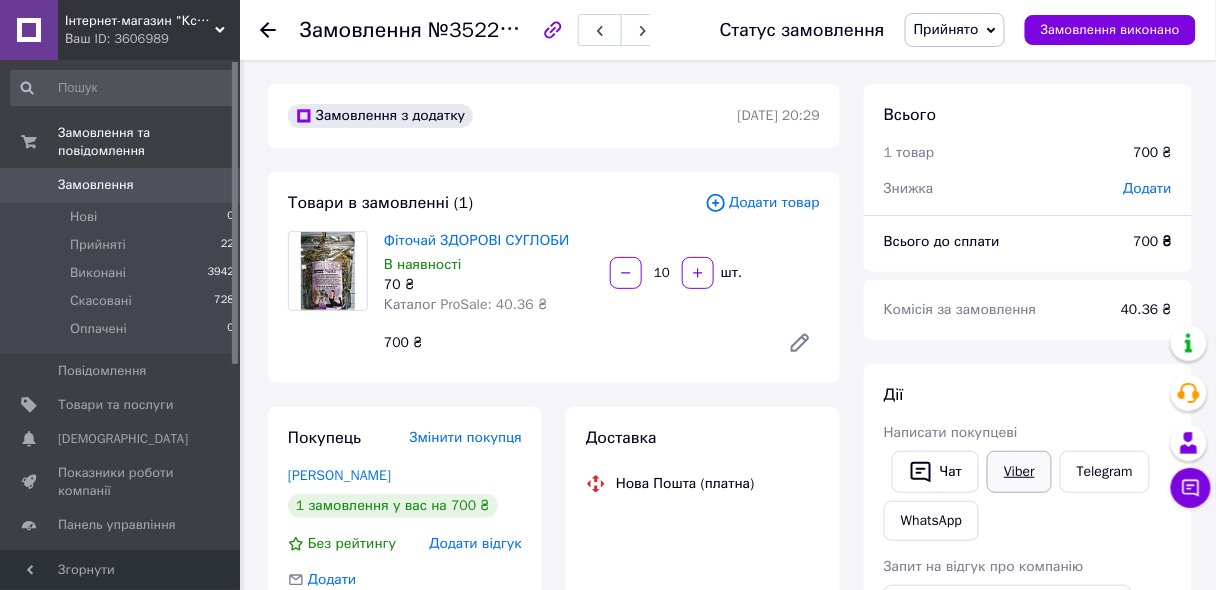 click on "[PERSON_NAME] покупцеві   Чат Viber Telegram WhatsApp Запит на відгук про компанію   Скопіювати запит на відгук У вас є 27 днів, щоб відправити запит на відгук покупцеві, скопіювавши посилання.   Видати чек   Завантажити PDF   Друк PDF   Дублювати замовлення" at bounding box center (1028, 637) 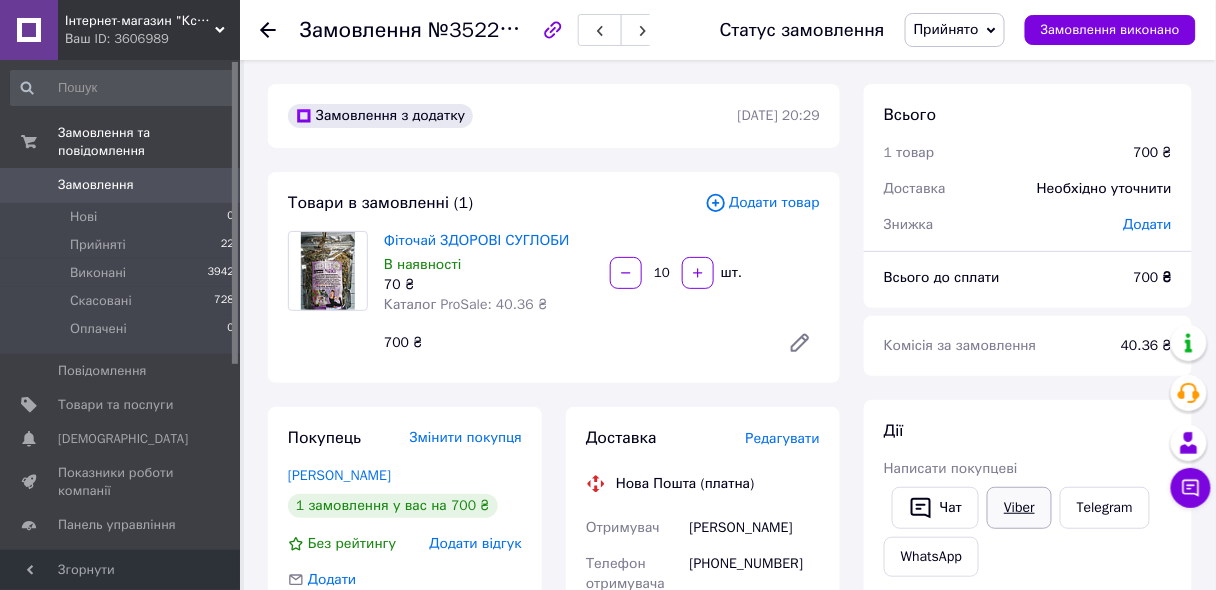 click on "Viber" at bounding box center [1019, 508] 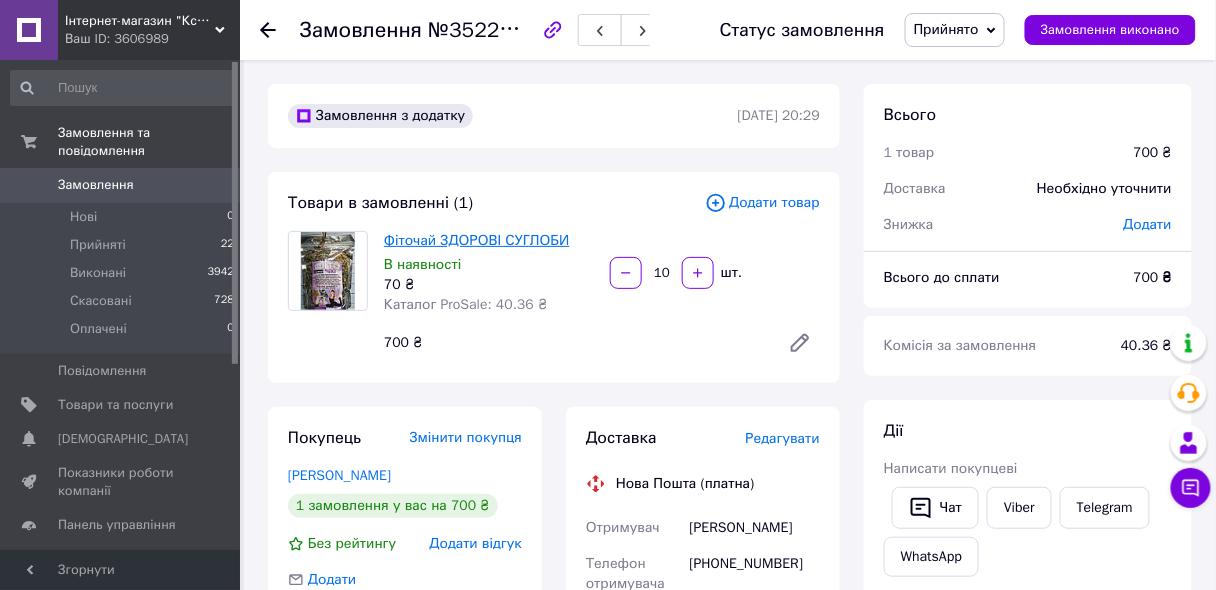 click on "Фіточай ЗДОРОВІ СУГЛОБИ" at bounding box center [477, 240] 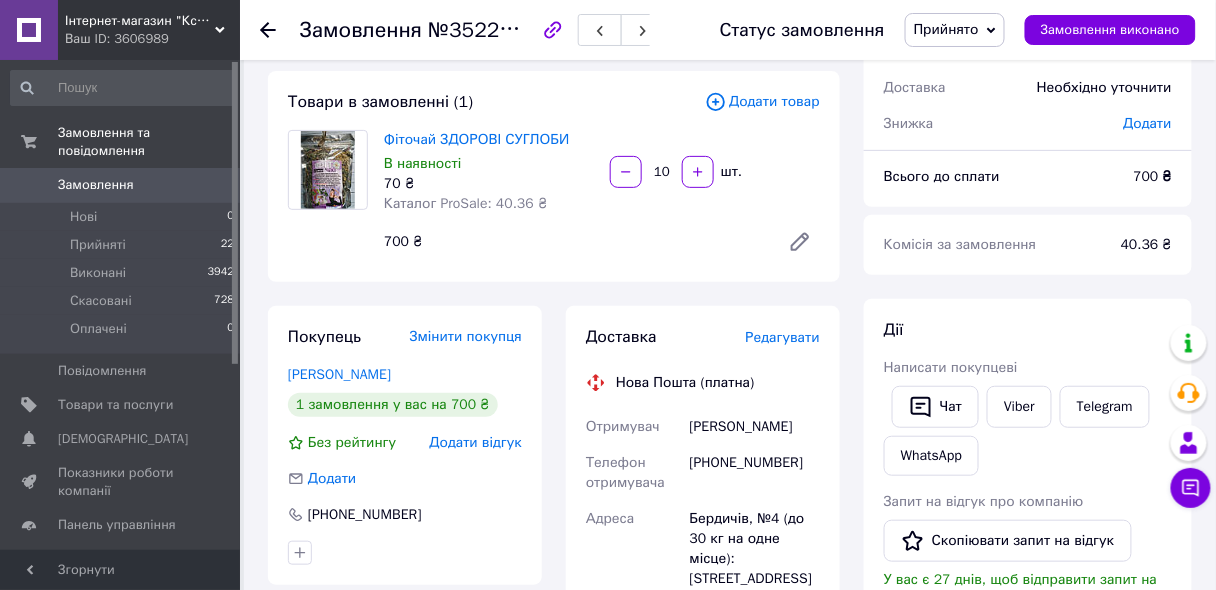 scroll, scrollTop: 80, scrollLeft: 0, axis: vertical 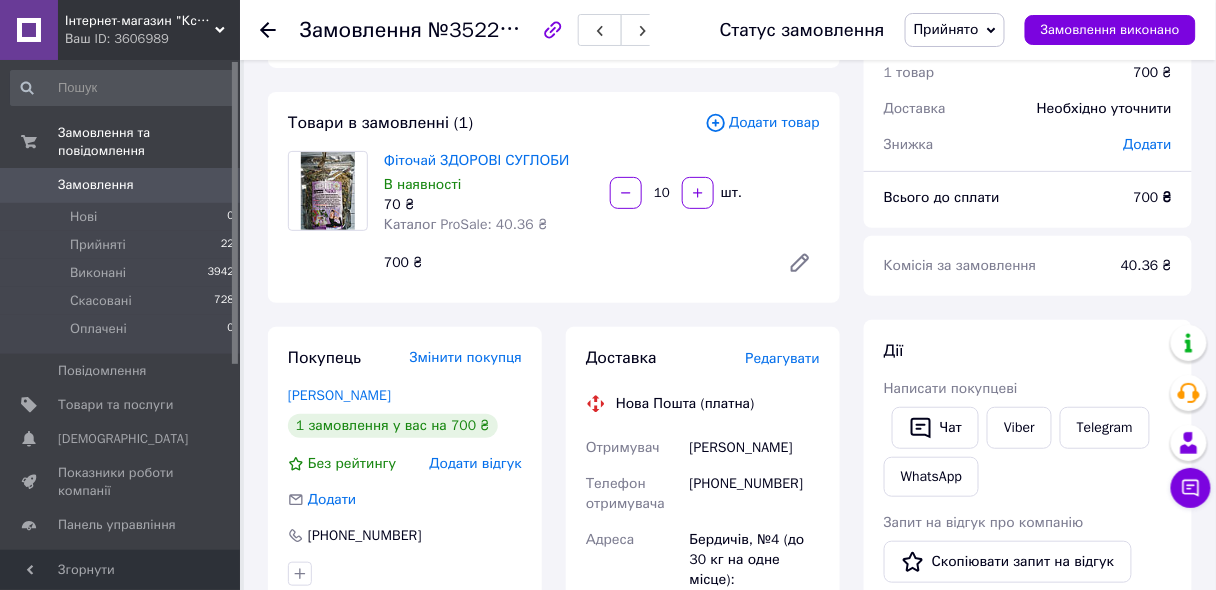 click on "Інтернет-магазин "Ксенія"" at bounding box center (140, 21) 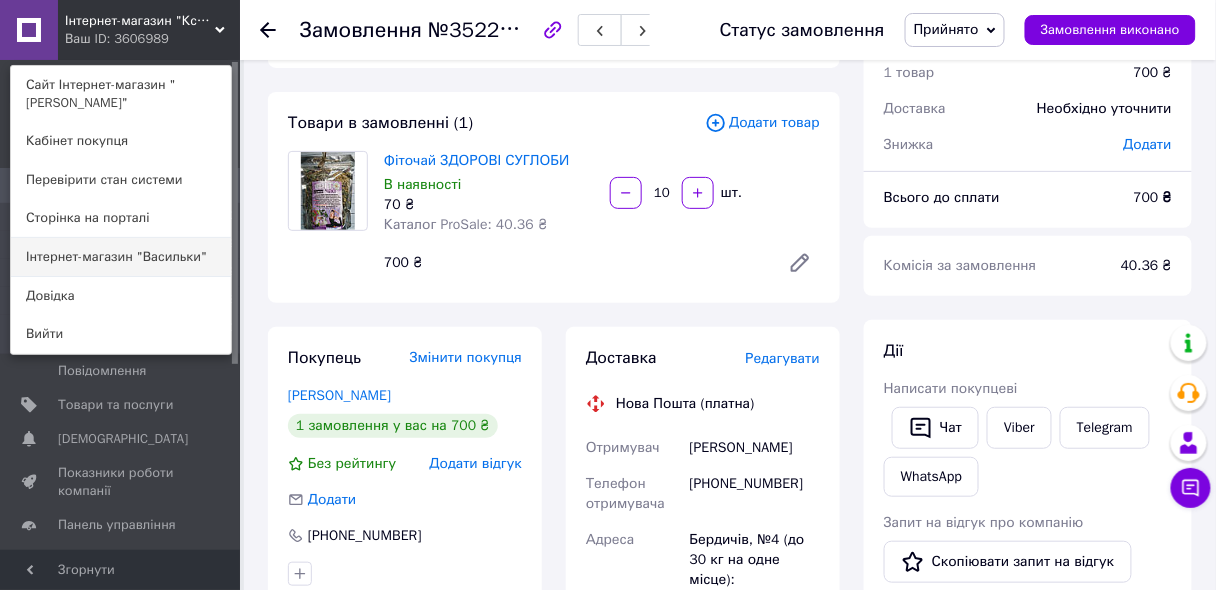 click on "Інтернет-магазин "Васильки"" at bounding box center (121, 257) 